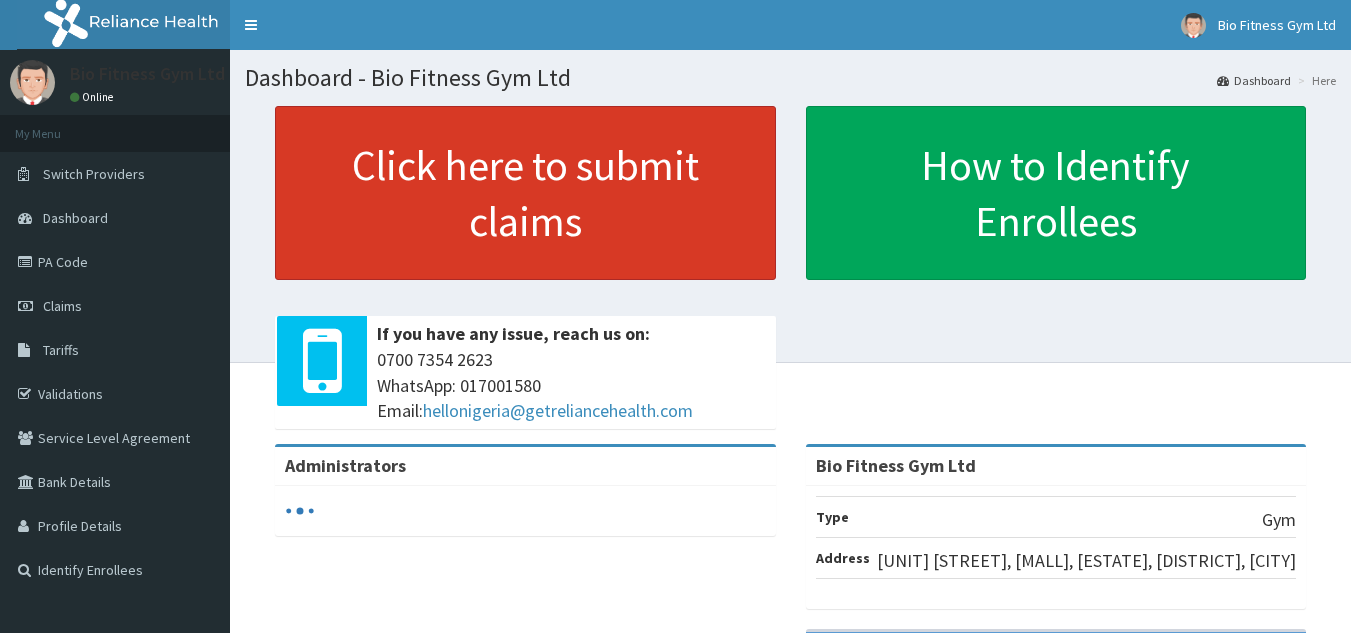 scroll, scrollTop: 0, scrollLeft: 0, axis: both 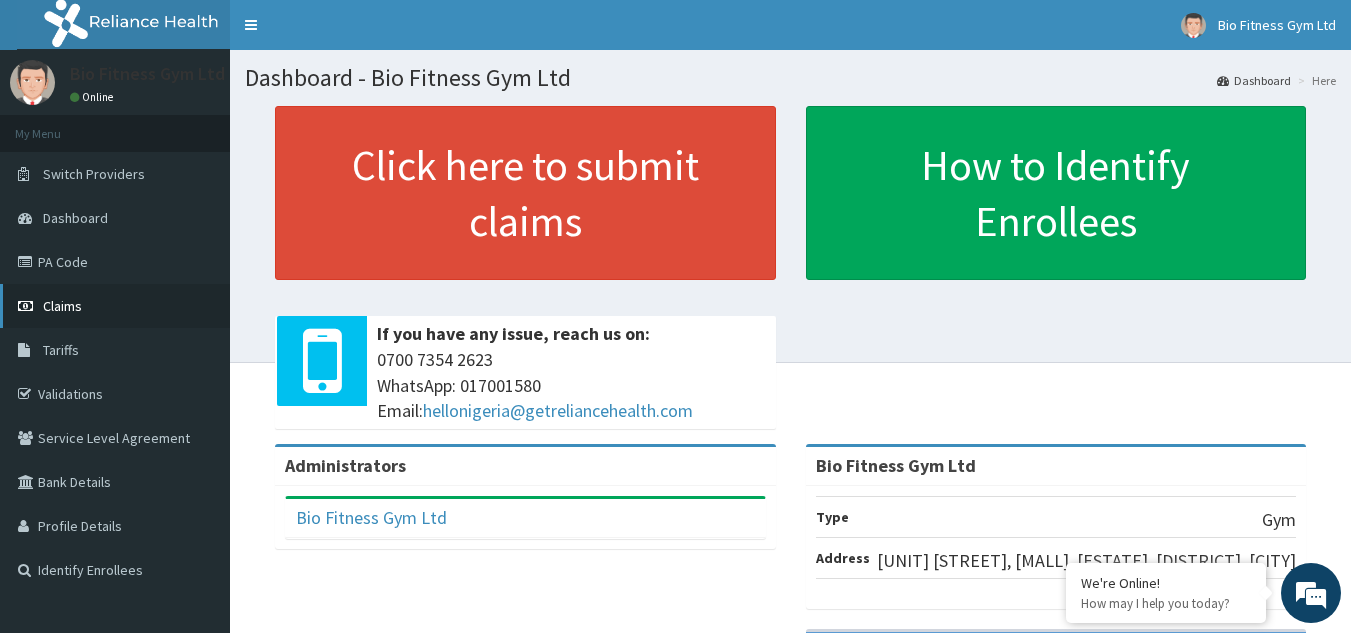 click on "Claims" at bounding box center [115, 306] 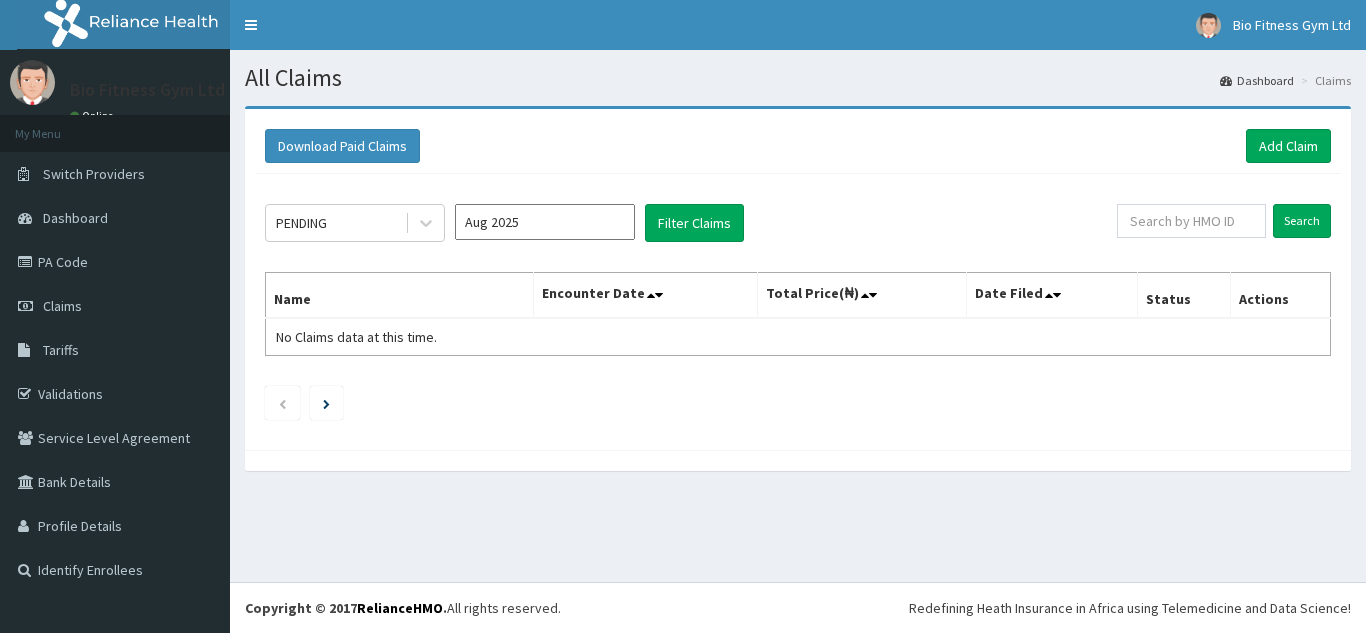 scroll, scrollTop: 0, scrollLeft: 0, axis: both 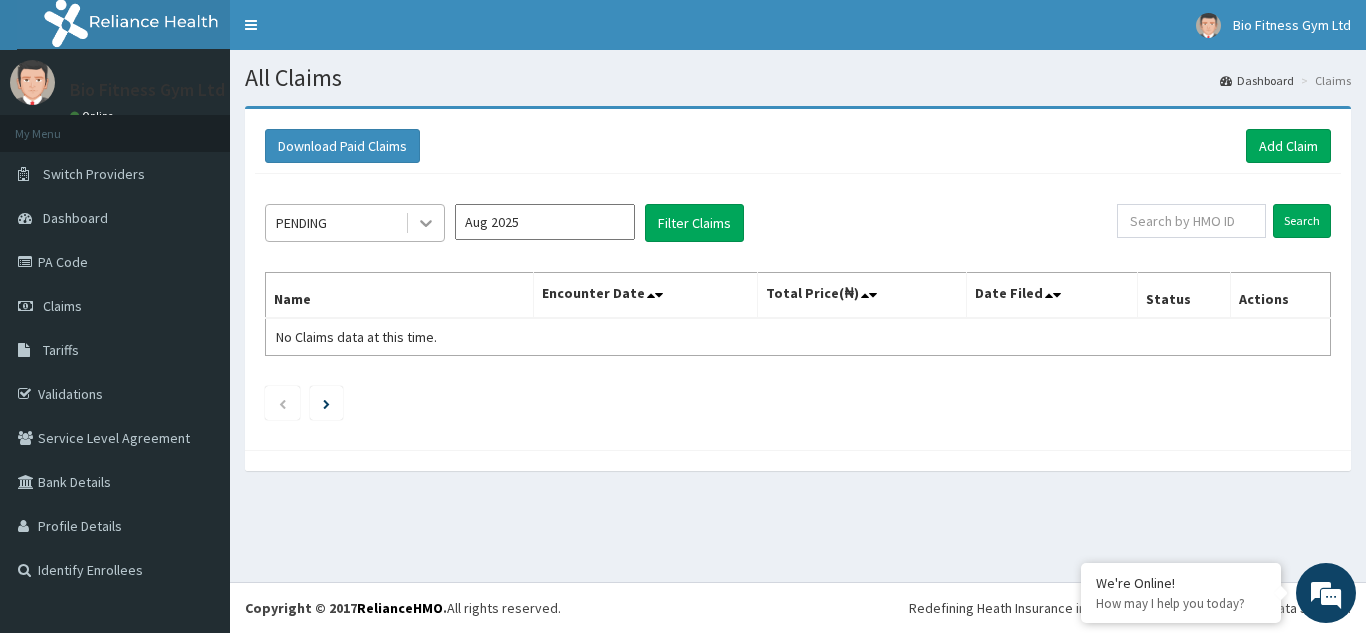 click 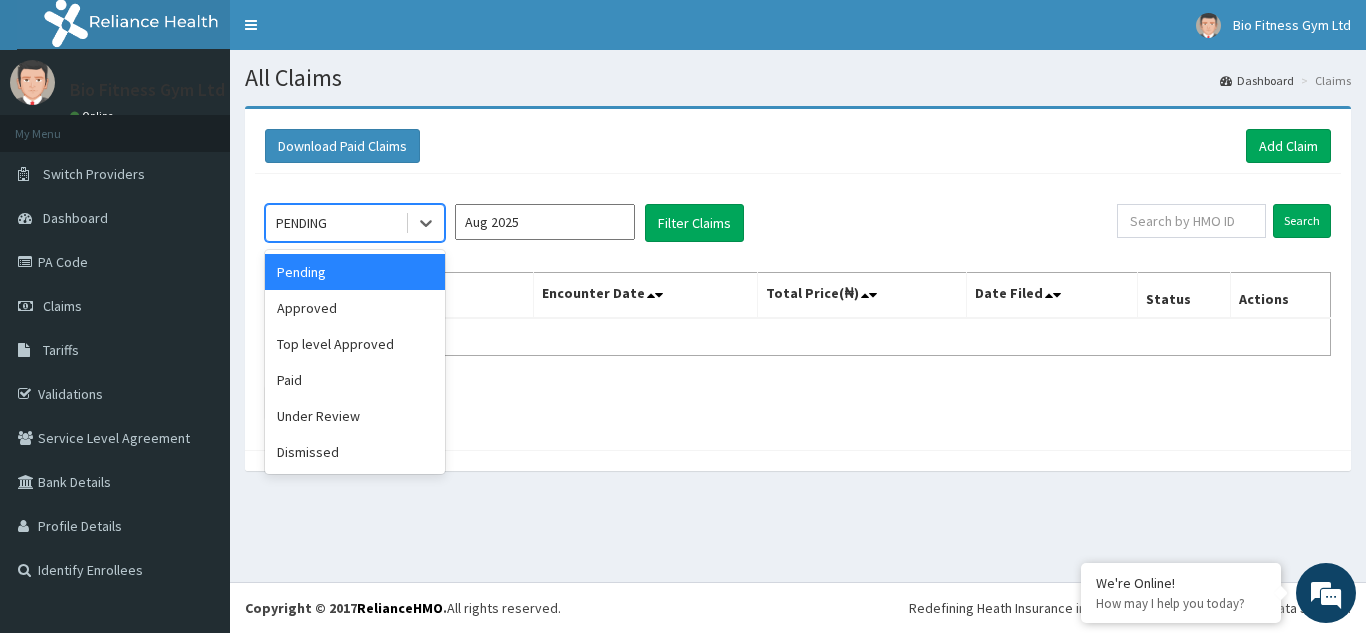click on "Aug 2025" at bounding box center [545, 222] 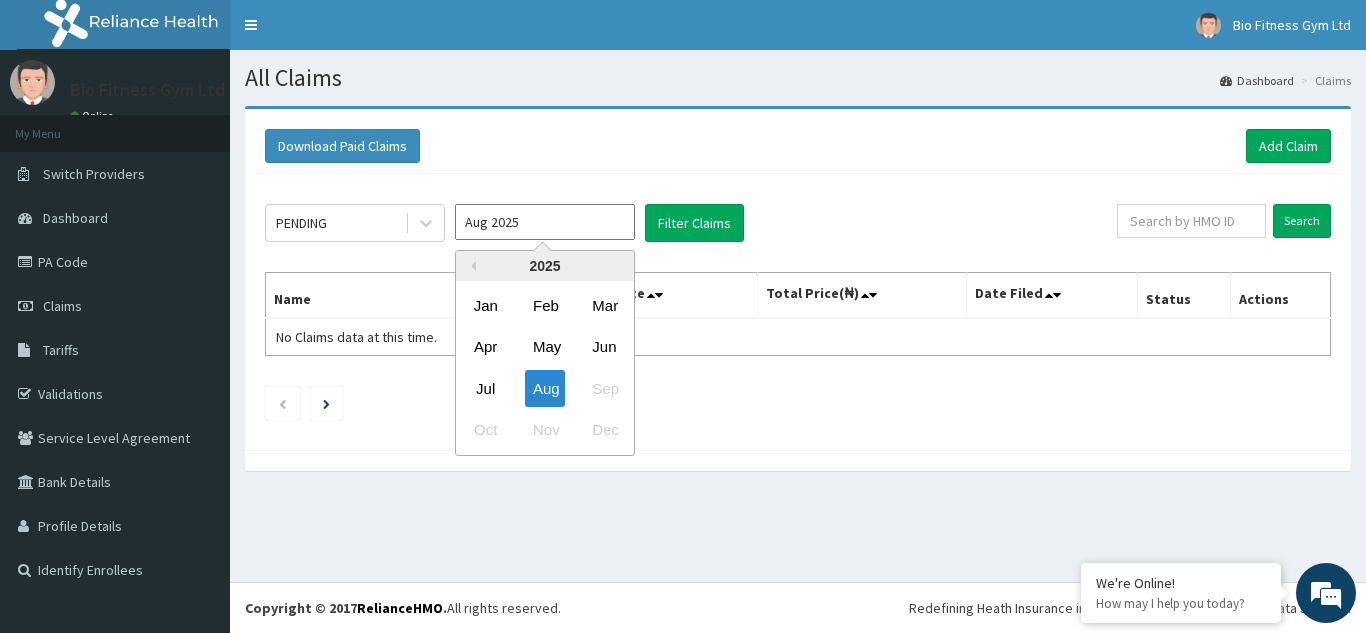 click on "2025" at bounding box center [545, 266] 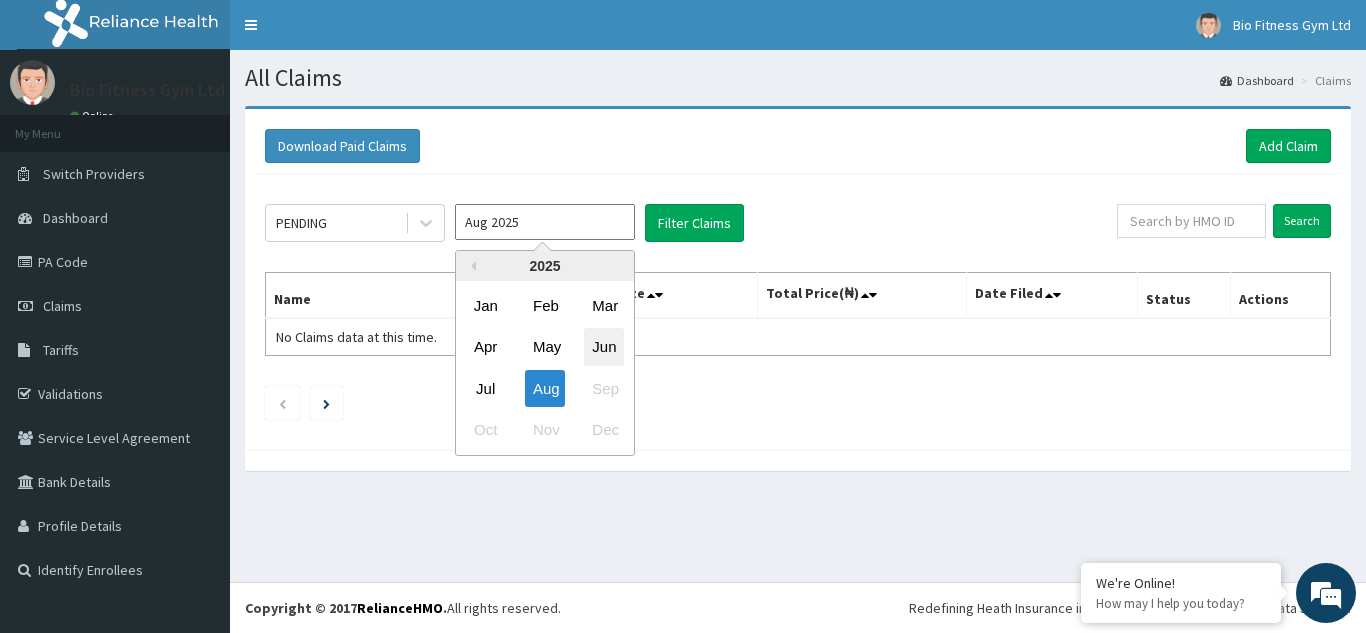 click on "Jun" at bounding box center (604, 347) 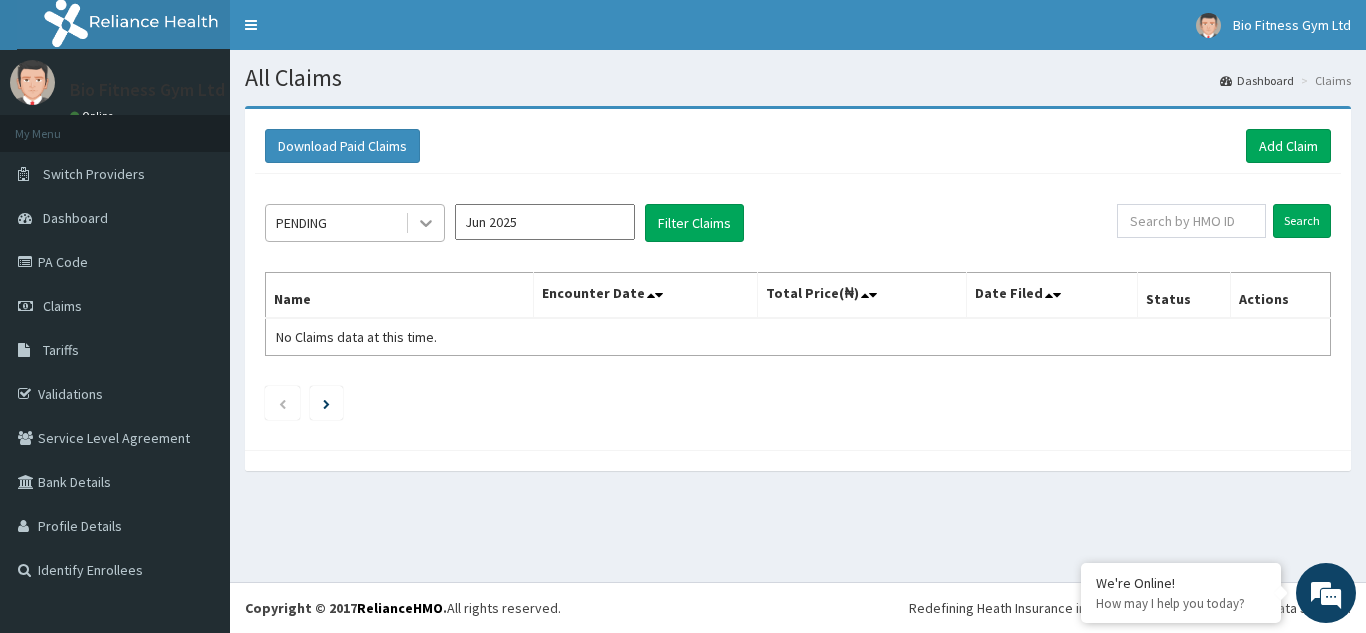 scroll, scrollTop: 0, scrollLeft: 0, axis: both 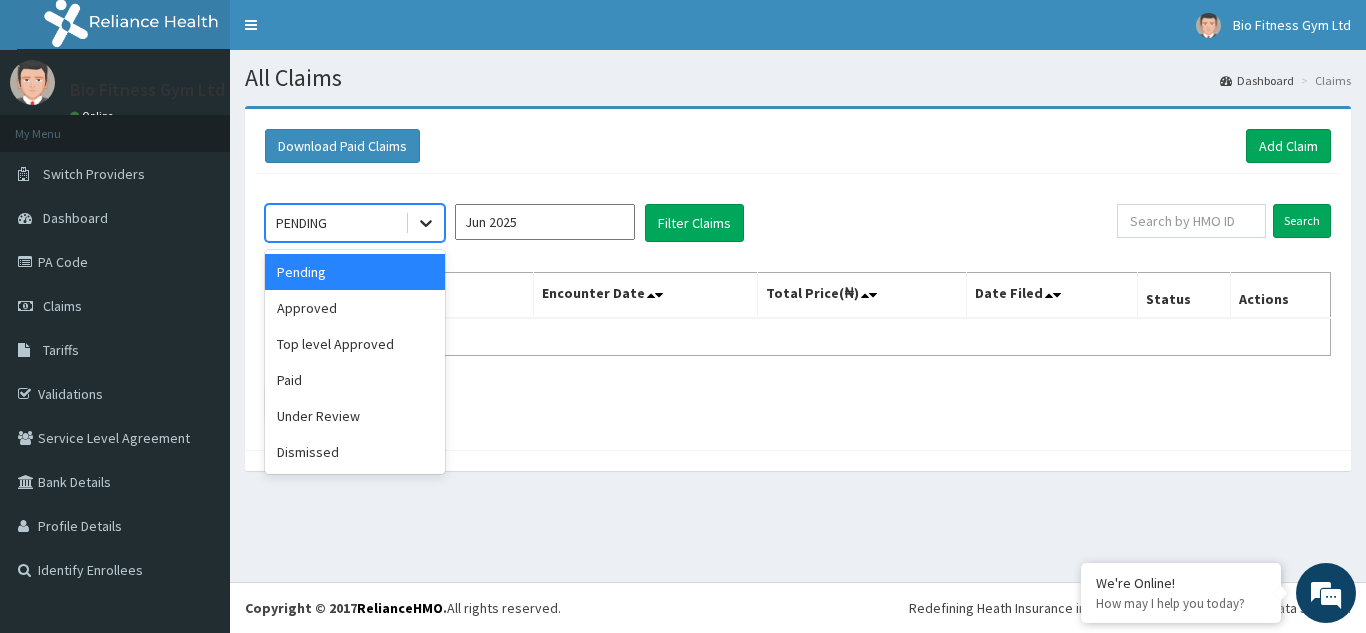 click 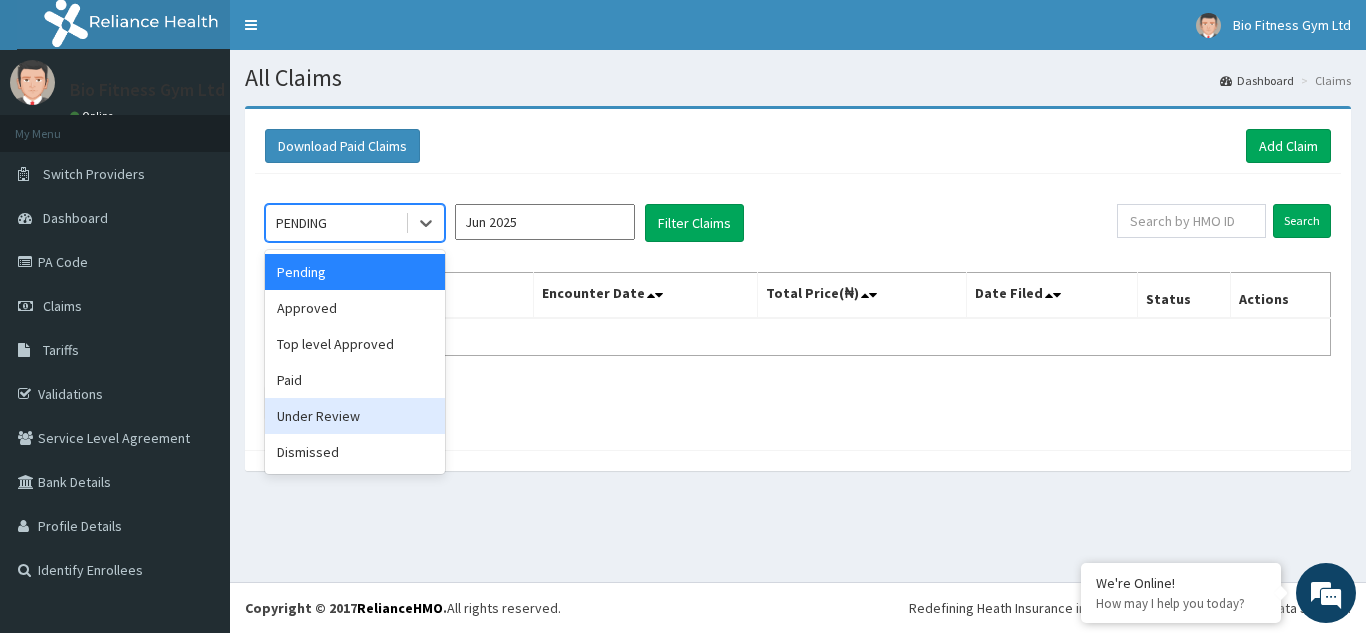 click on "Under Review" at bounding box center (355, 416) 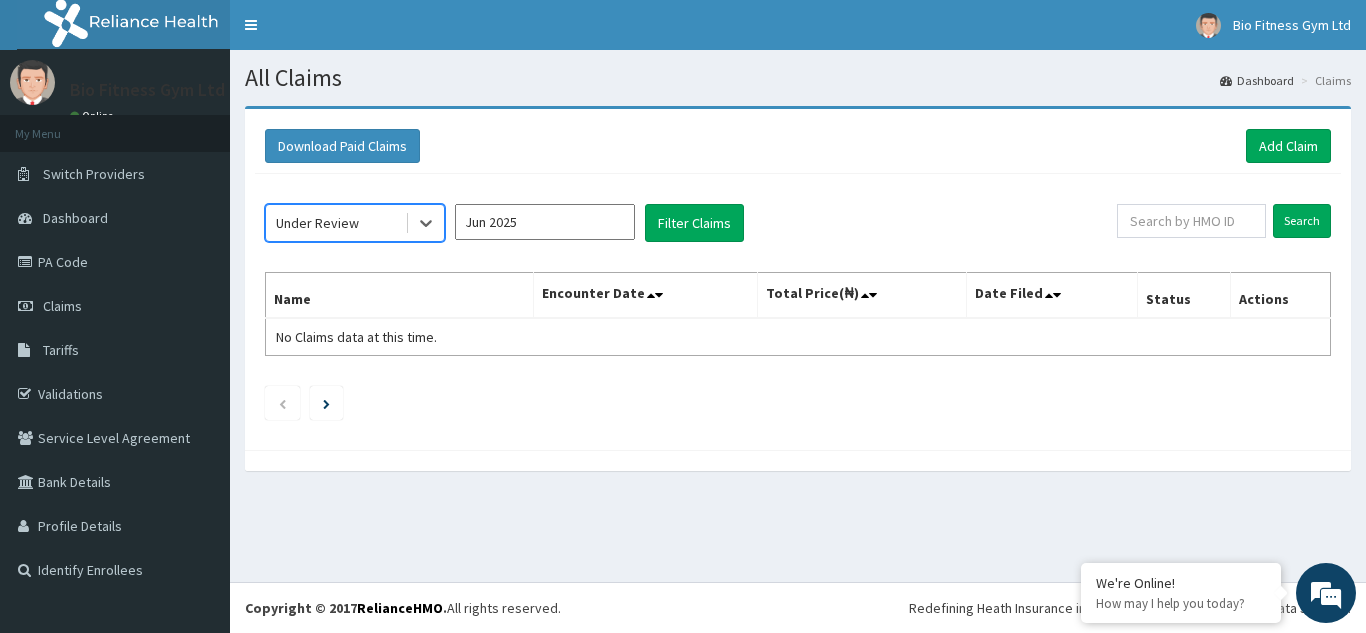 click on "Jun 2025" at bounding box center (545, 222) 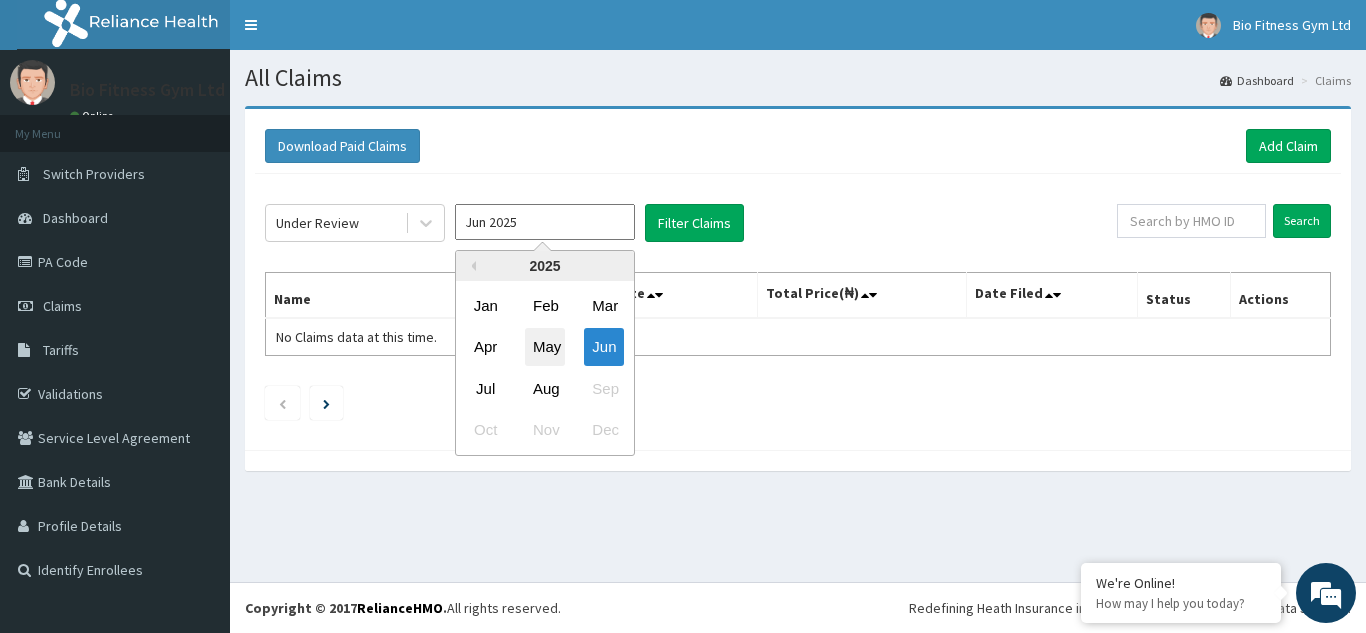 click on "May" at bounding box center [545, 347] 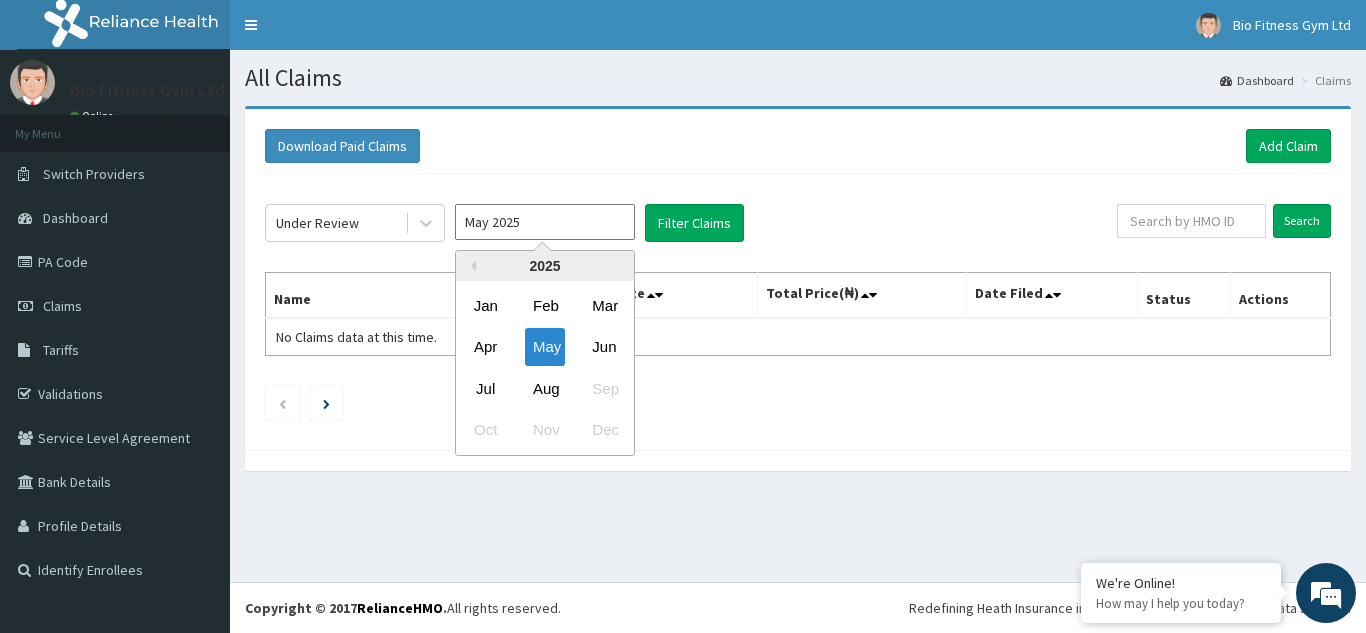 click on "May 2025" at bounding box center [545, 222] 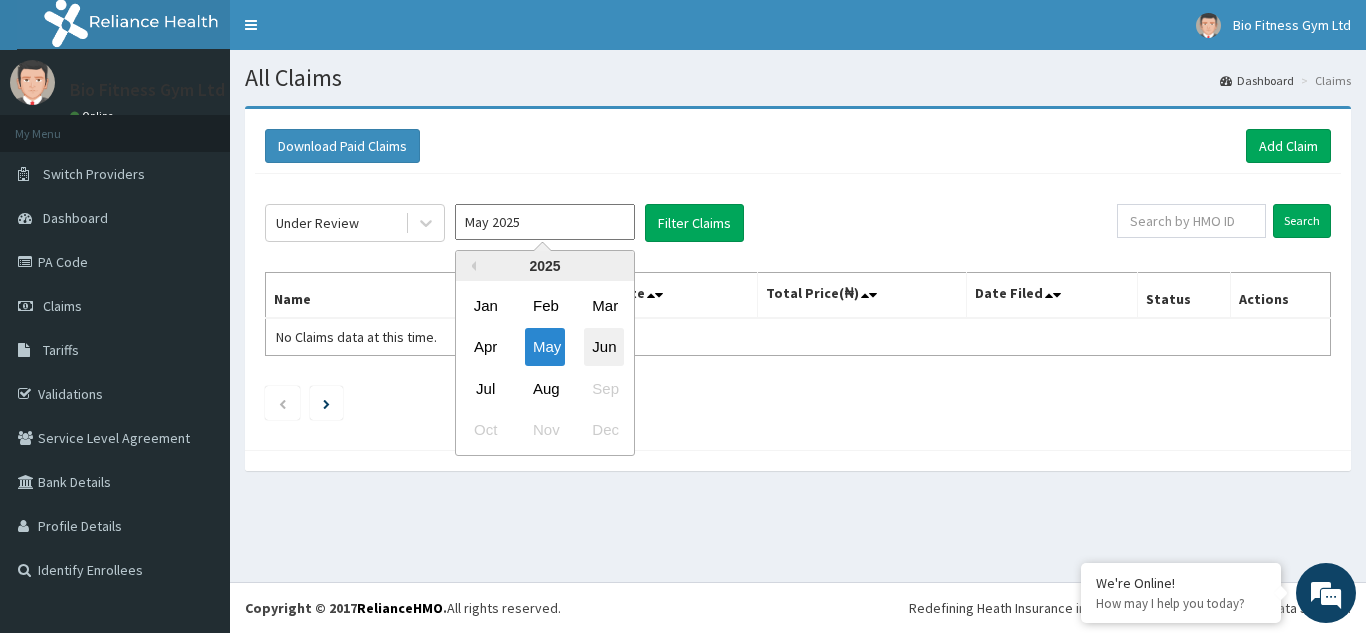 click on "Jun" at bounding box center (604, 347) 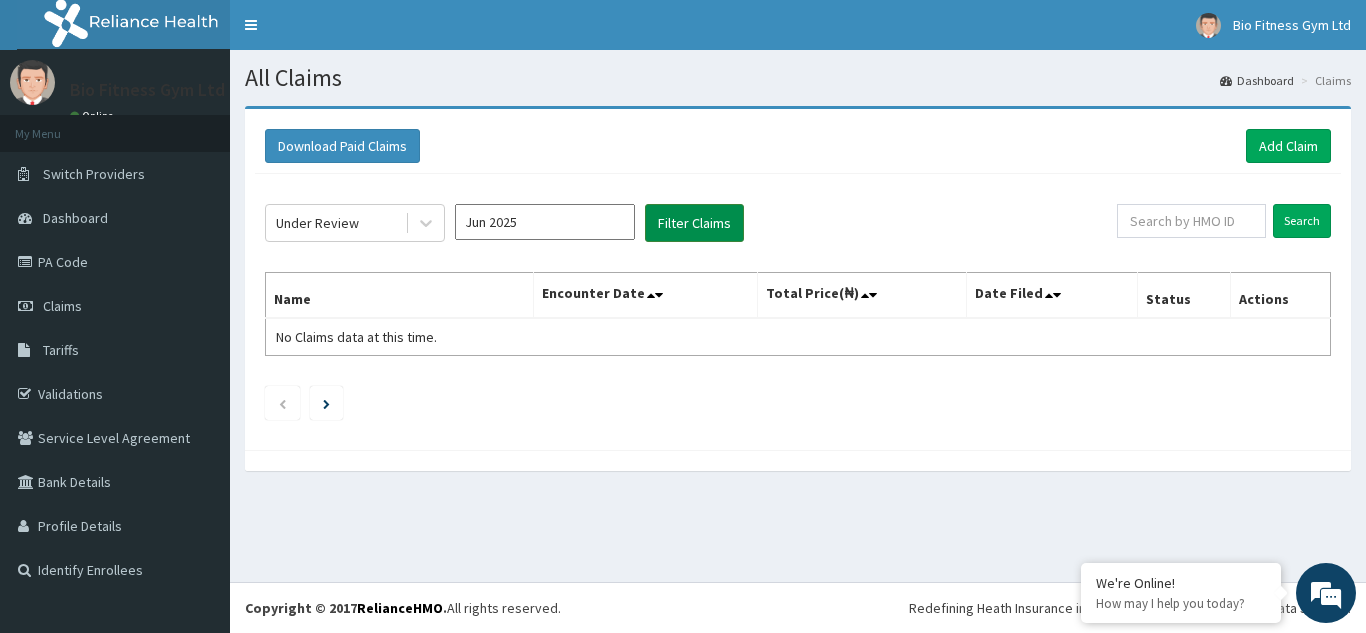 click on "Filter Claims" at bounding box center (694, 223) 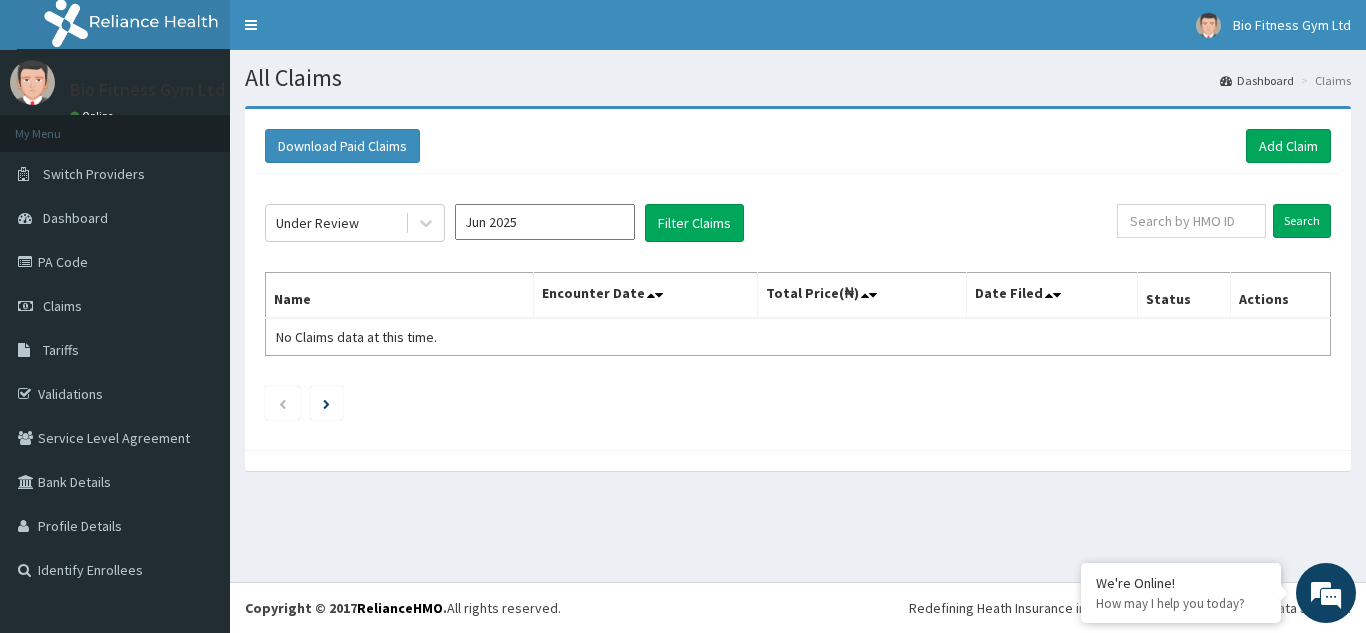 click on "Jun 2025" at bounding box center (545, 222) 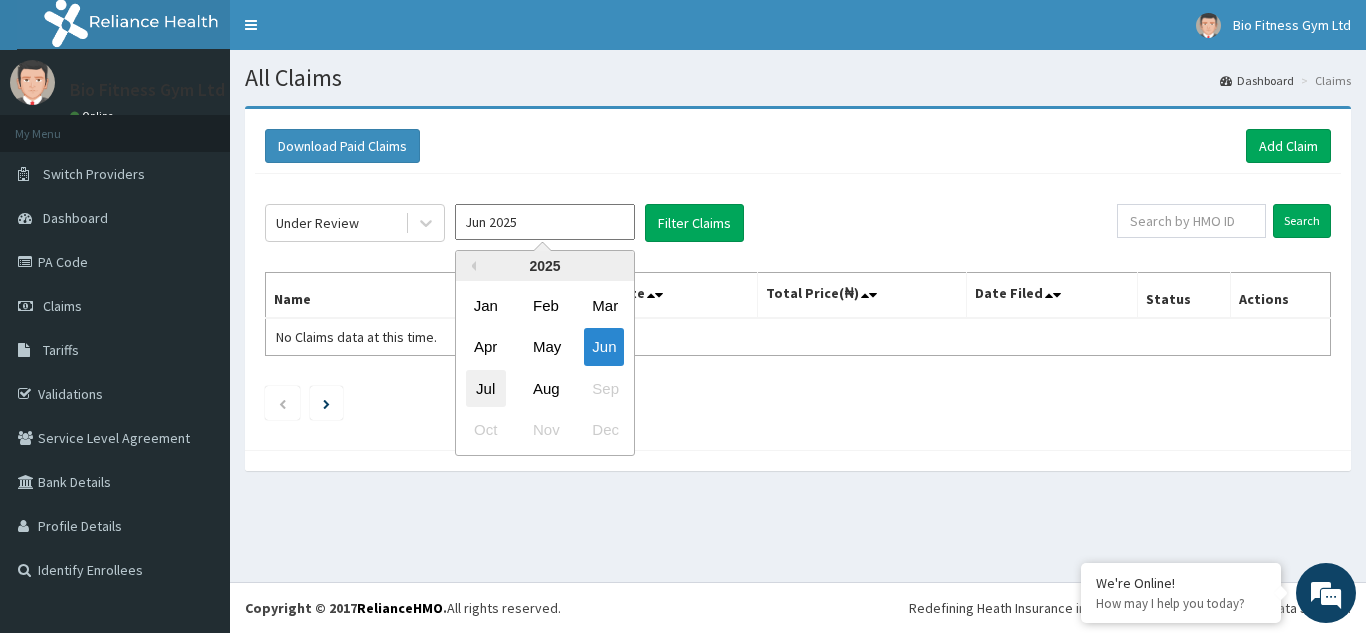 click on "Jul" at bounding box center (486, 388) 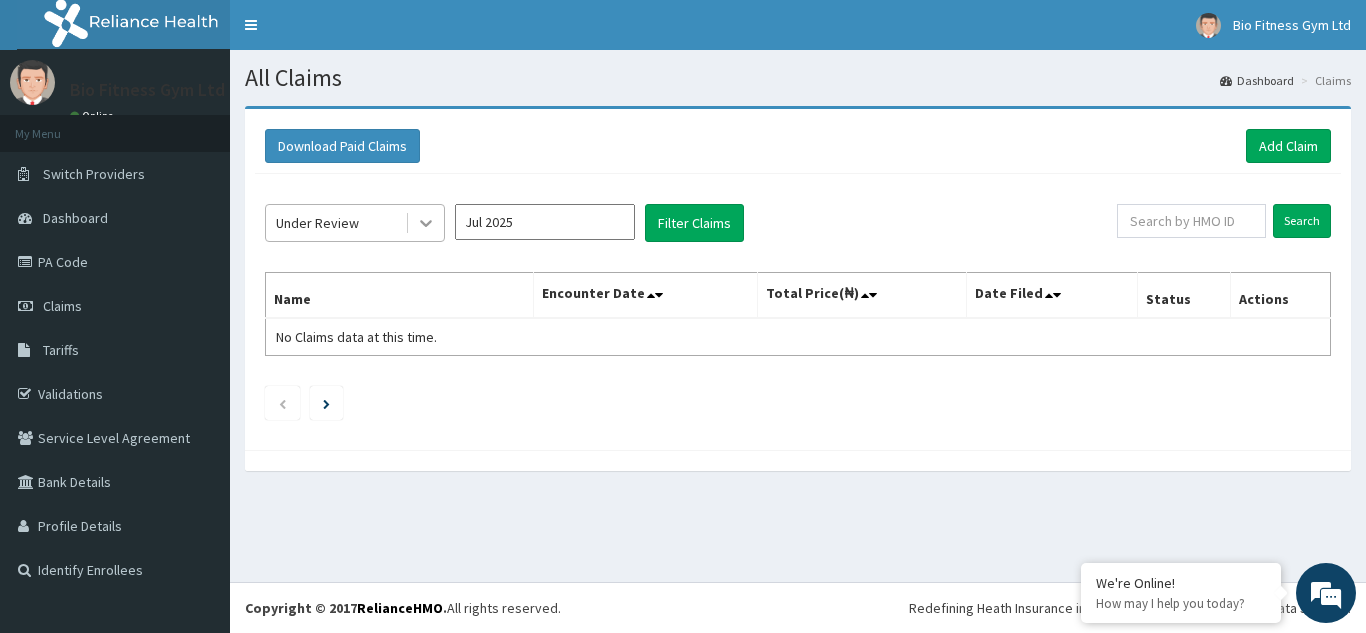 click 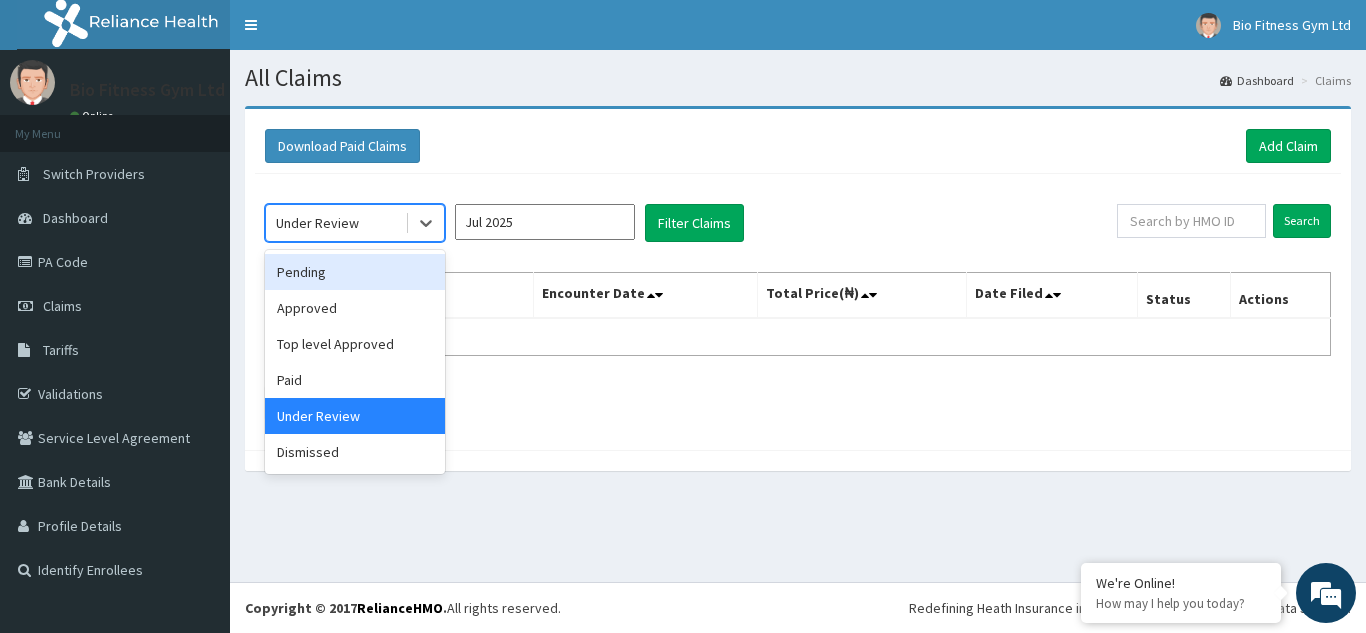 click on "Pending" at bounding box center (355, 272) 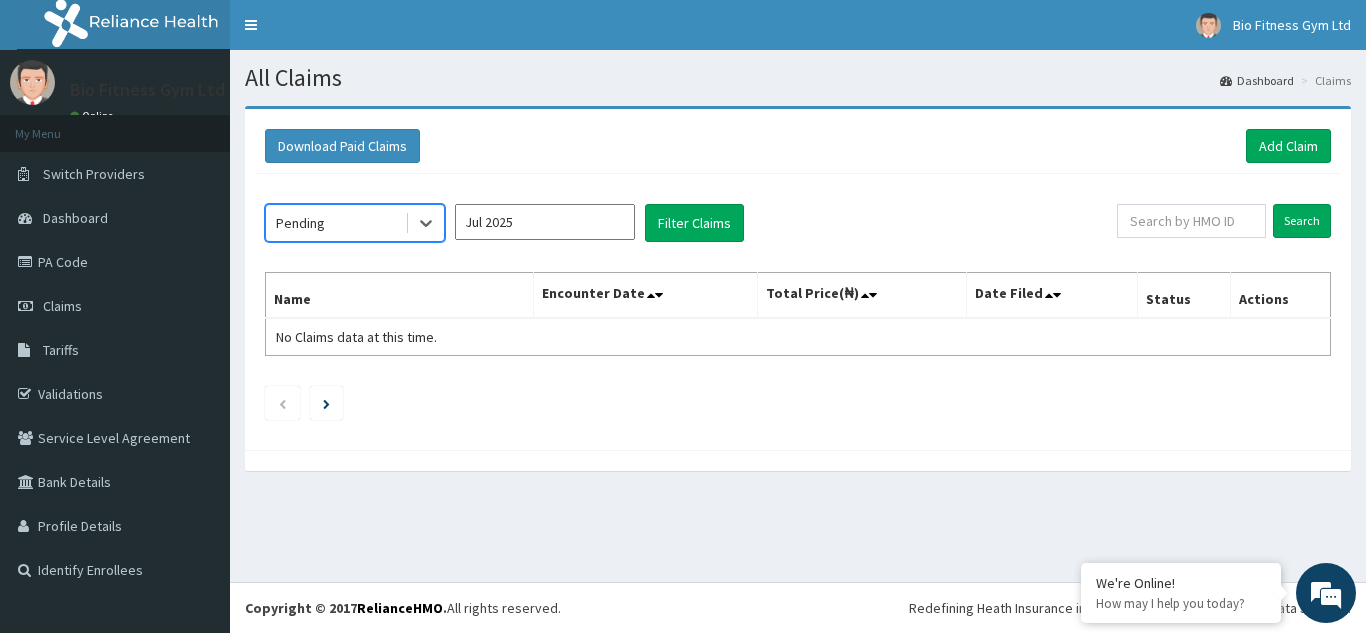 click on "Jul 2025" at bounding box center [545, 222] 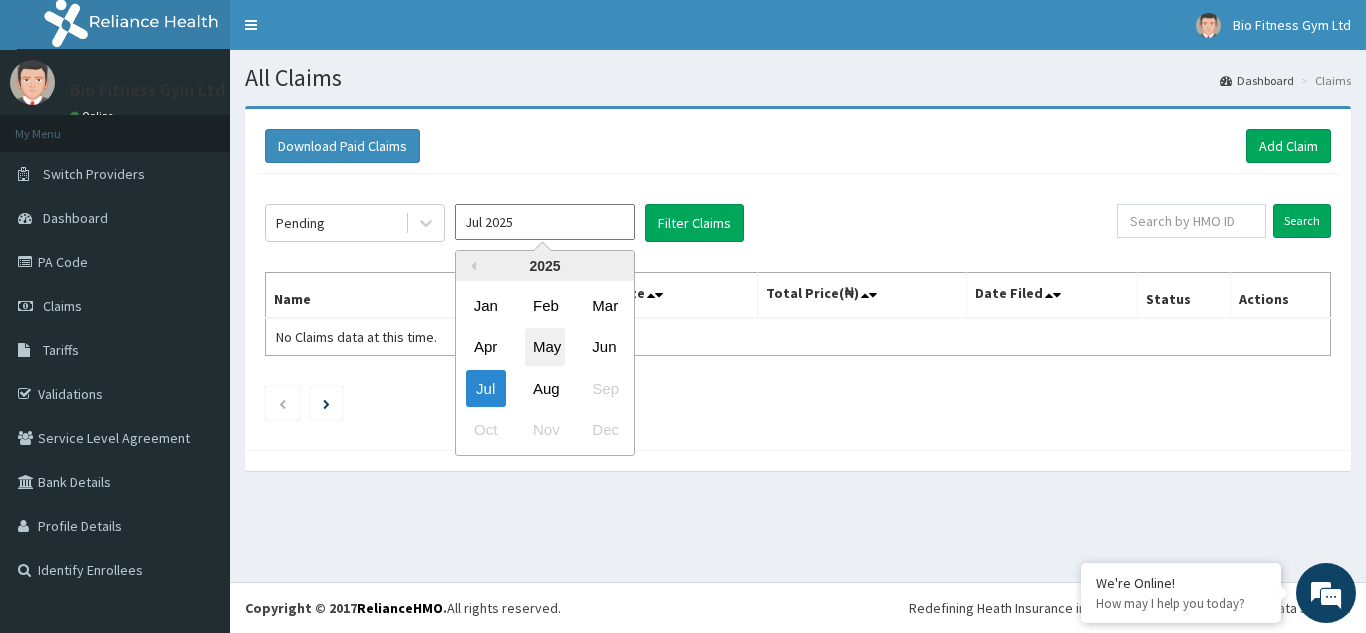 click on "May" at bounding box center [545, 347] 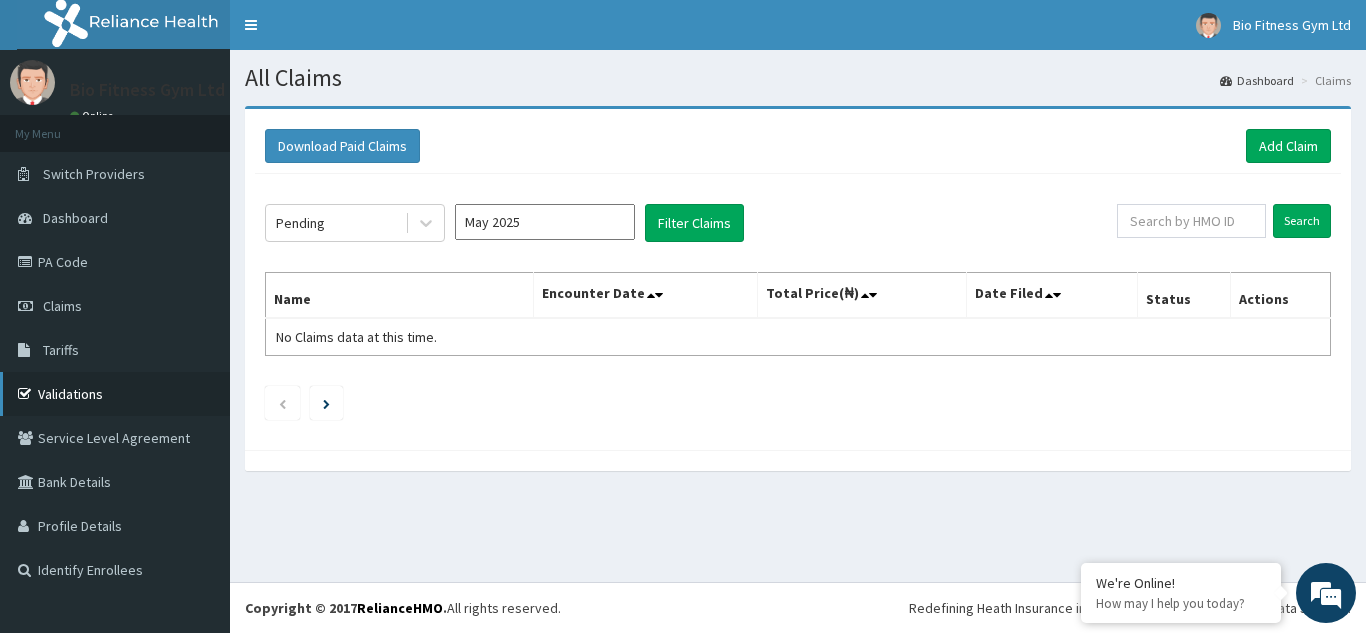 click on "Validations" at bounding box center (115, 394) 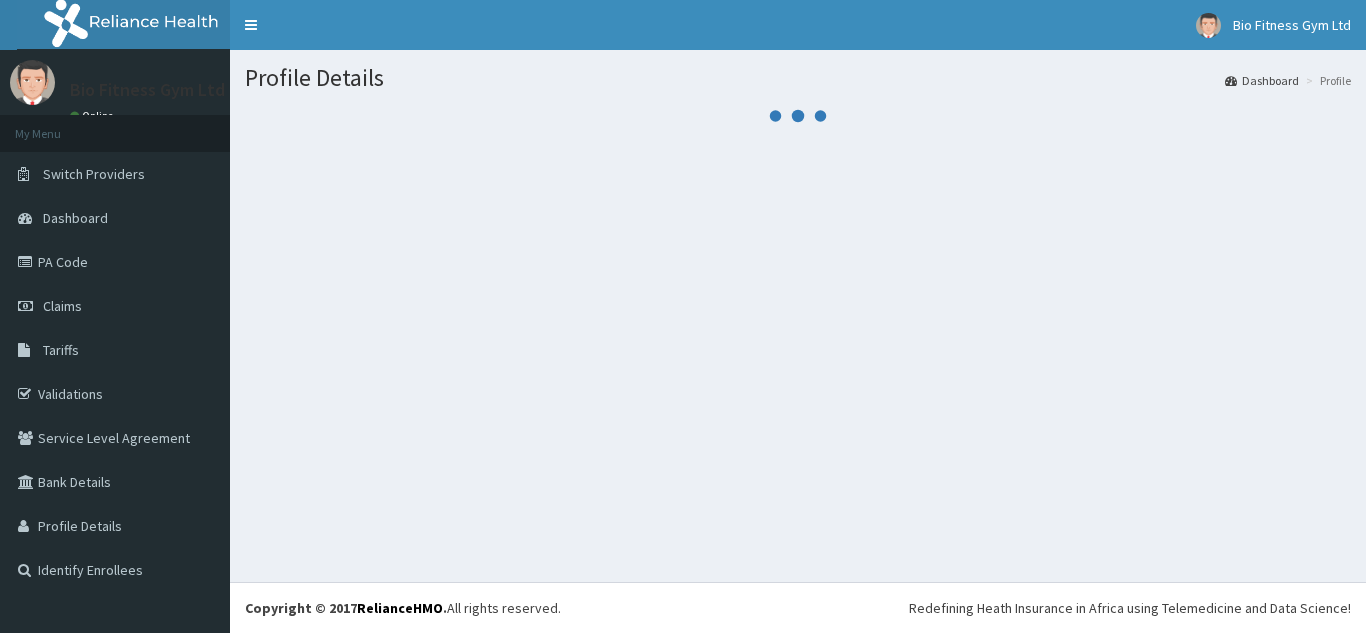 scroll, scrollTop: 0, scrollLeft: 0, axis: both 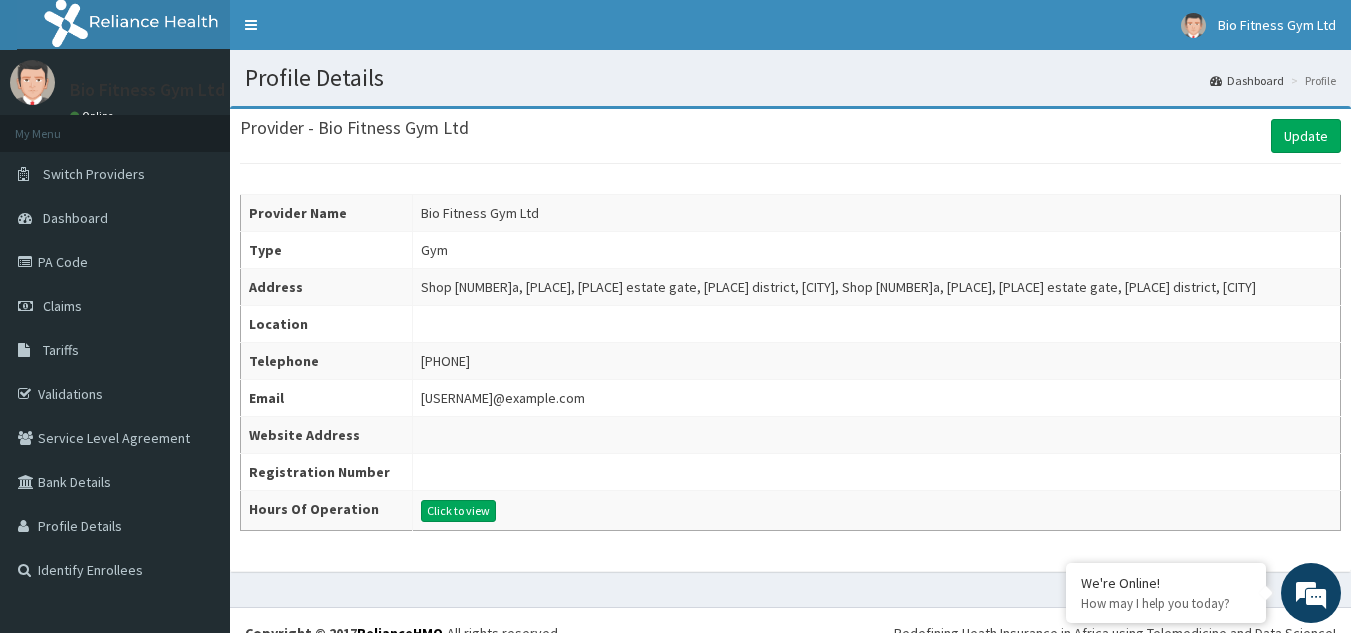 click on "[EMAIL]" at bounding box center (877, 398) 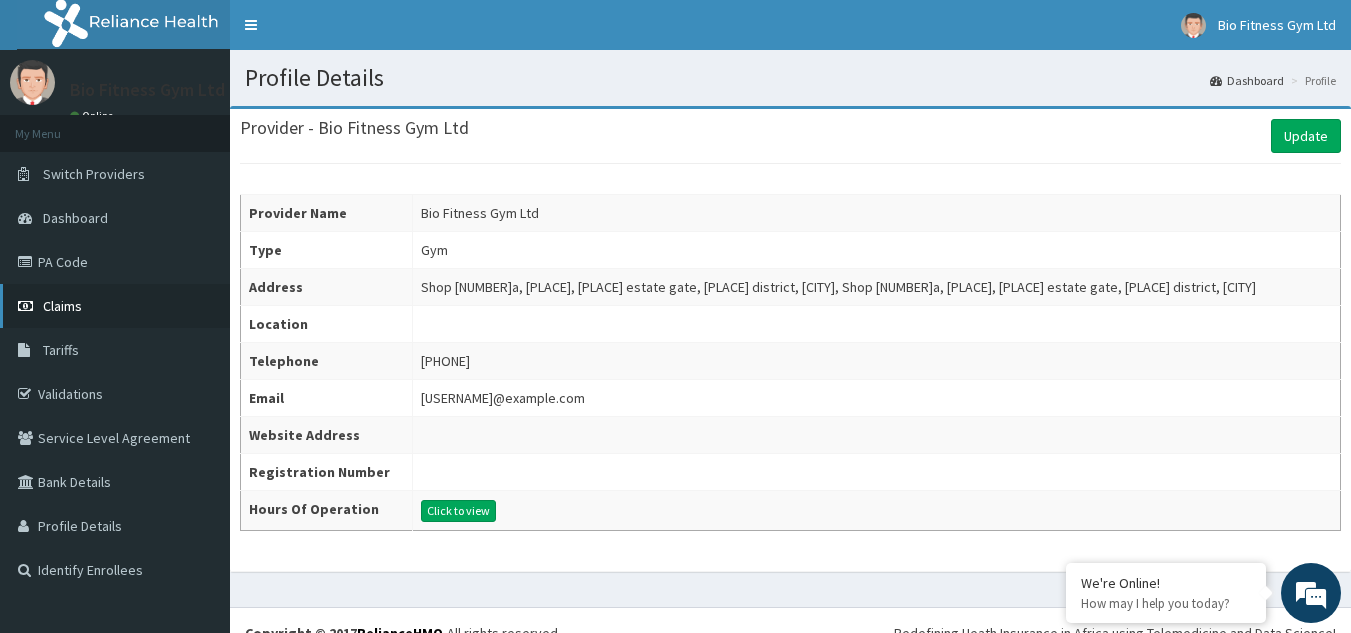 click on "Claims" at bounding box center [62, 306] 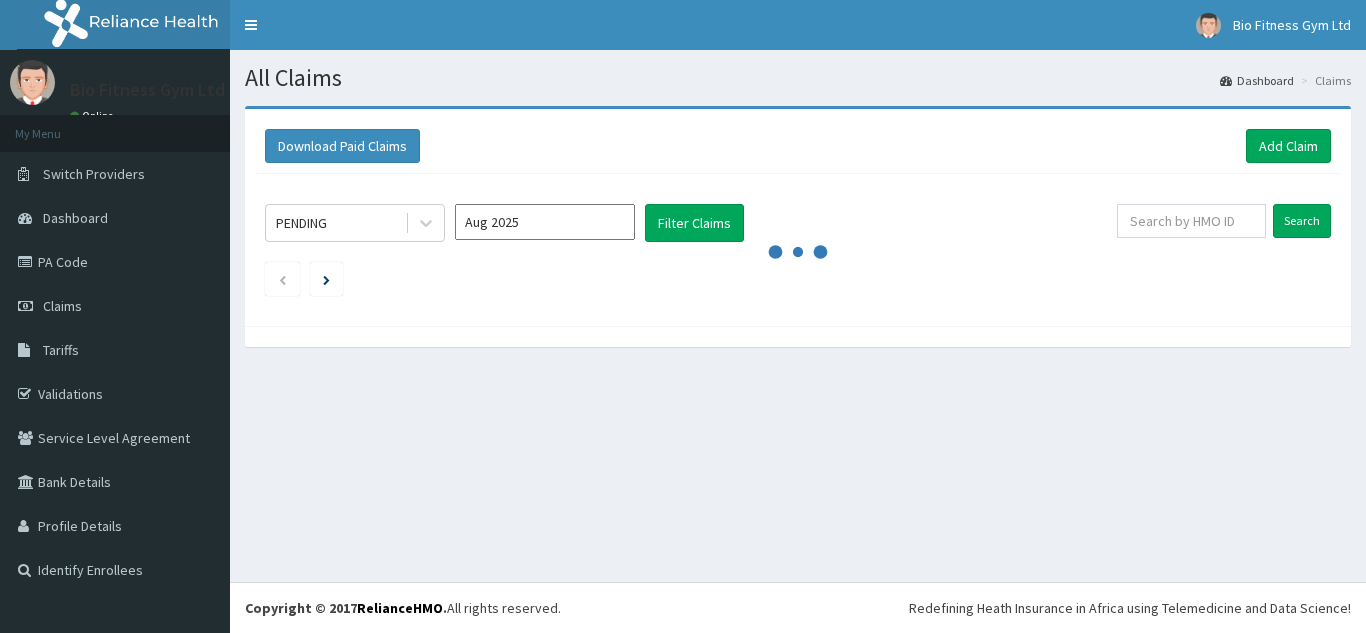 scroll, scrollTop: 0, scrollLeft: 0, axis: both 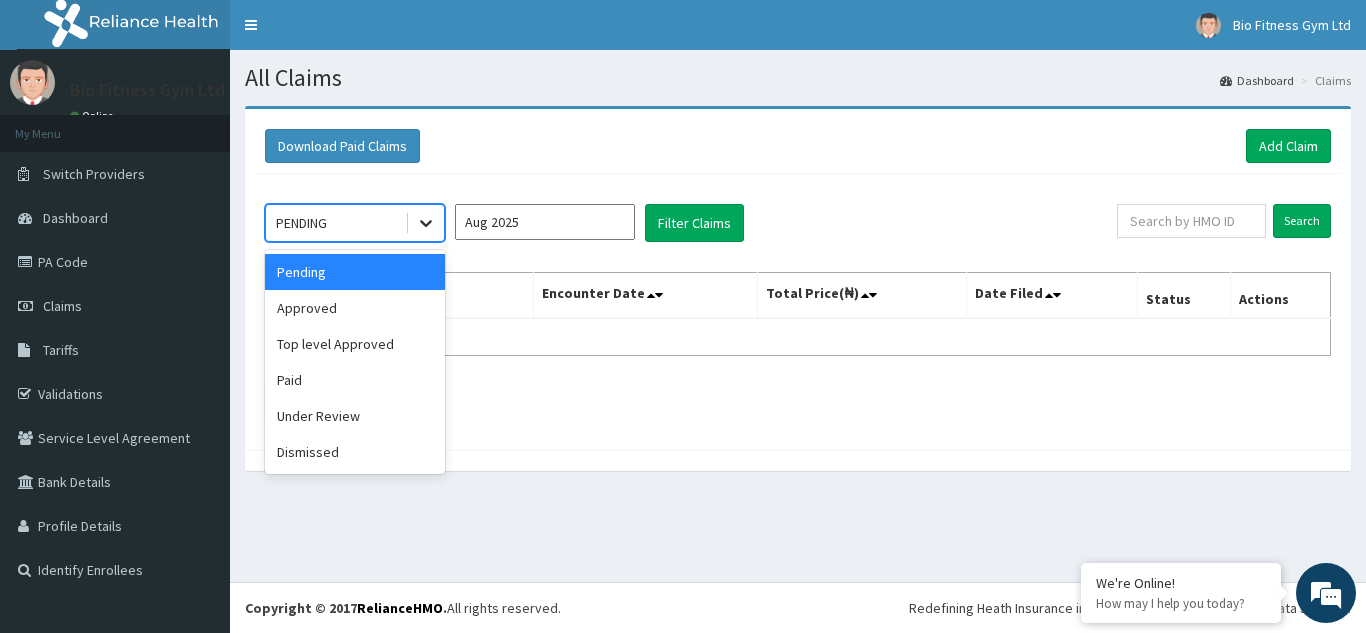 click 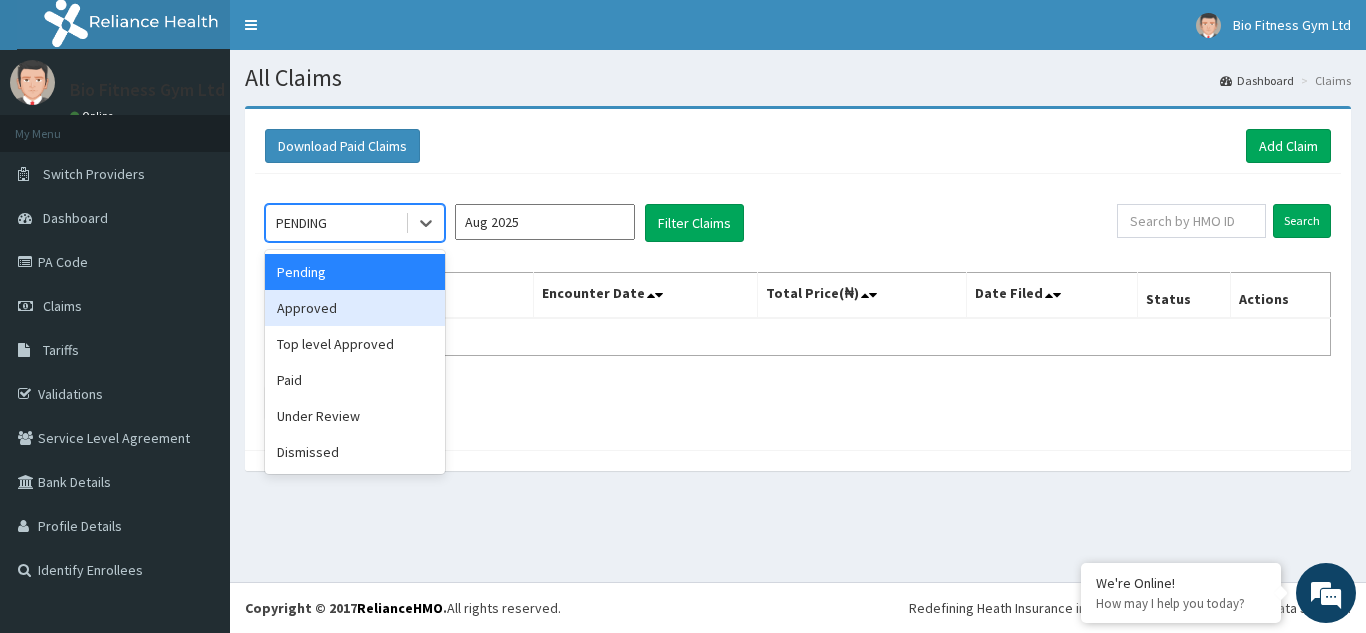 click on "Approved" at bounding box center [355, 308] 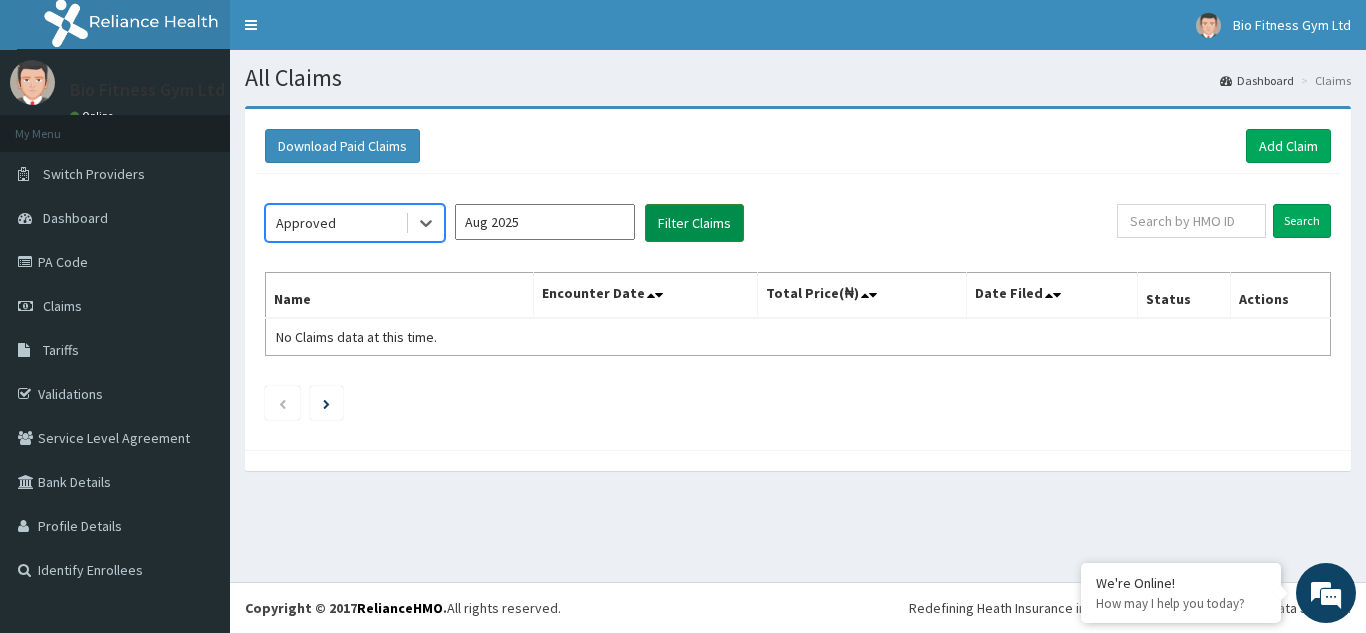 click on "Filter Claims" at bounding box center (694, 223) 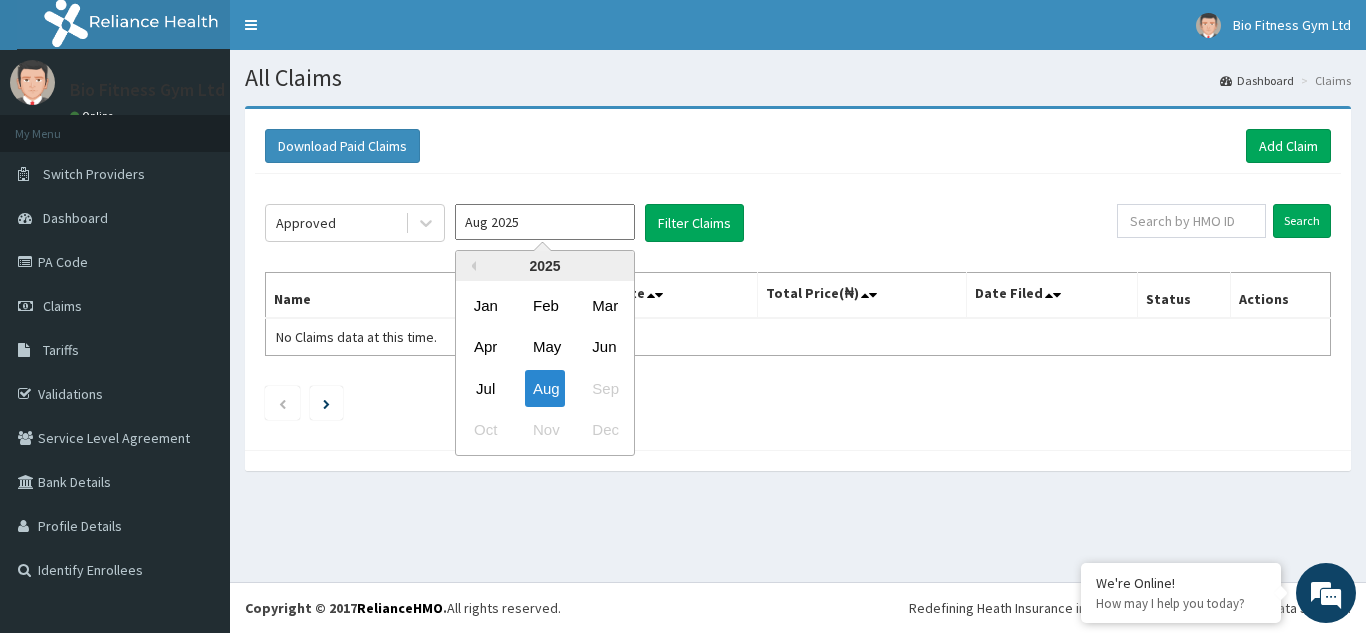 click on "Aug 2025" at bounding box center (545, 222) 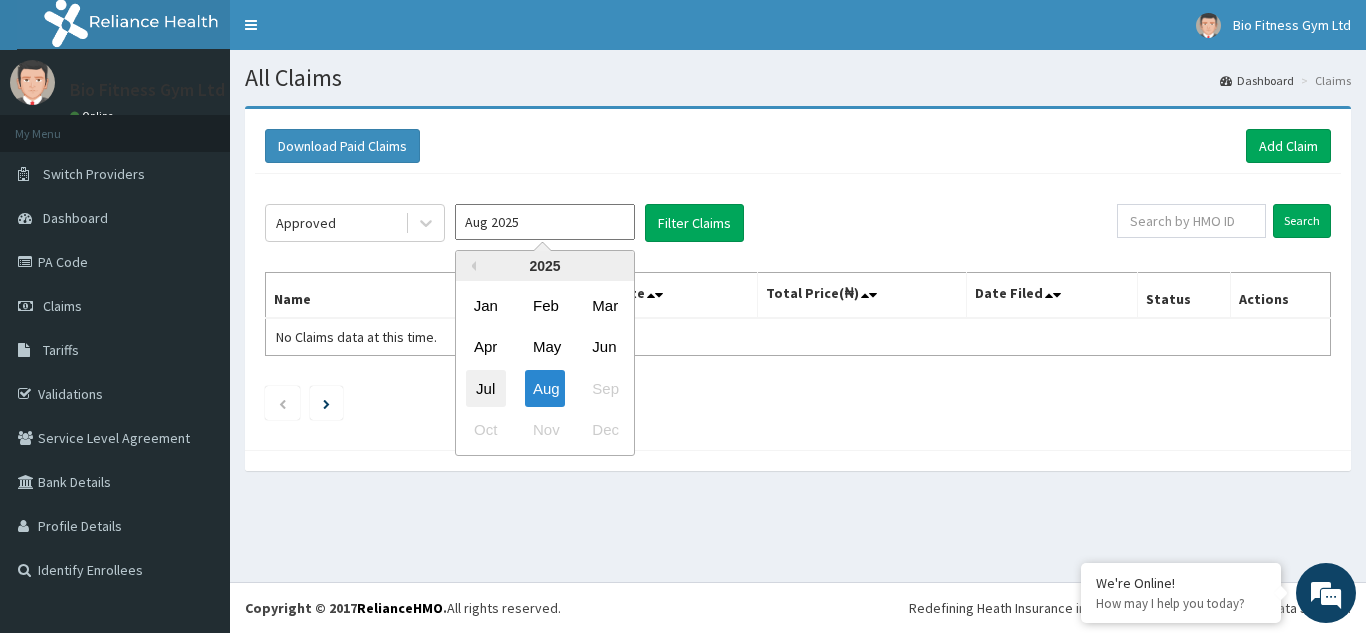 click on "Jul" at bounding box center (486, 388) 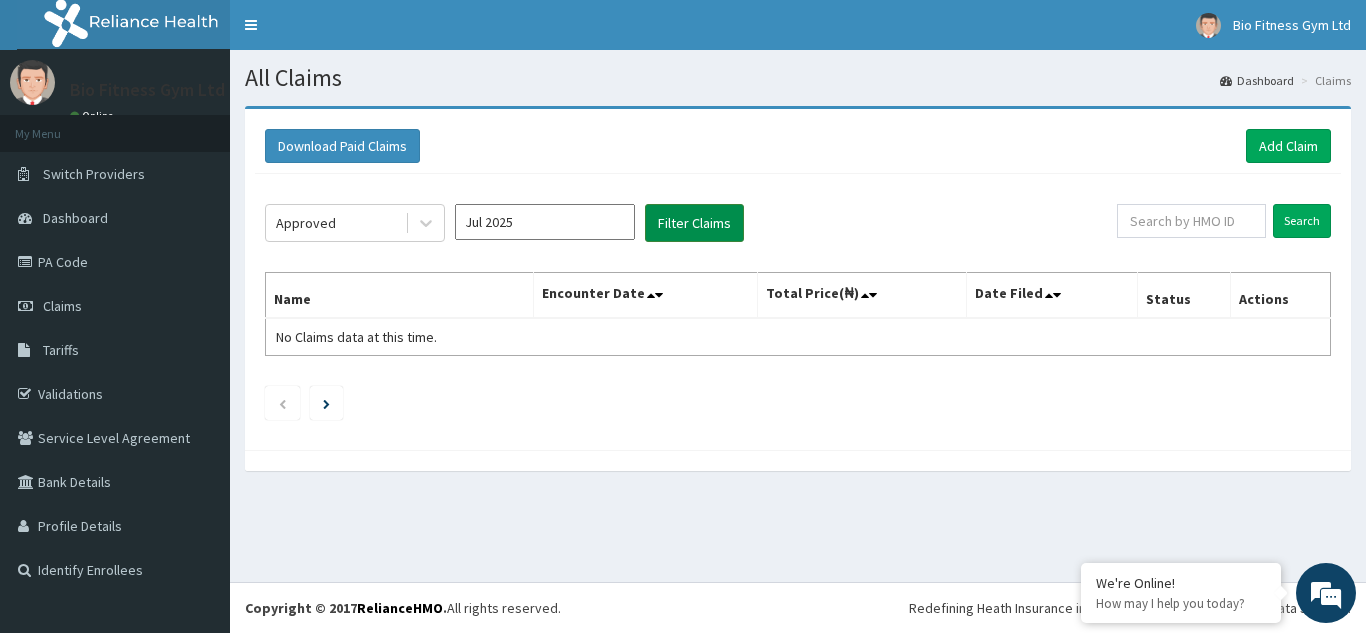 click on "Filter Claims" at bounding box center [694, 223] 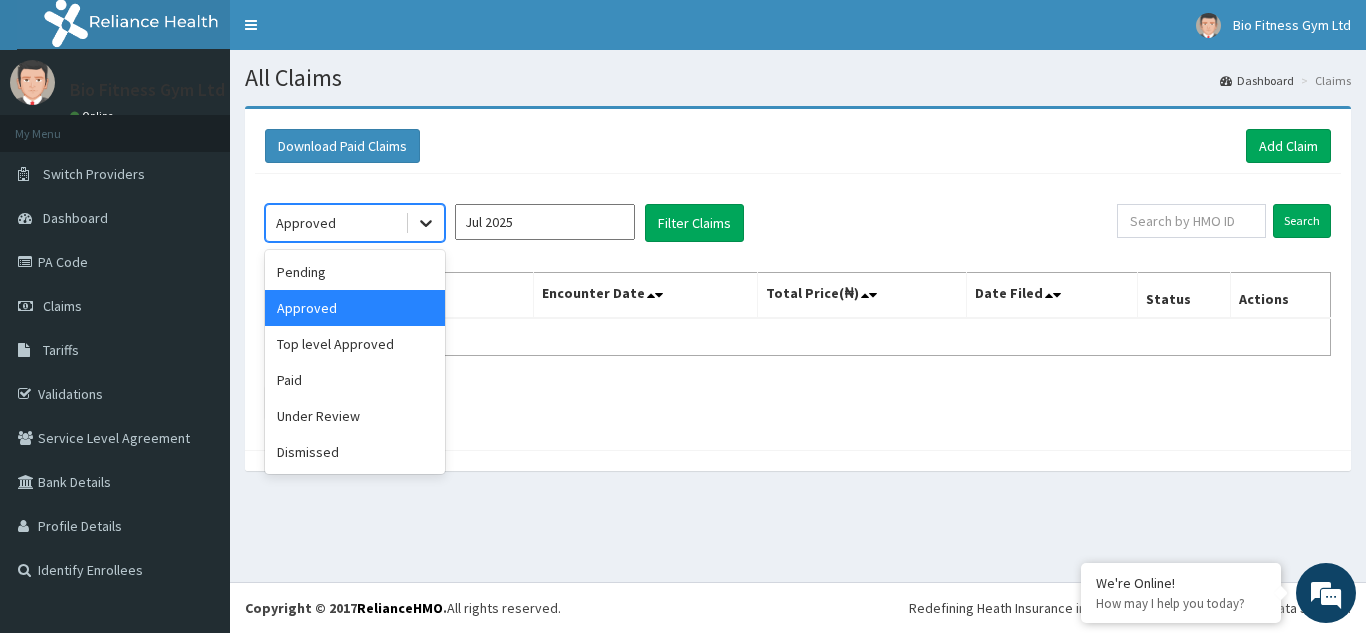 click 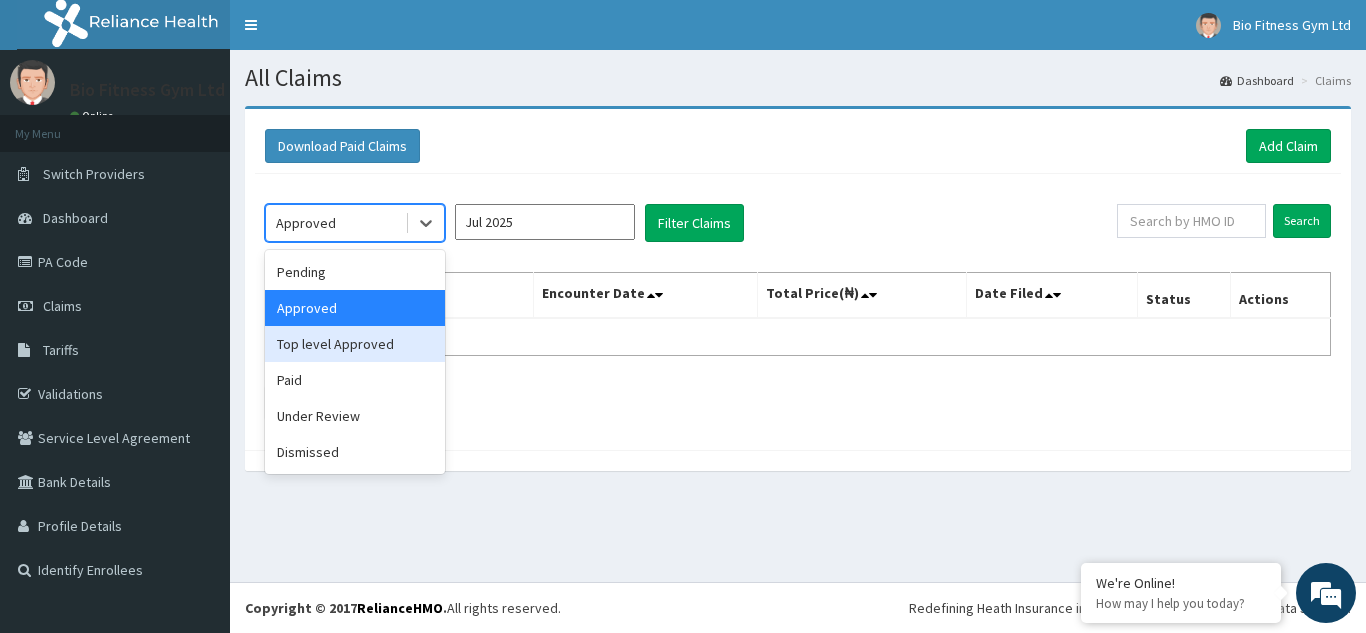 click on "Top level Approved" at bounding box center (355, 344) 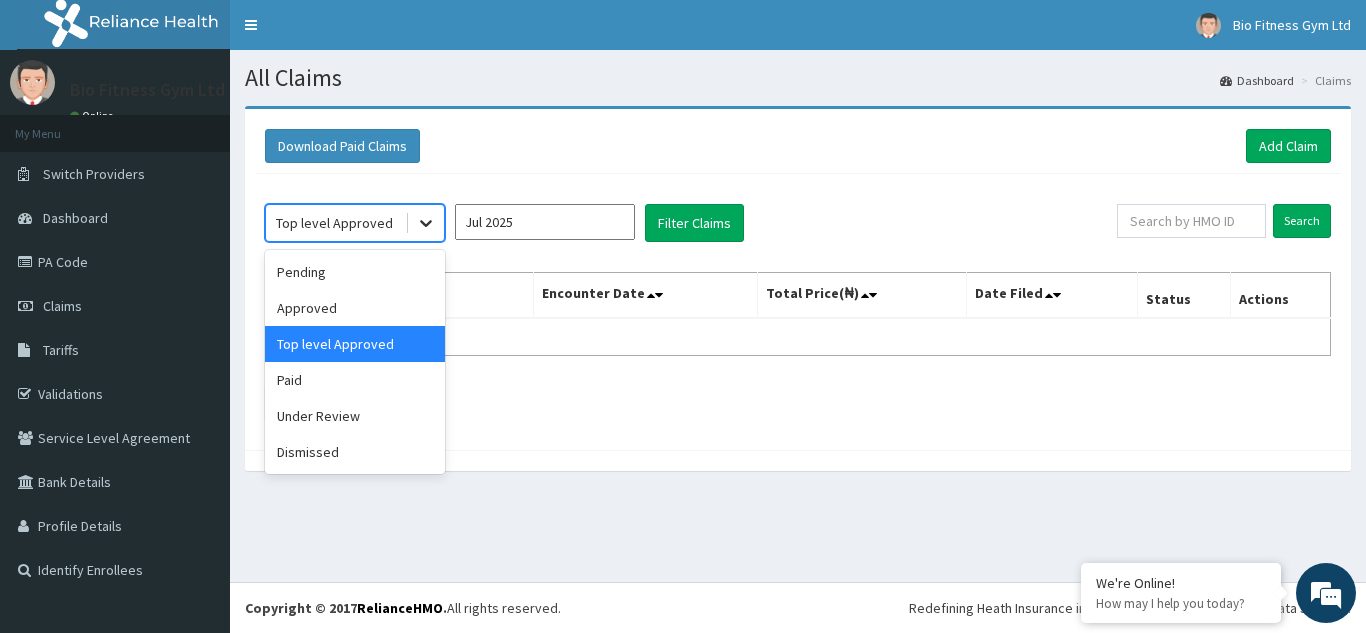 click 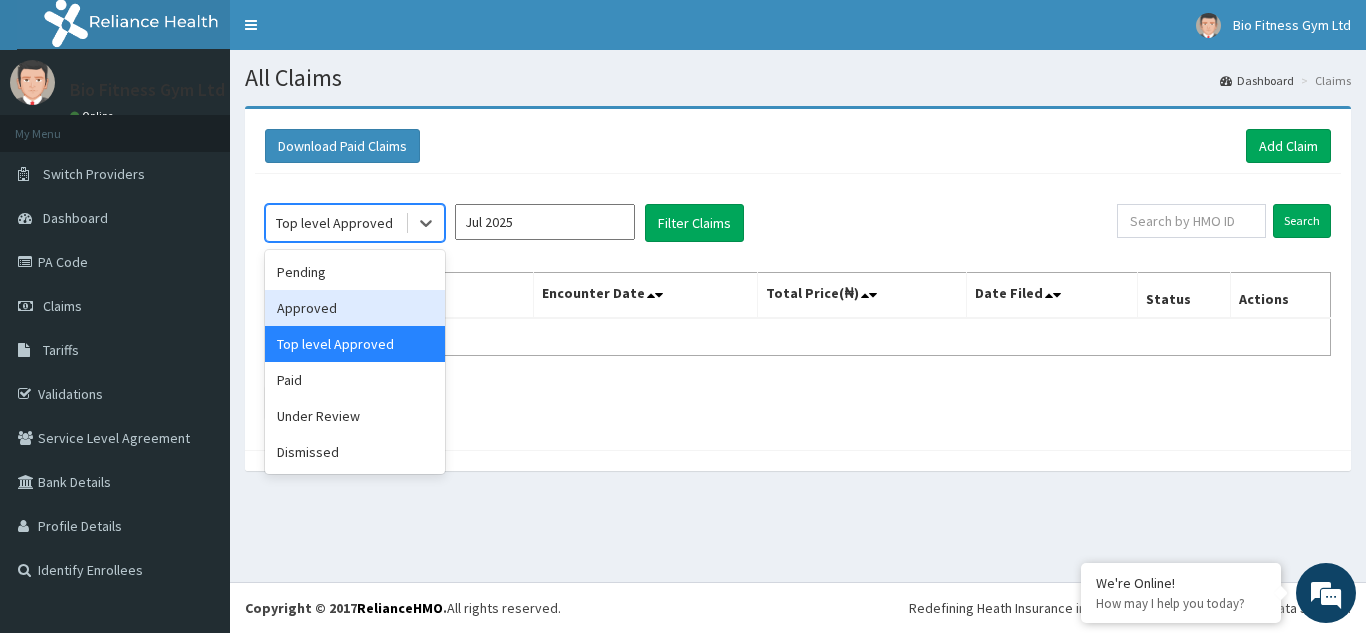 click on "Approved" at bounding box center [355, 308] 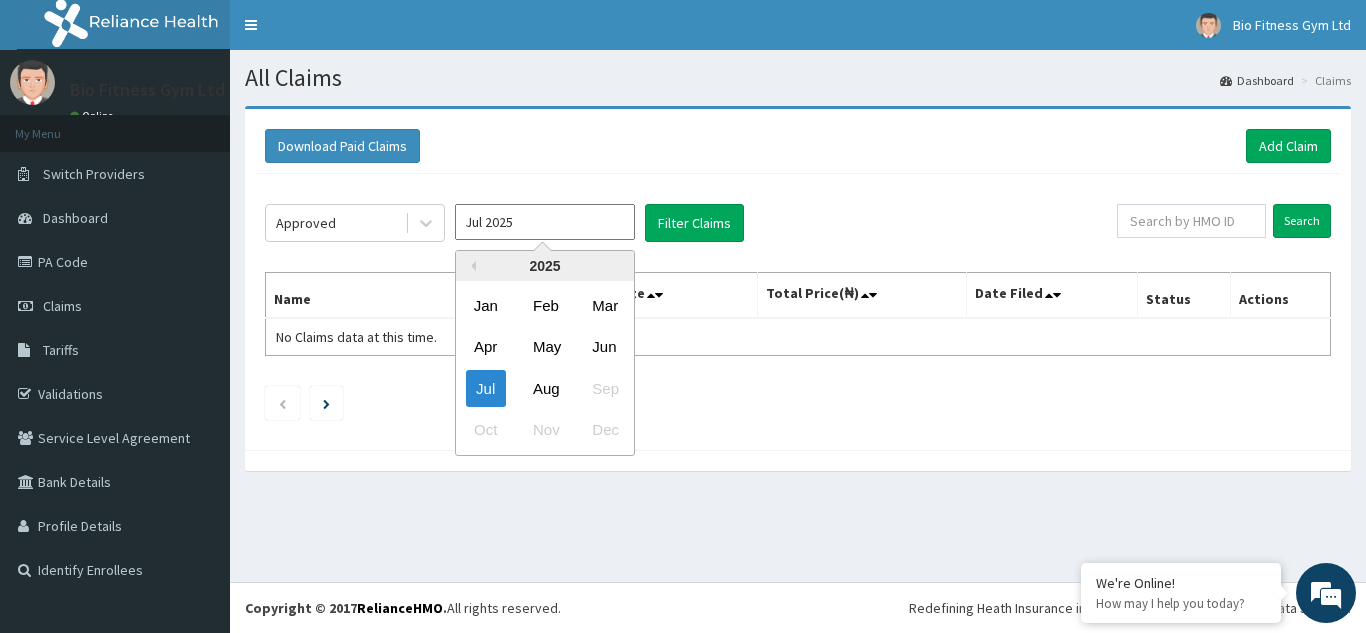 click on "Jul 2025" at bounding box center (545, 222) 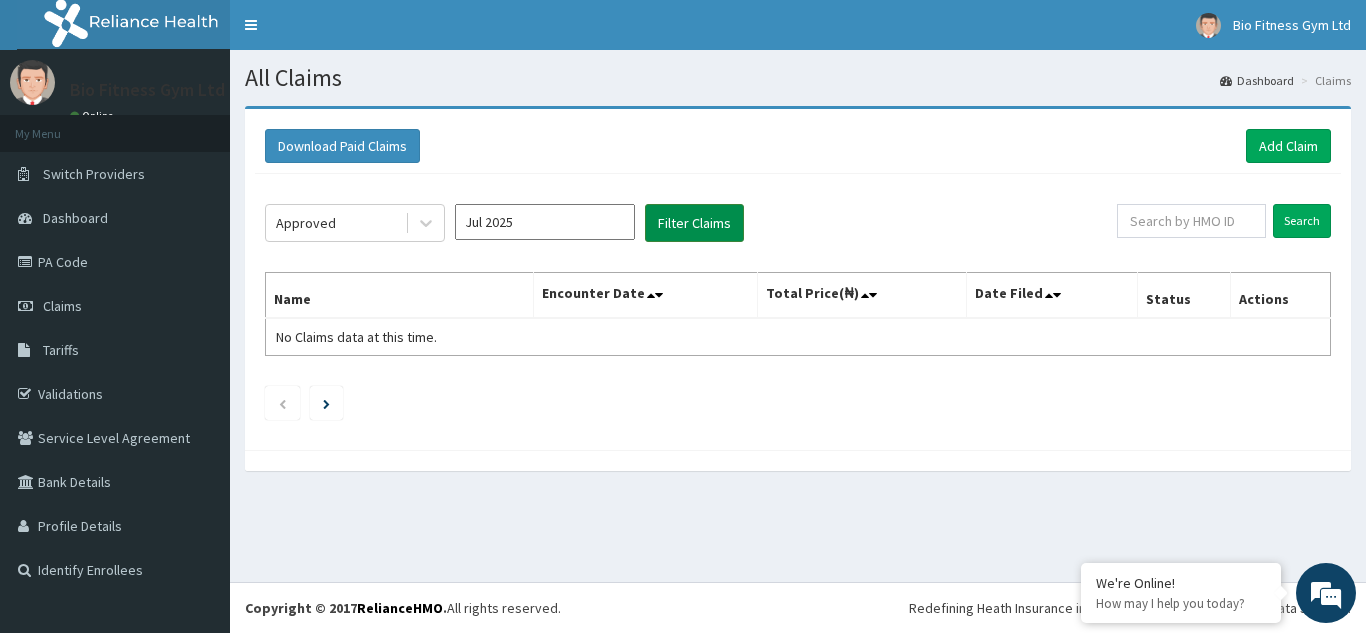 click on "Filter Claims" at bounding box center [694, 223] 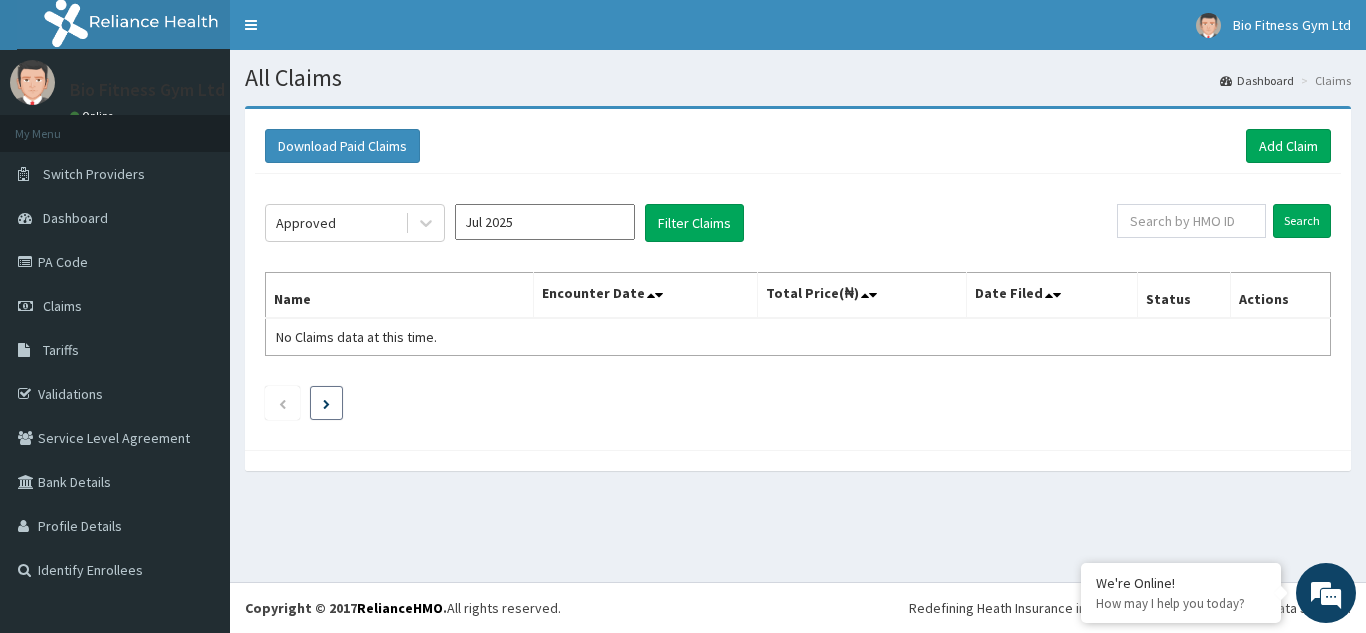 click at bounding box center [326, 403] 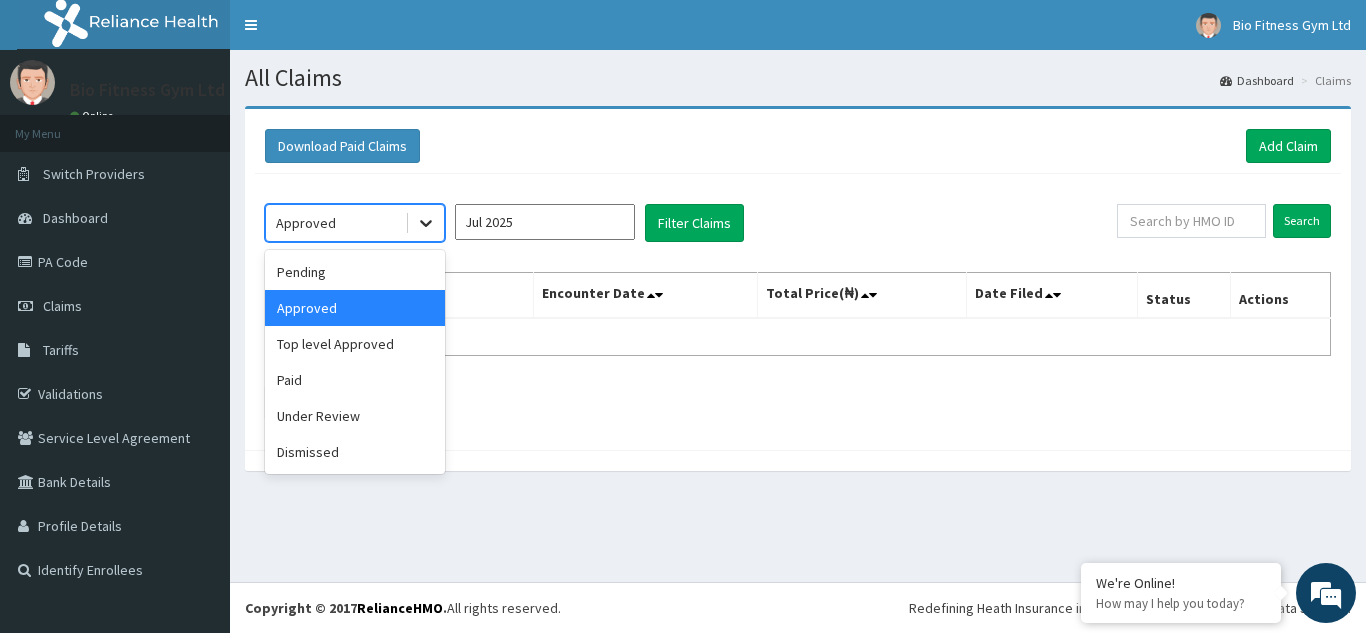 click 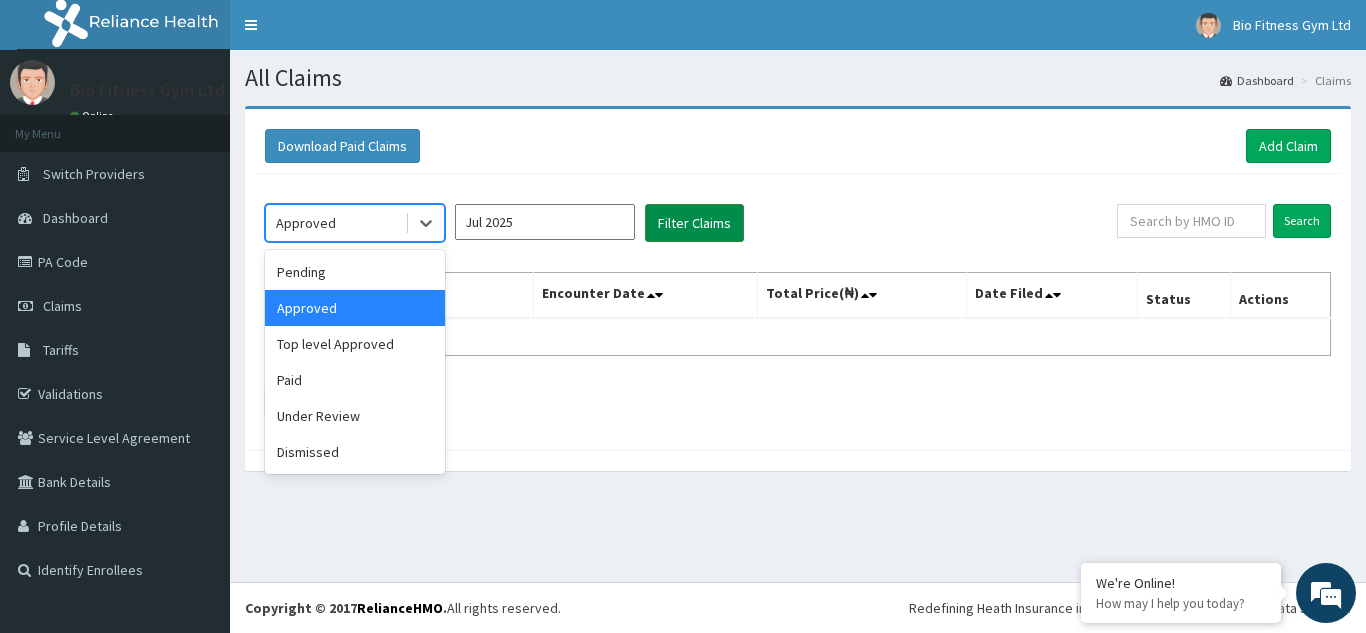 click on "Filter Claims" at bounding box center [694, 223] 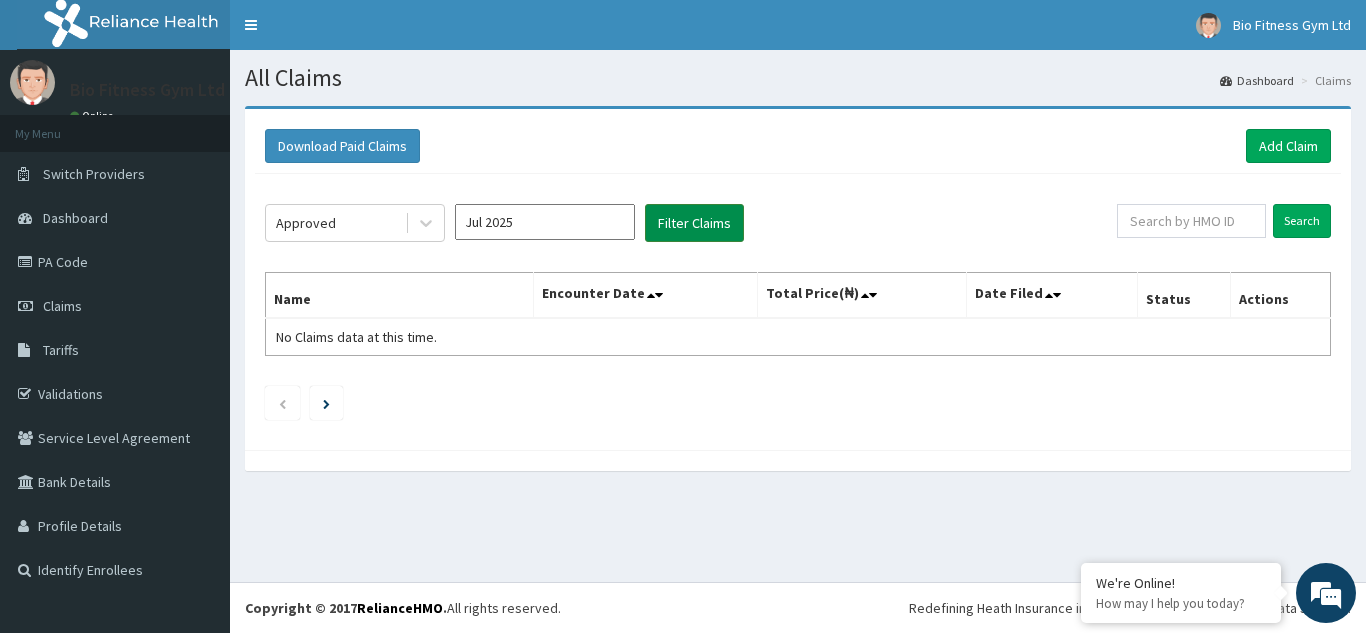 click on "Filter Claims" at bounding box center [694, 223] 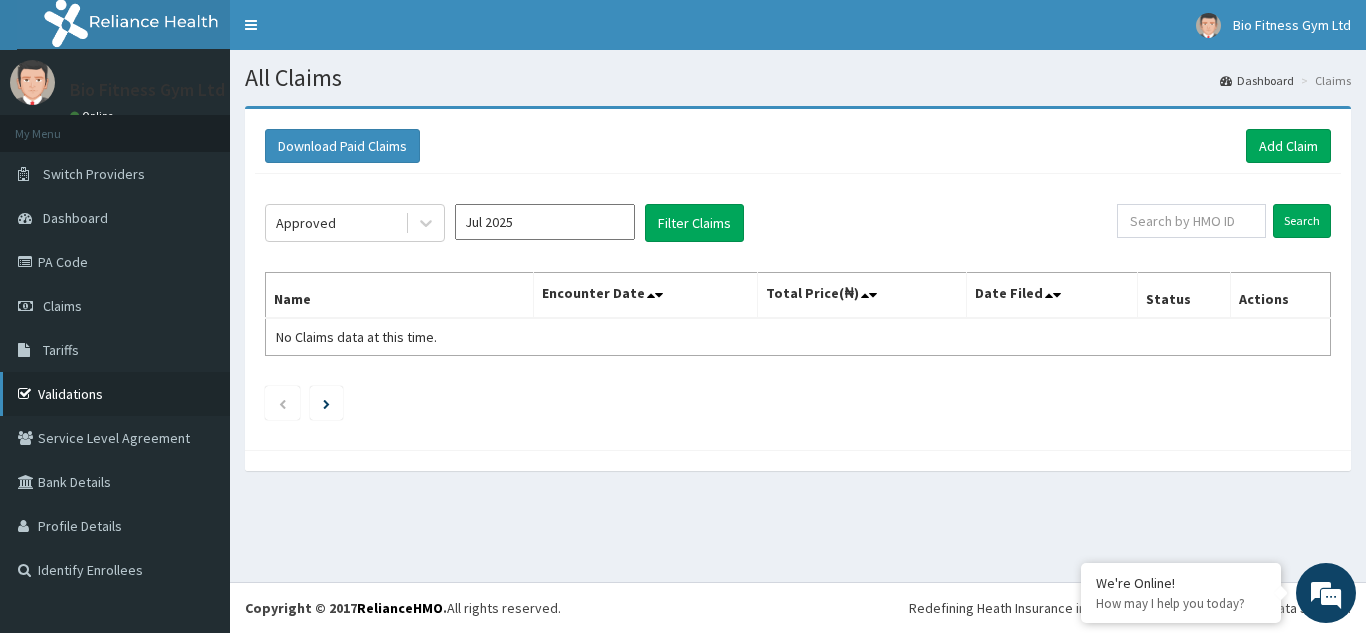 click on "Validations" at bounding box center [115, 394] 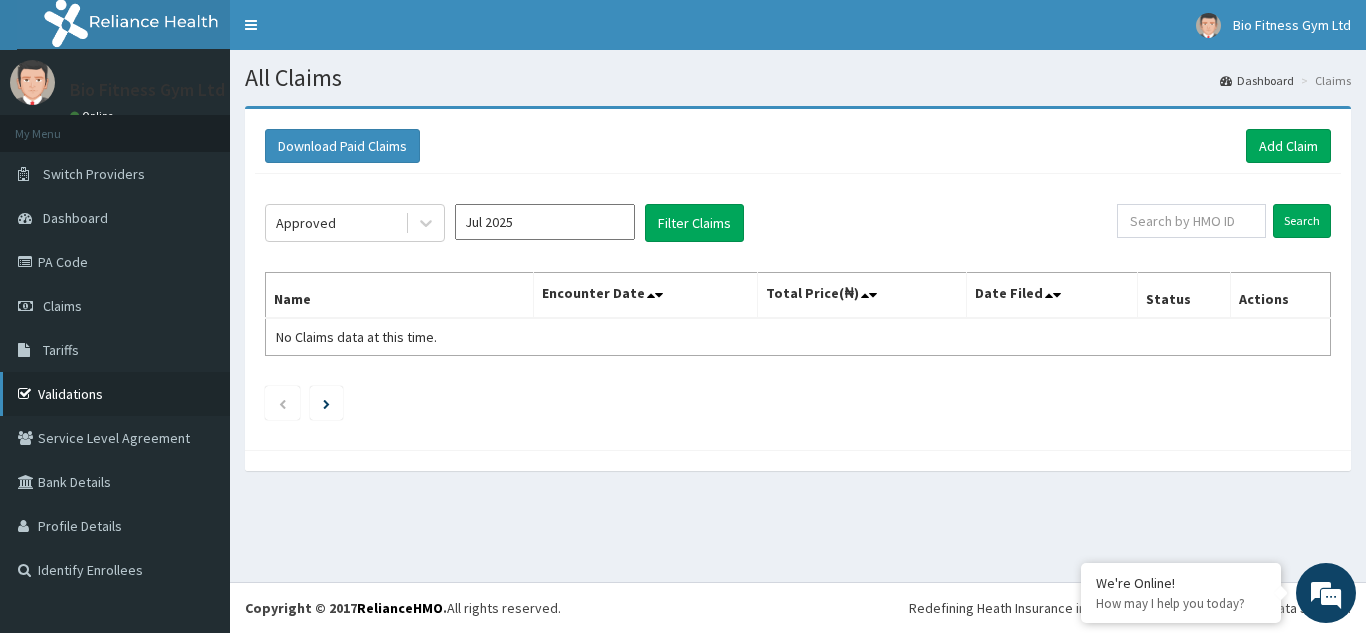click on "Validations" at bounding box center (115, 394) 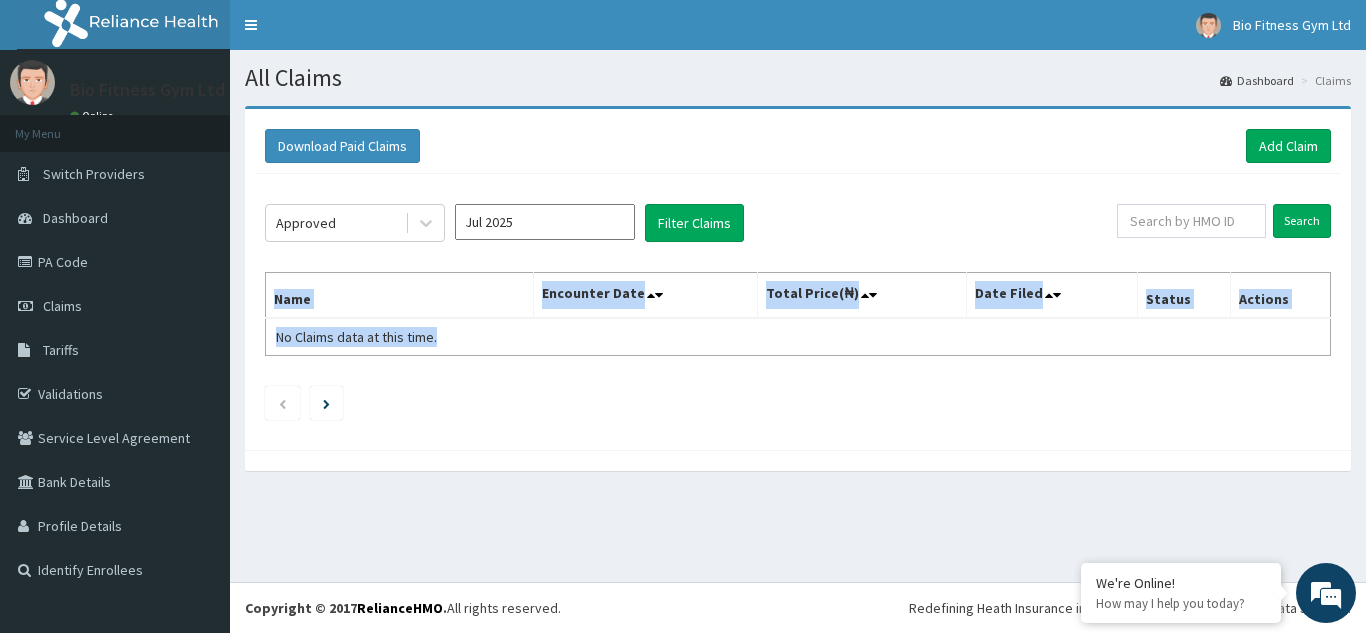 drag, startPoint x: 950, startPoint y: 343, endPoint x: 995, endPoint y: 418, distance: 87.46428 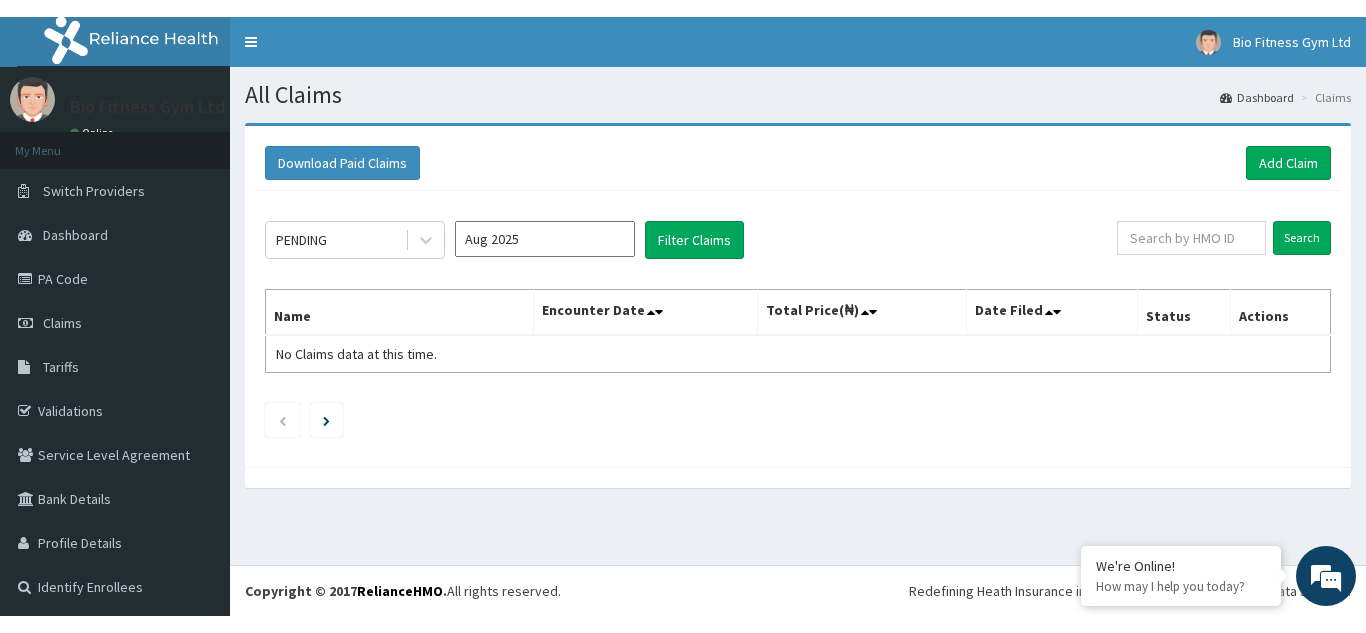 scroll, scrollTop: 0, scrollLeft: 0, axis: both 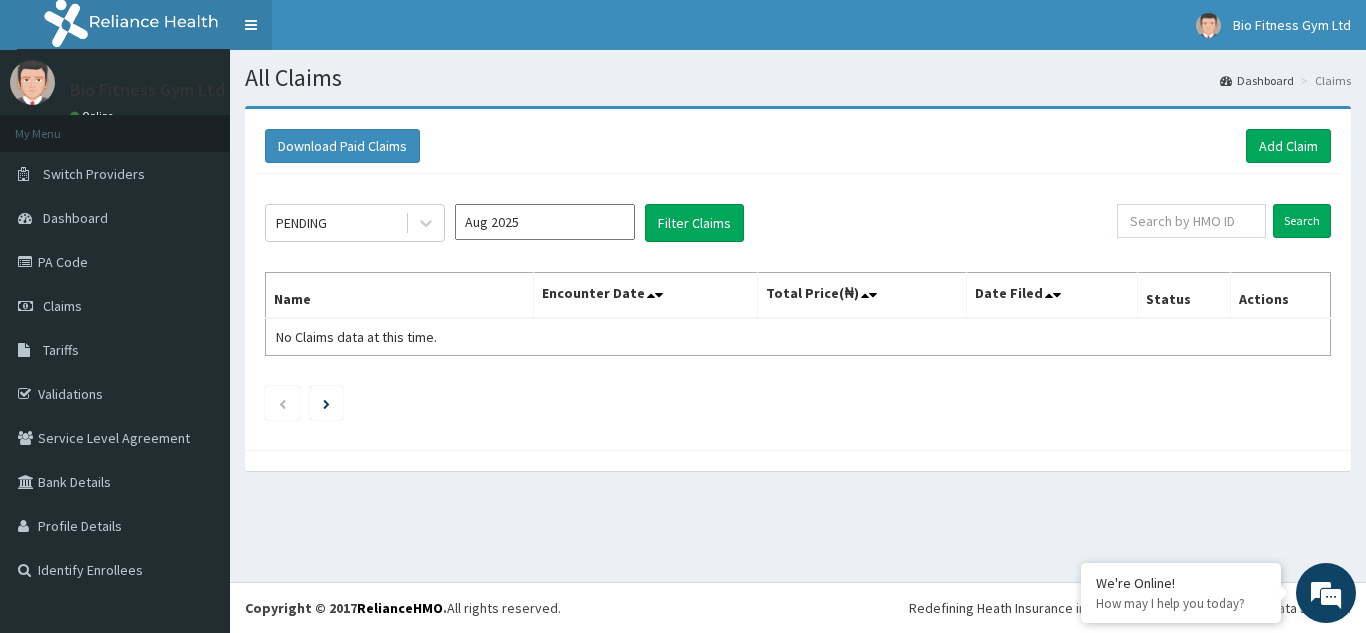 click on "Toggle navigation" at bounding box center (251, 25) 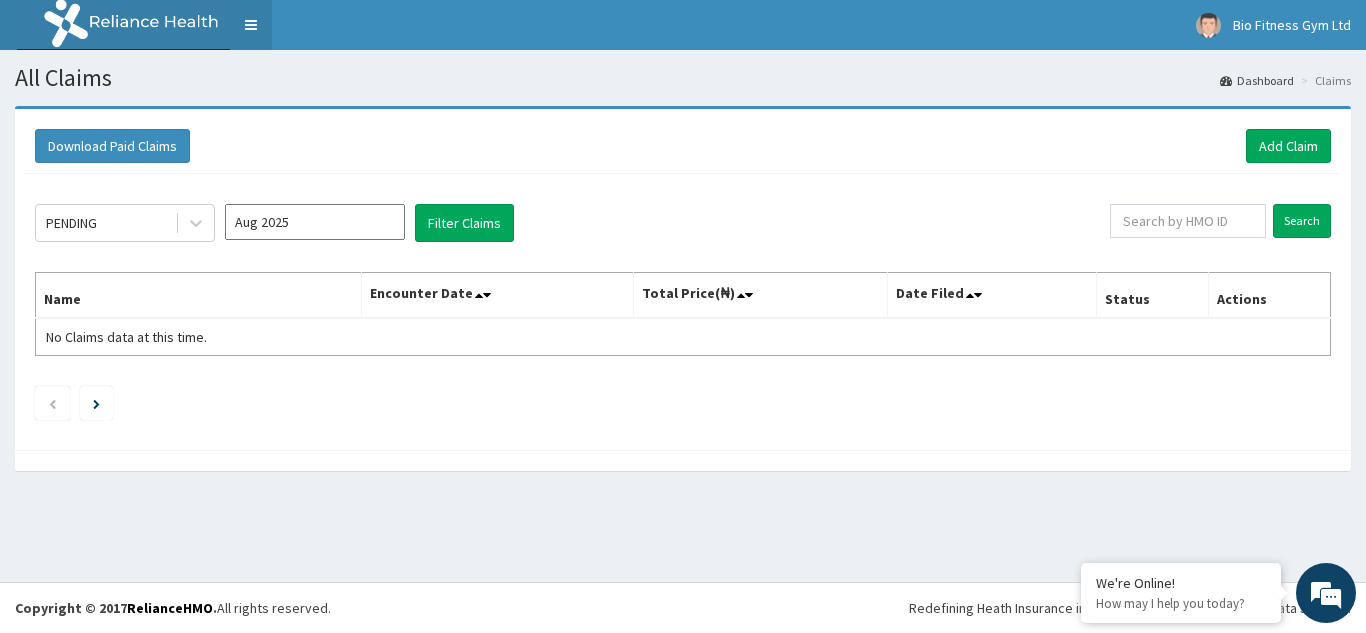 click on "Toggle navigation" at bounding box center (251, 25) 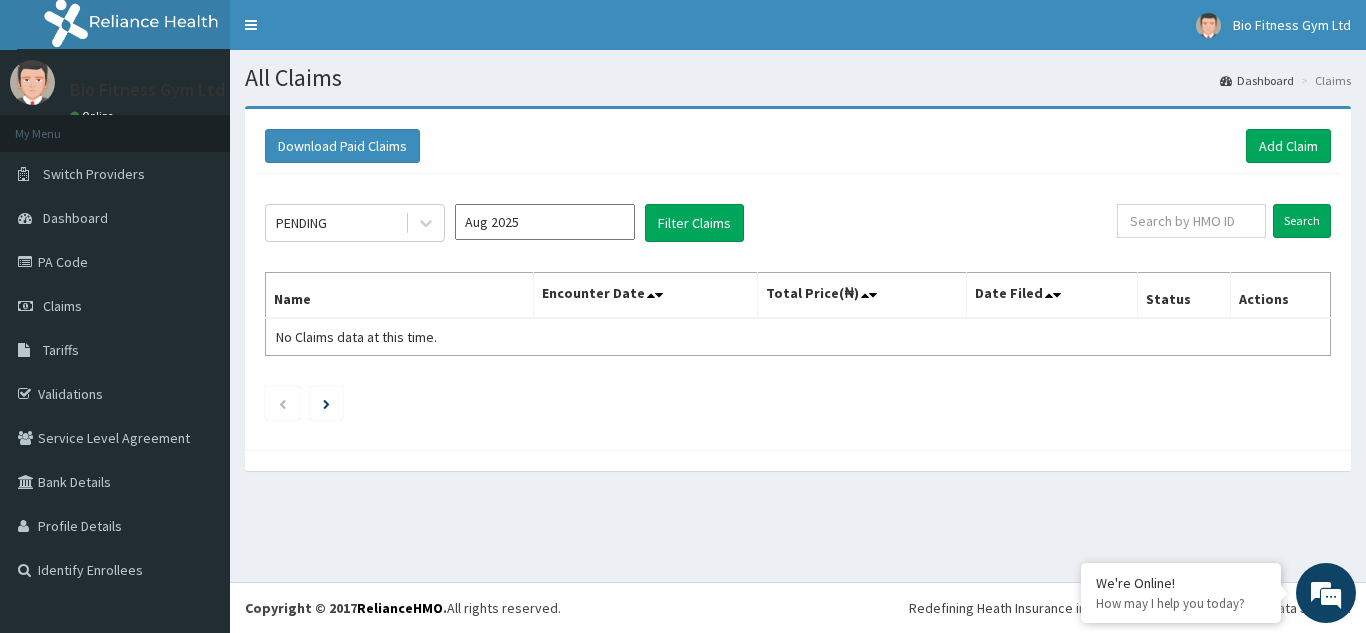 click on "Bio Fitness Gym Ltd
Online" at bounding box center (142, 93) 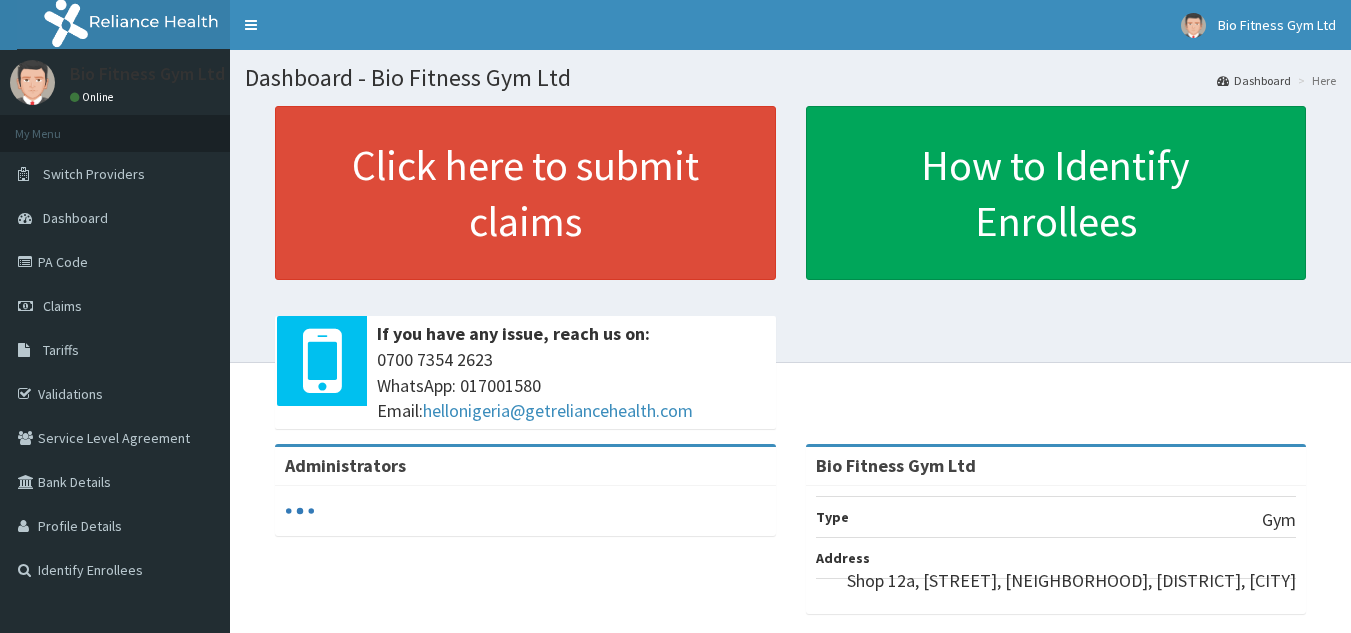 scroll, scrollTop: 0, scrollLeft: 0, axis: both 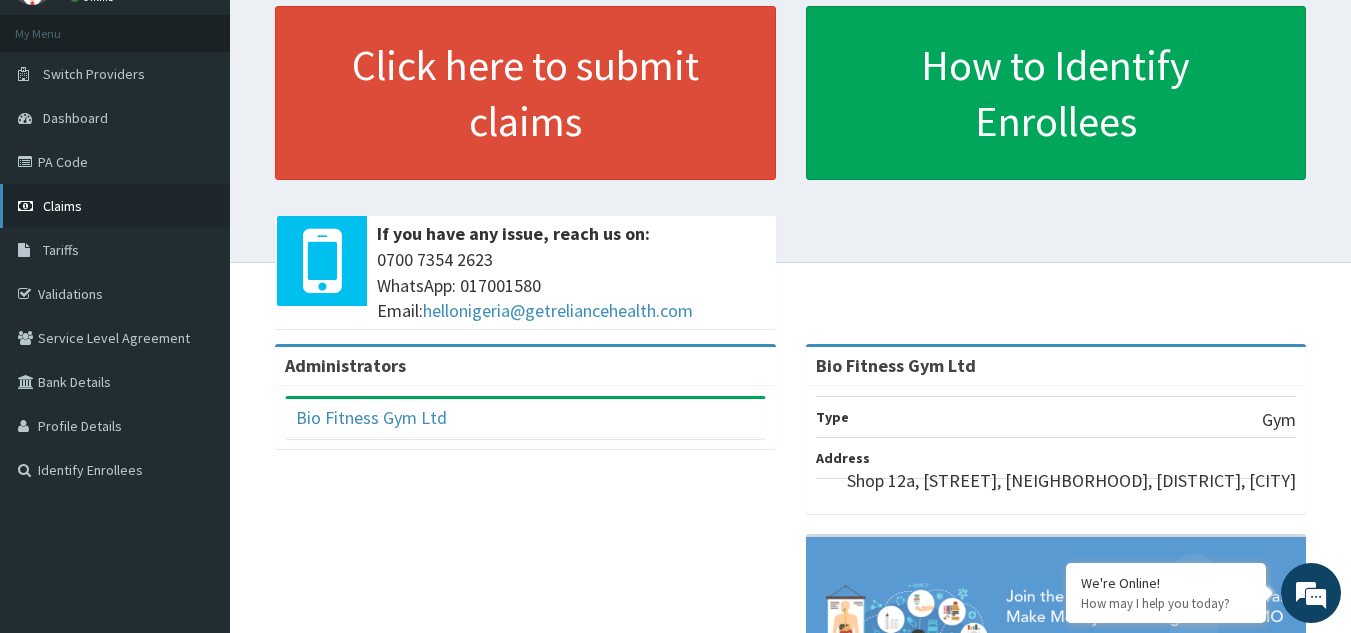 click on "Claims" at bounding box center (115, 206) 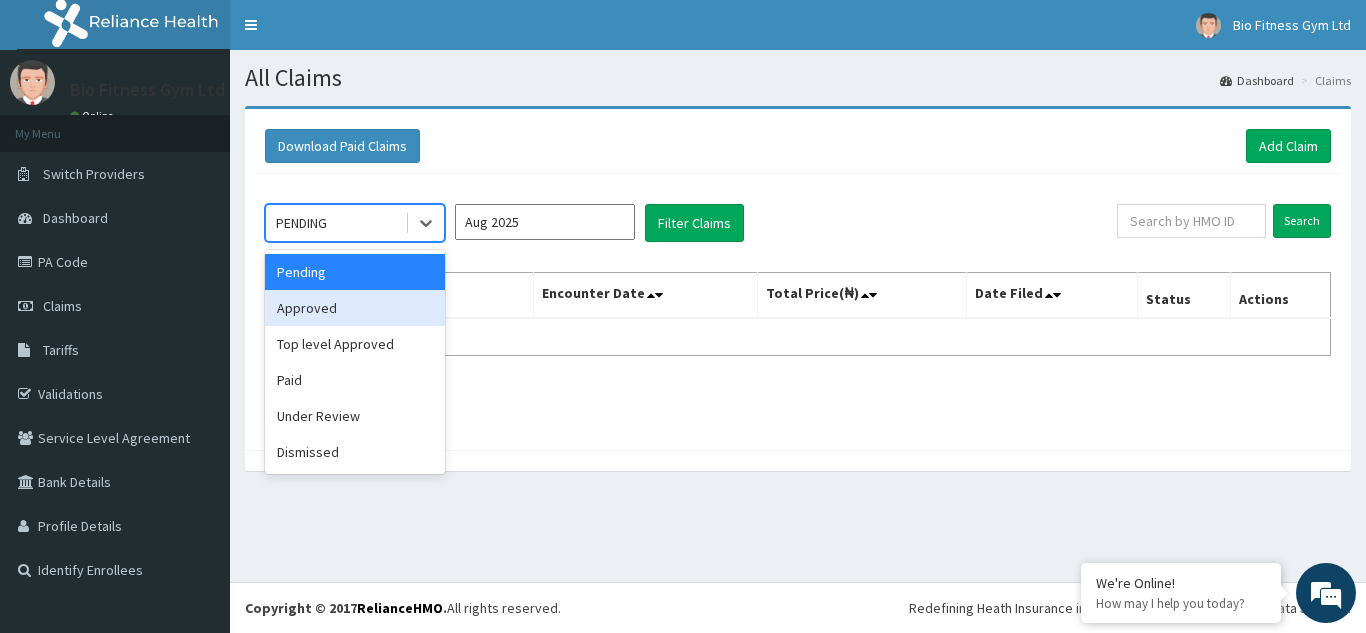 click on "Approved" at bounding box center [355, 308] 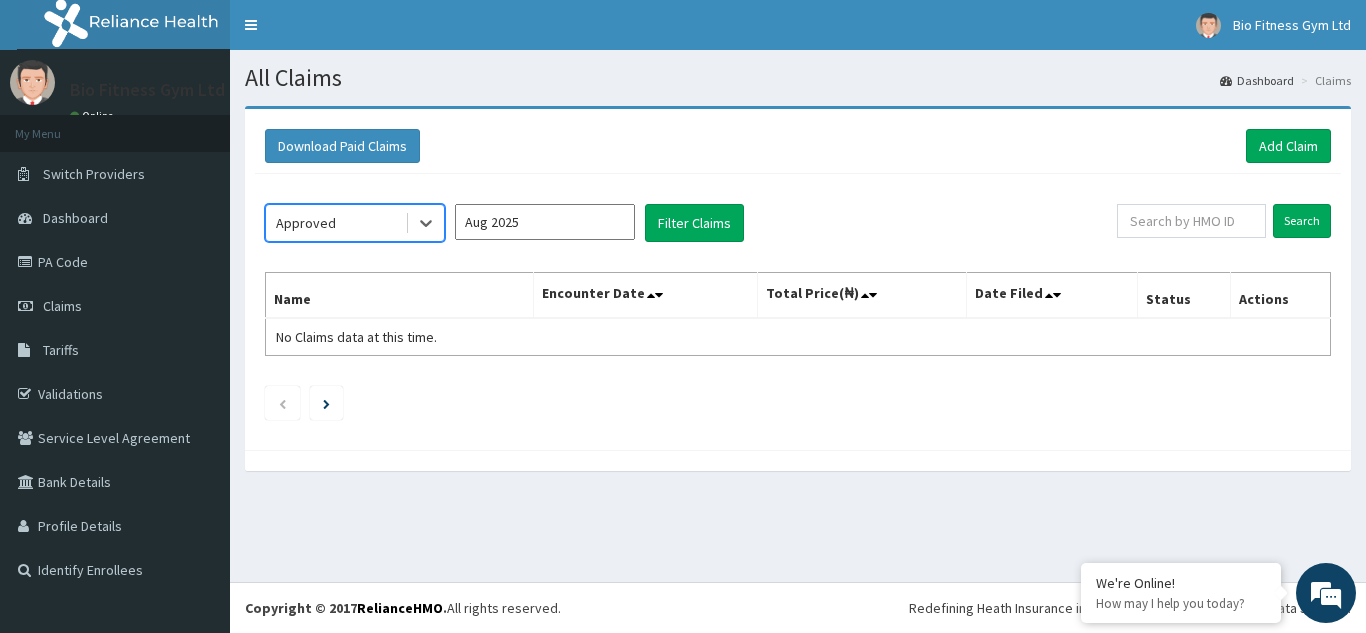 click on "Aug 2025" at bounding box center [545, 222] 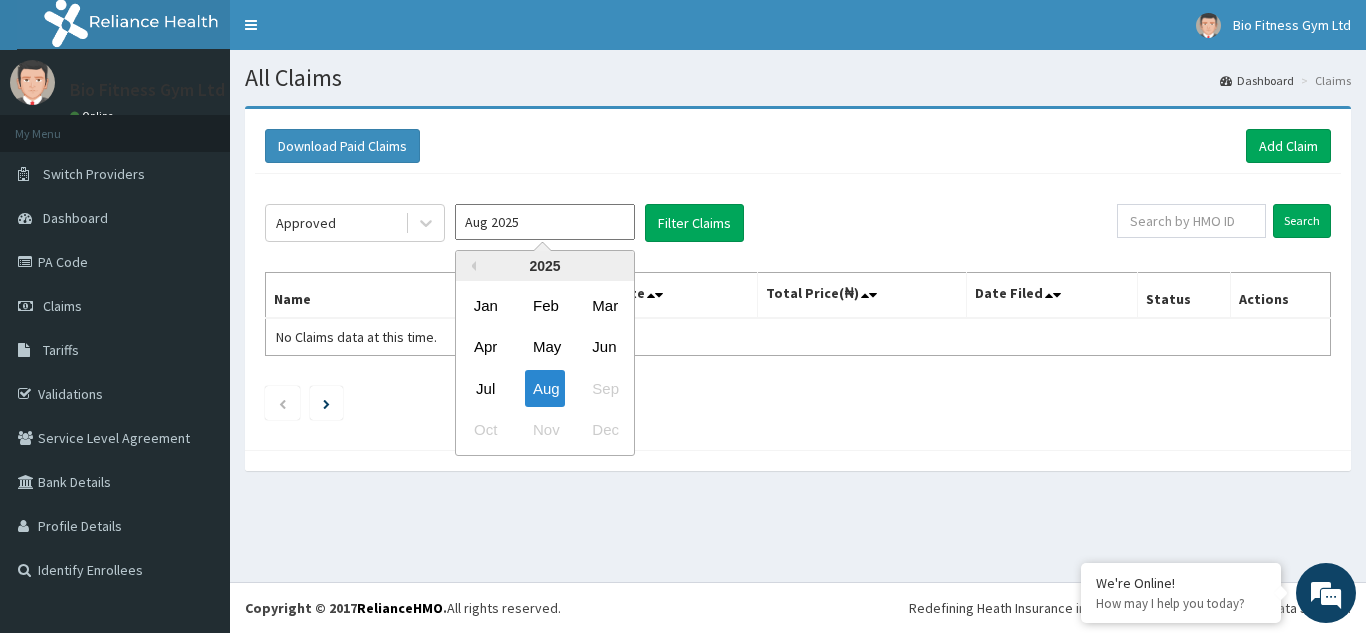 click on "Jul" at bounding box center (486, 388) 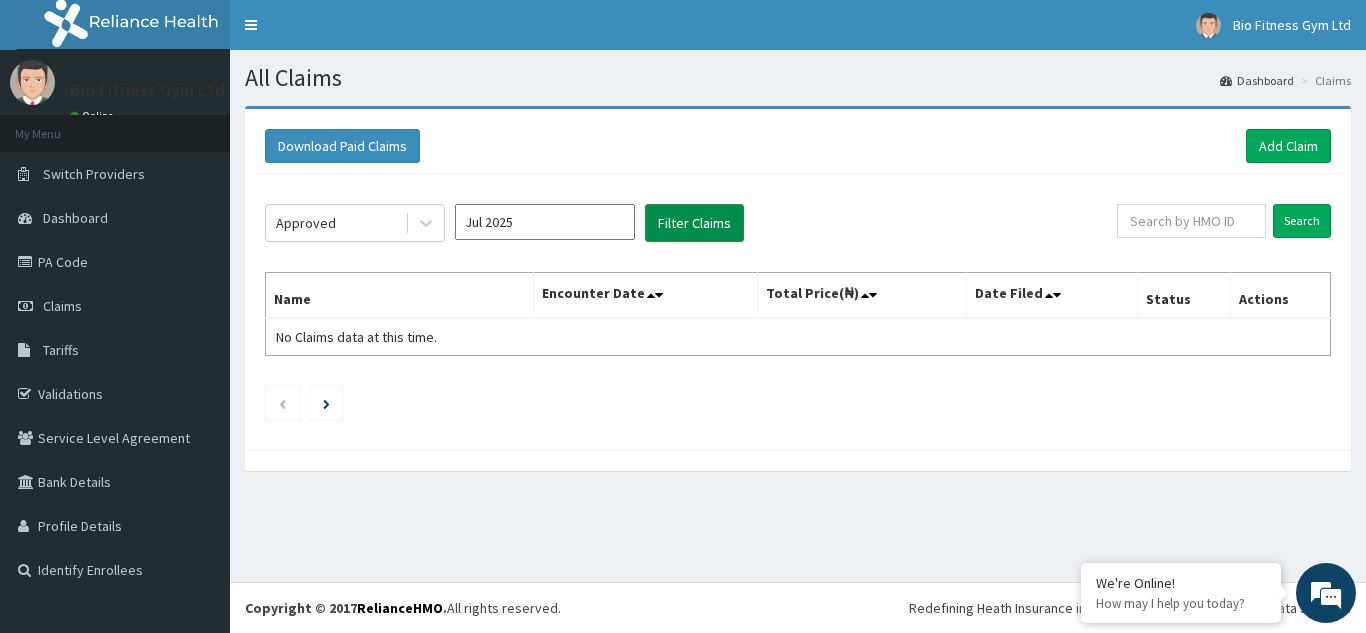 click on "Filter Claims" at bounding box center [694, 223] 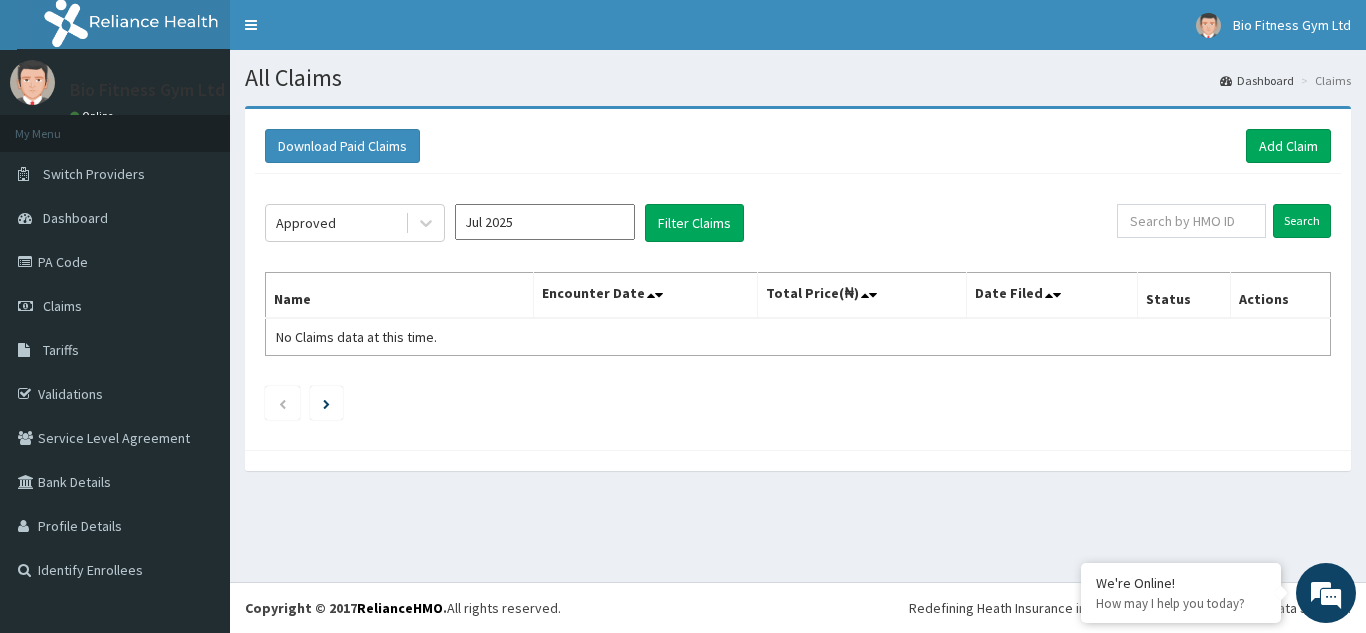 click on "Jul 2025" at bounding box center (545, 222) 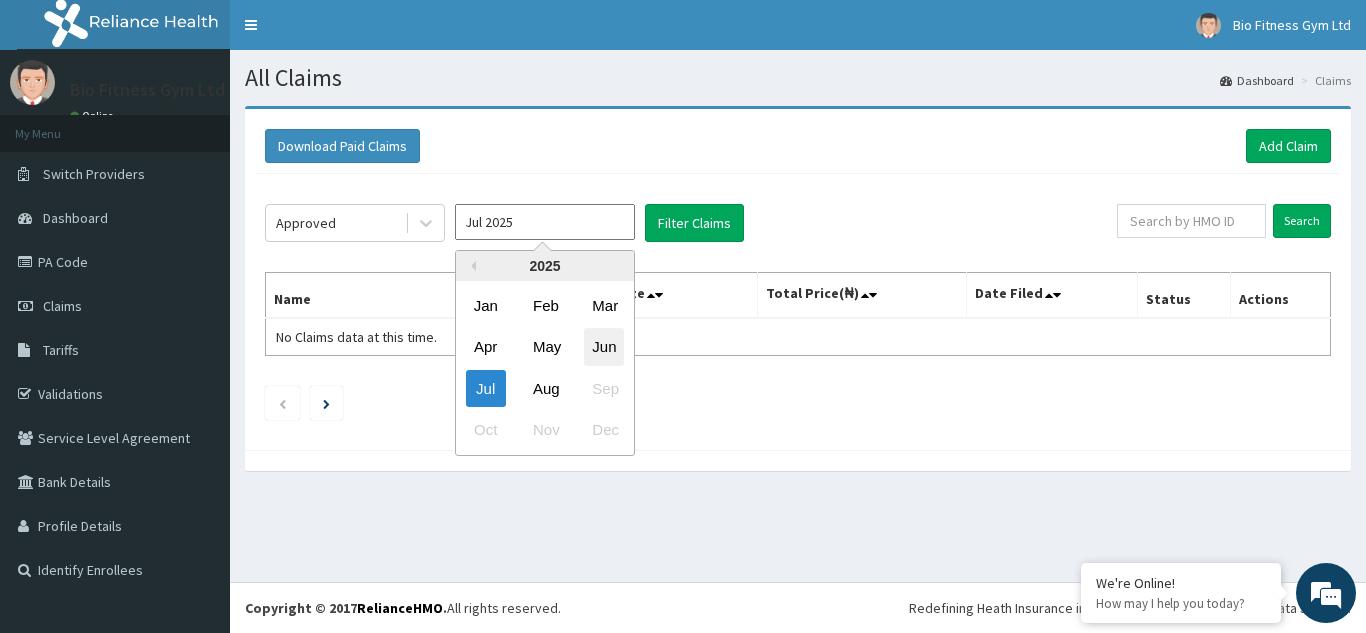 click on "Jun" at bounding box center (604, 347) 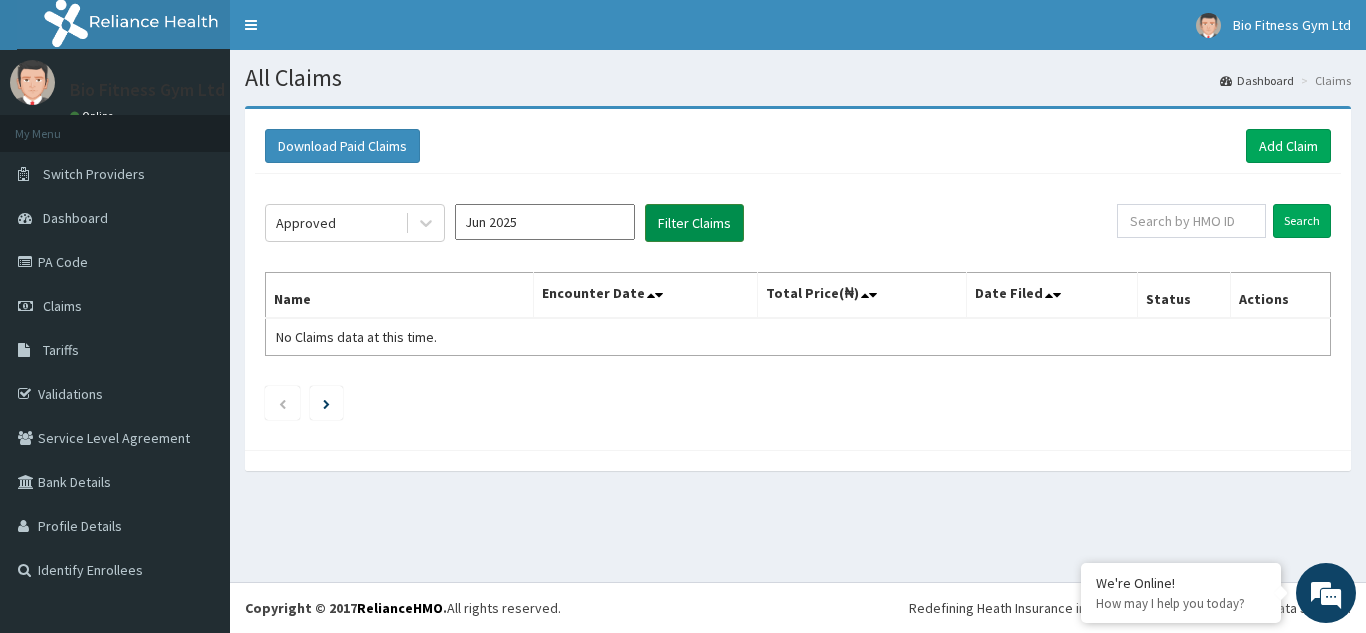 click on "Filter Claims" at bounding box center (694, 223) 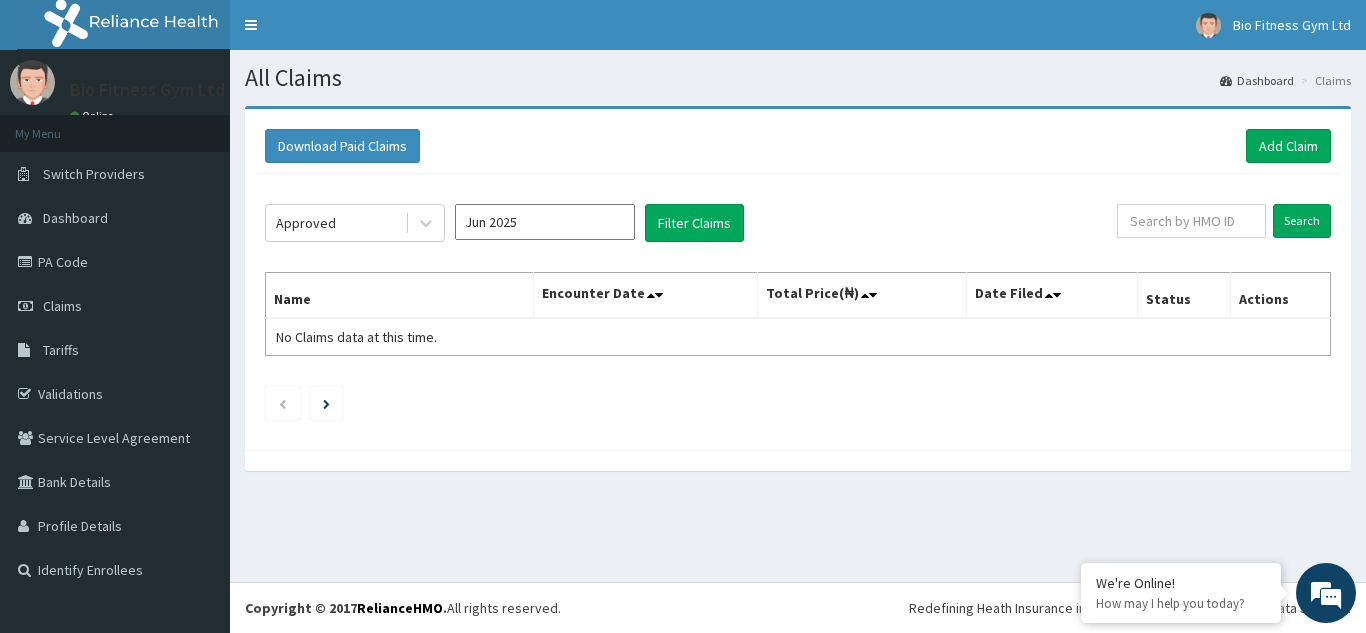 click on "Jun 2025" at bounding box center [545, 222] 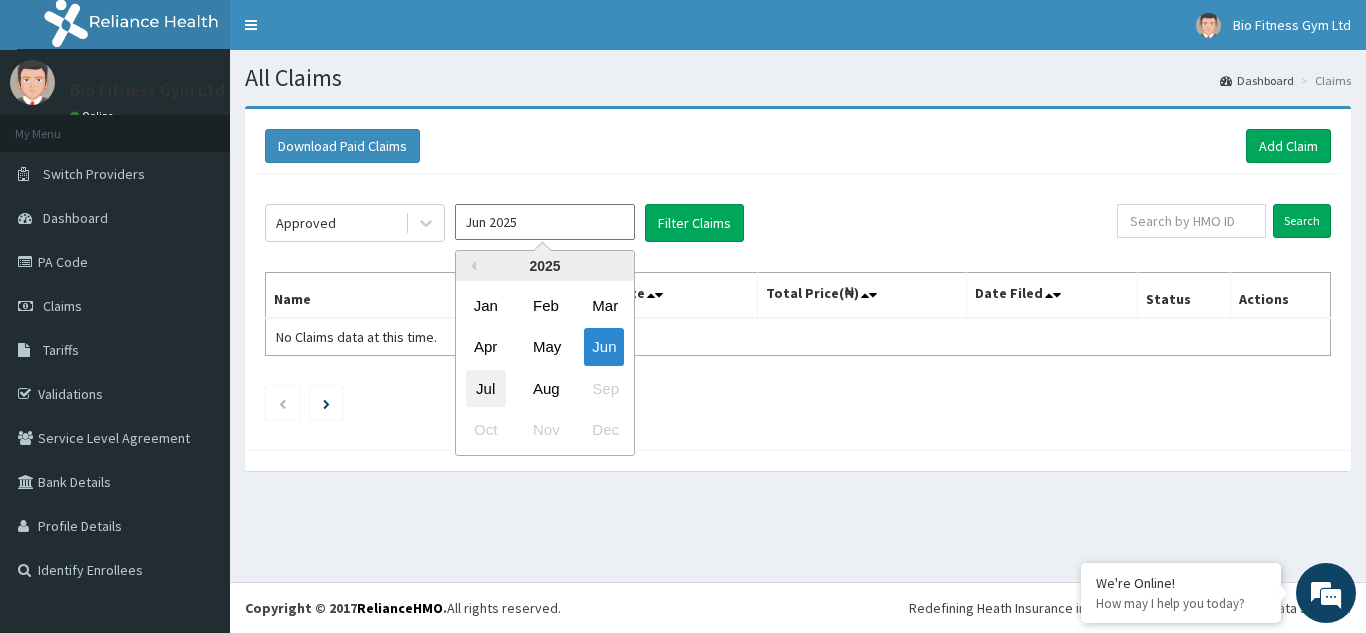 click on "Jul" at bounding box center [486, 388] 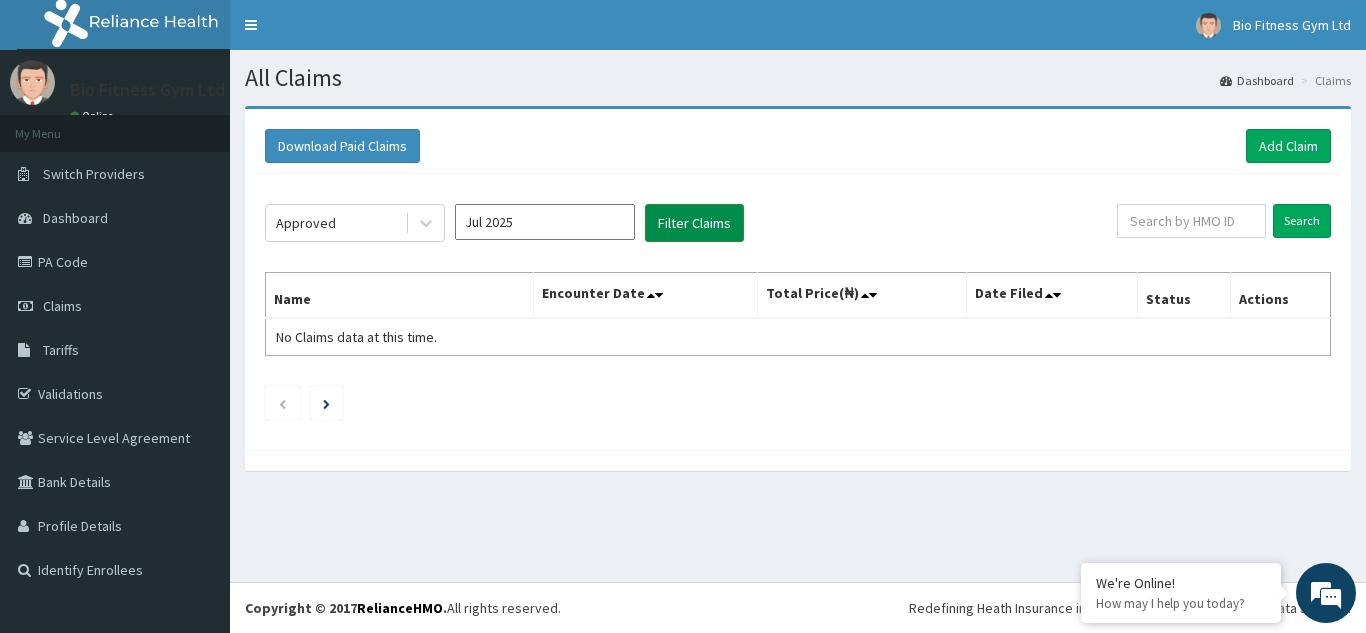 click on "Filter Claims" at bounding box center (694, 223) 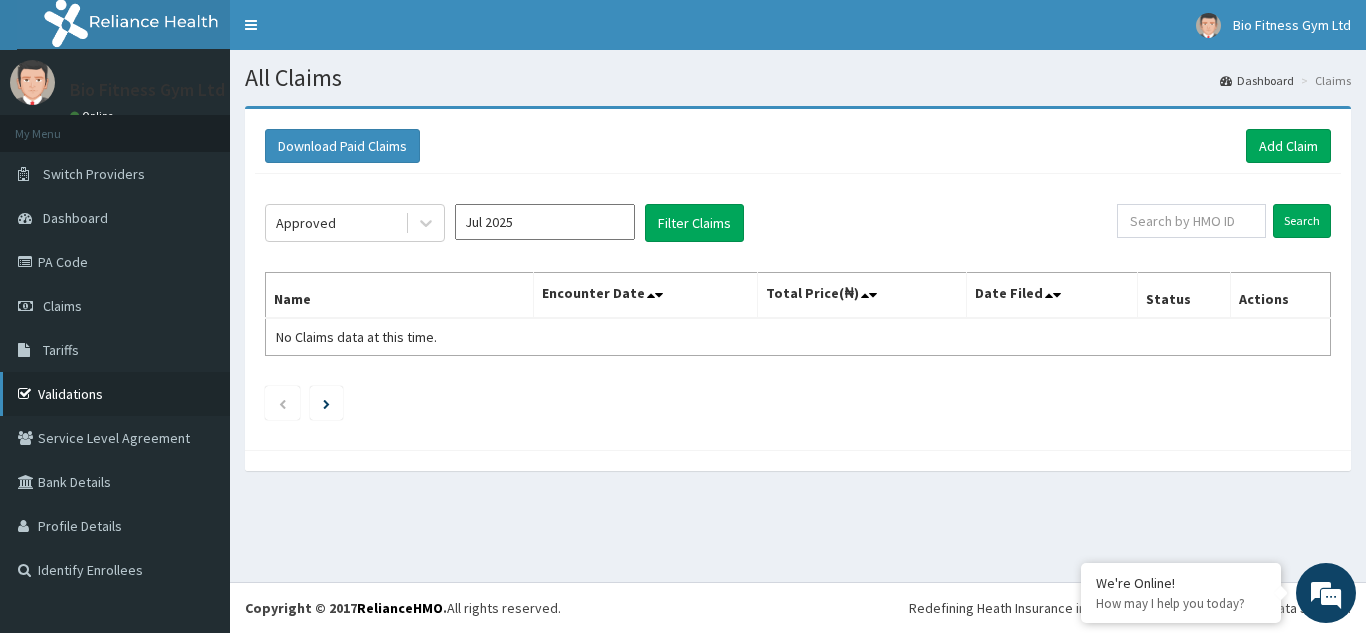 click on "Validations" at bounding box center [115, 394] 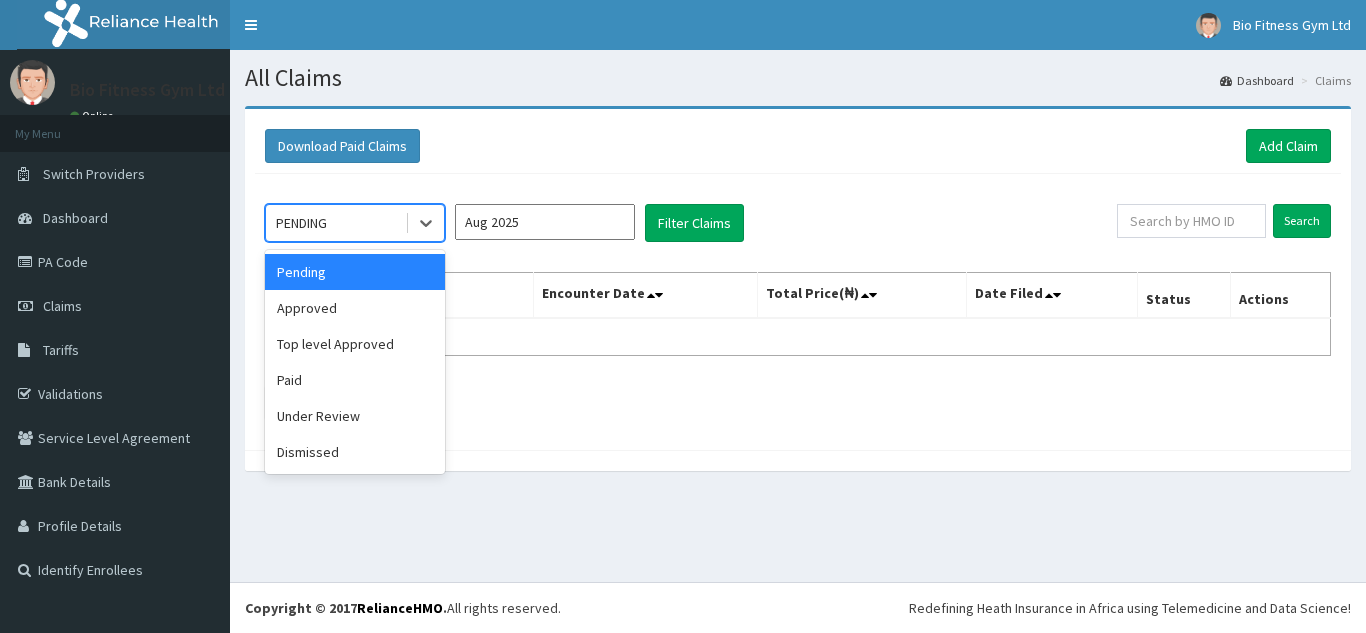 scroll, scrollTop: 0, scrollLeft: 0, axis: both 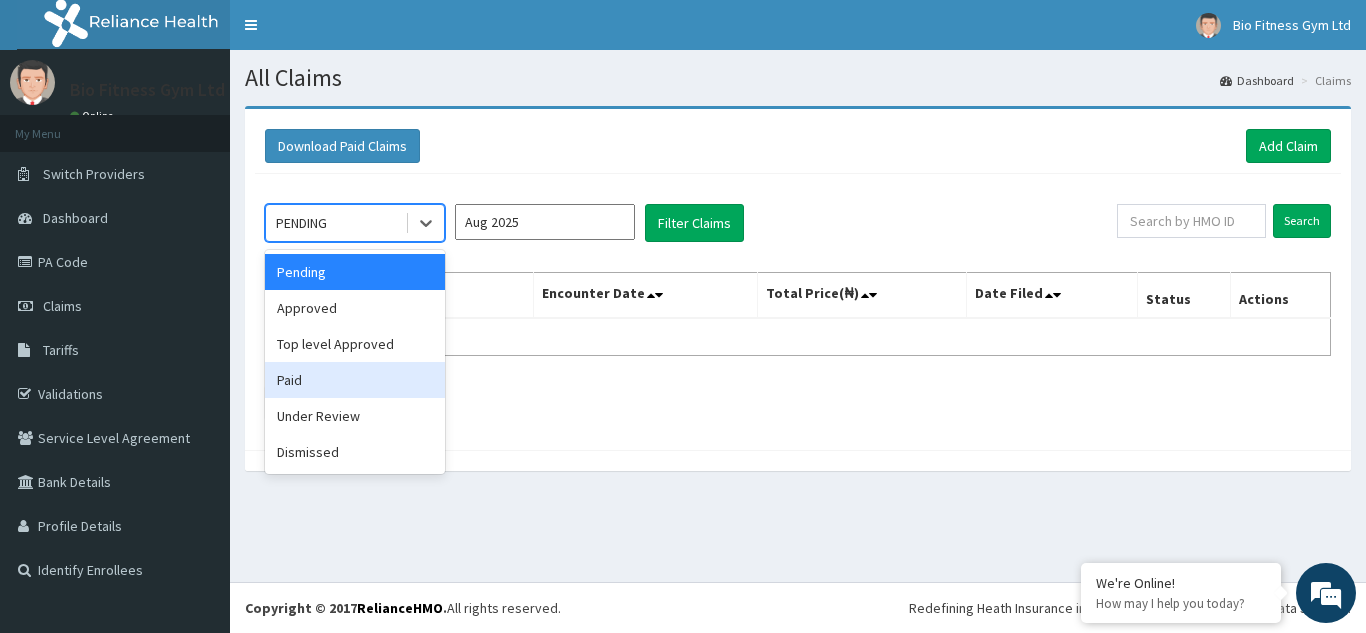 click on "Paid" at bounding box center [355, 380] 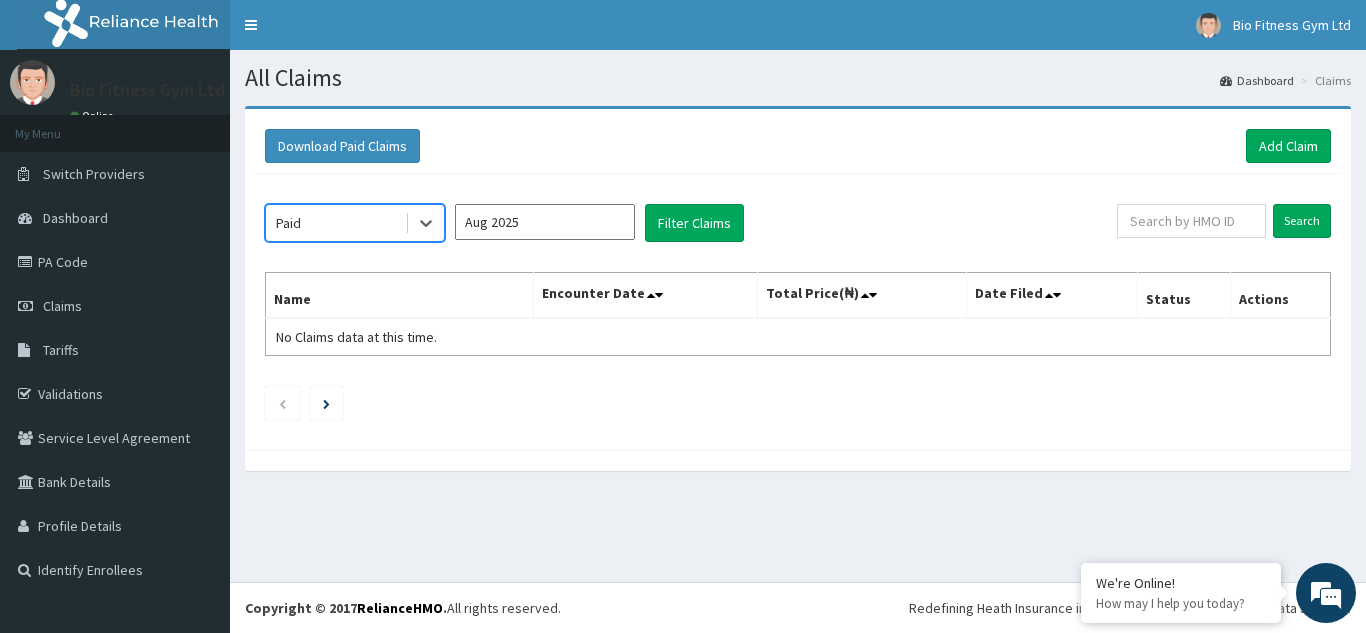 click on "Aug 2025" at bounding box center [545, 222] 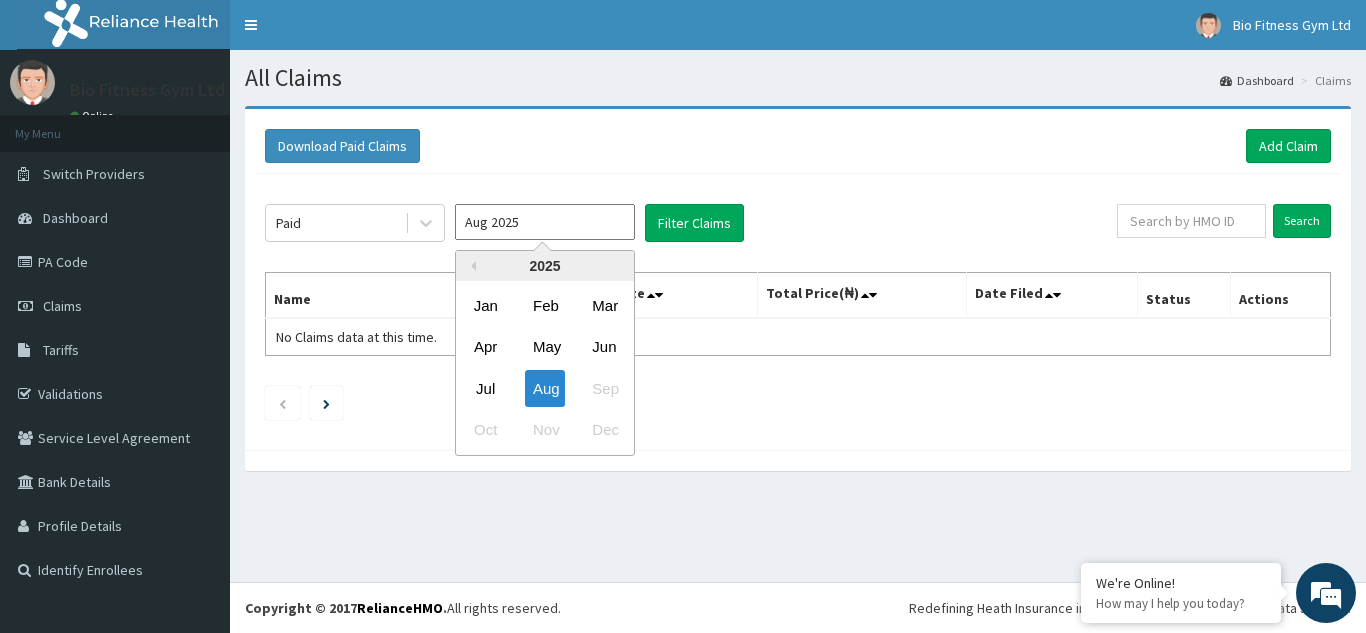 click on "Jul" at bounding box center [486, 388] 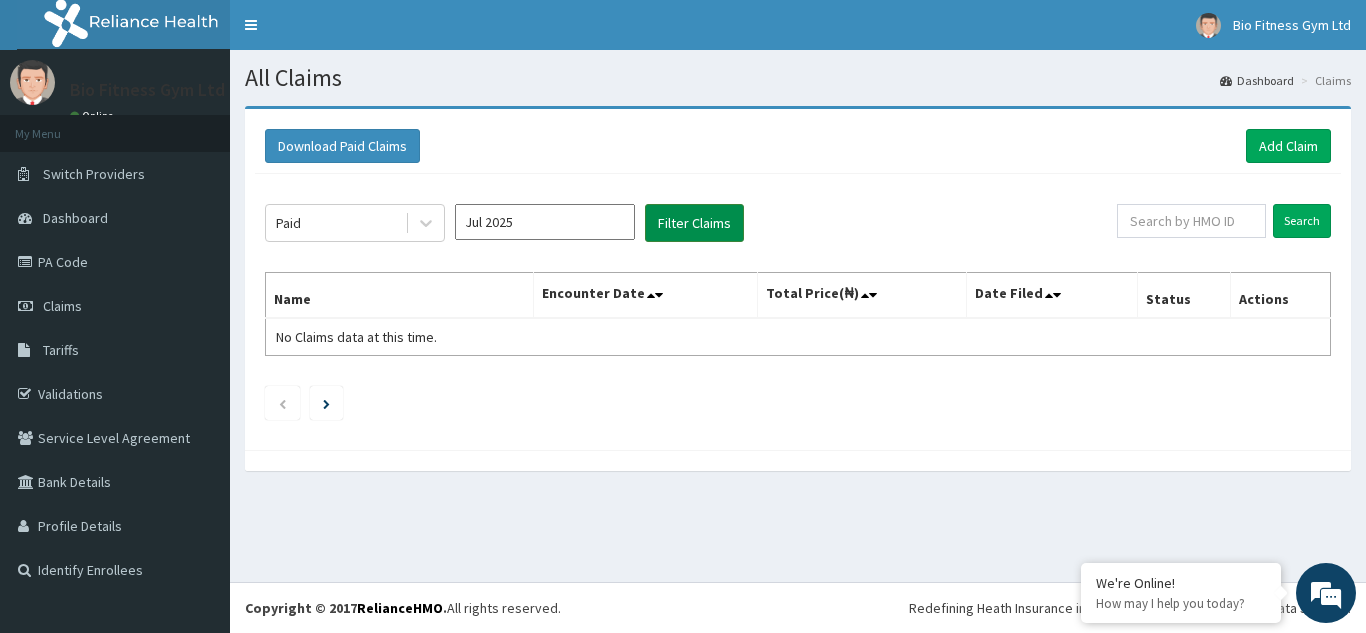 click on "Filter Claims" at bounding box center [694, 223] 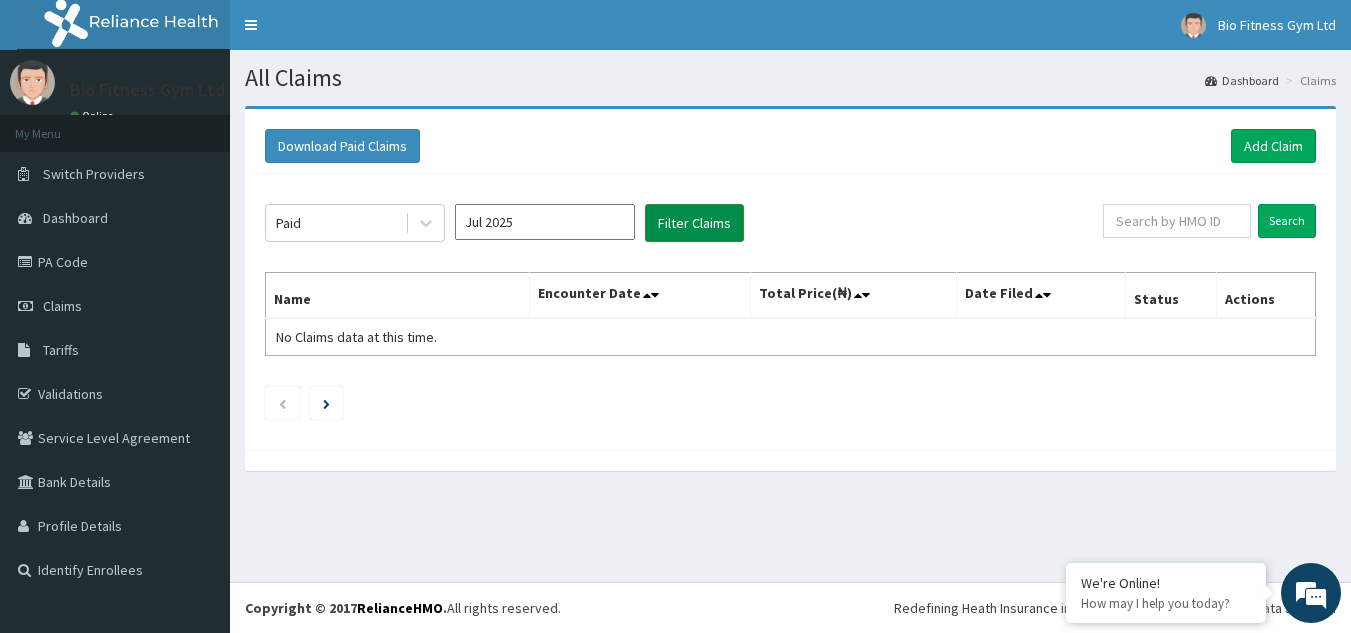 scroll, scrollTop: 0, scrollLeft: 0, axis: both 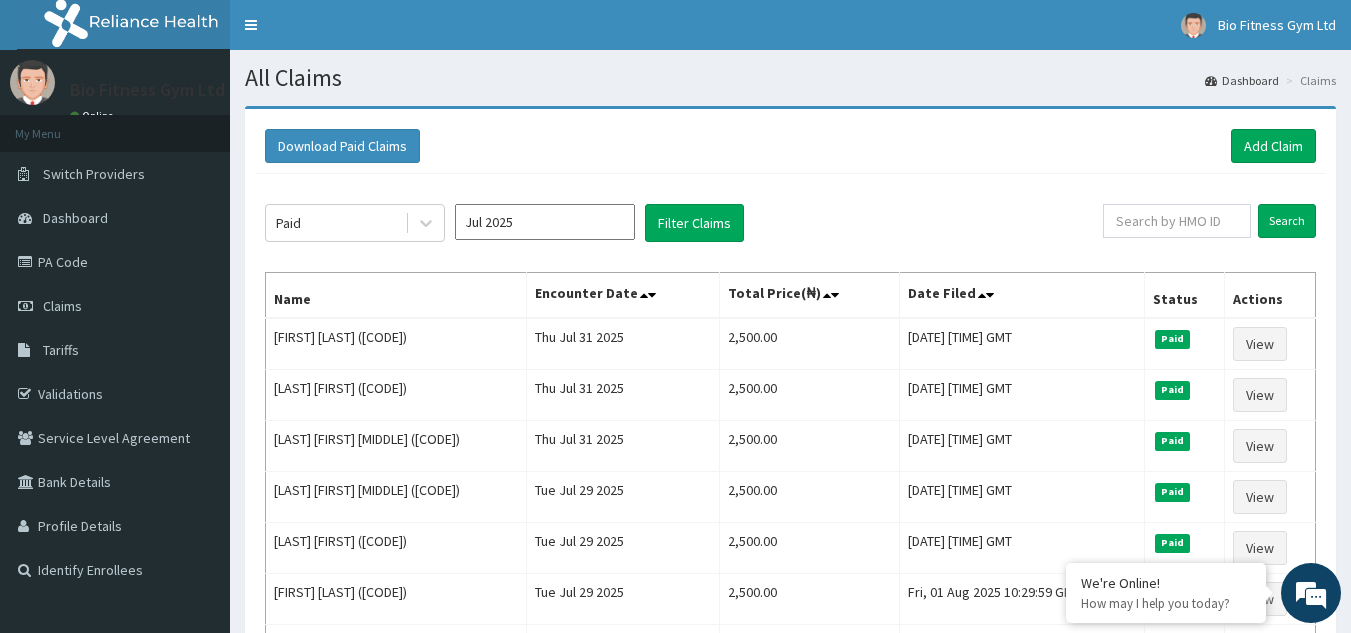 click on "Jul 2025" at bounding box center [545, 222] 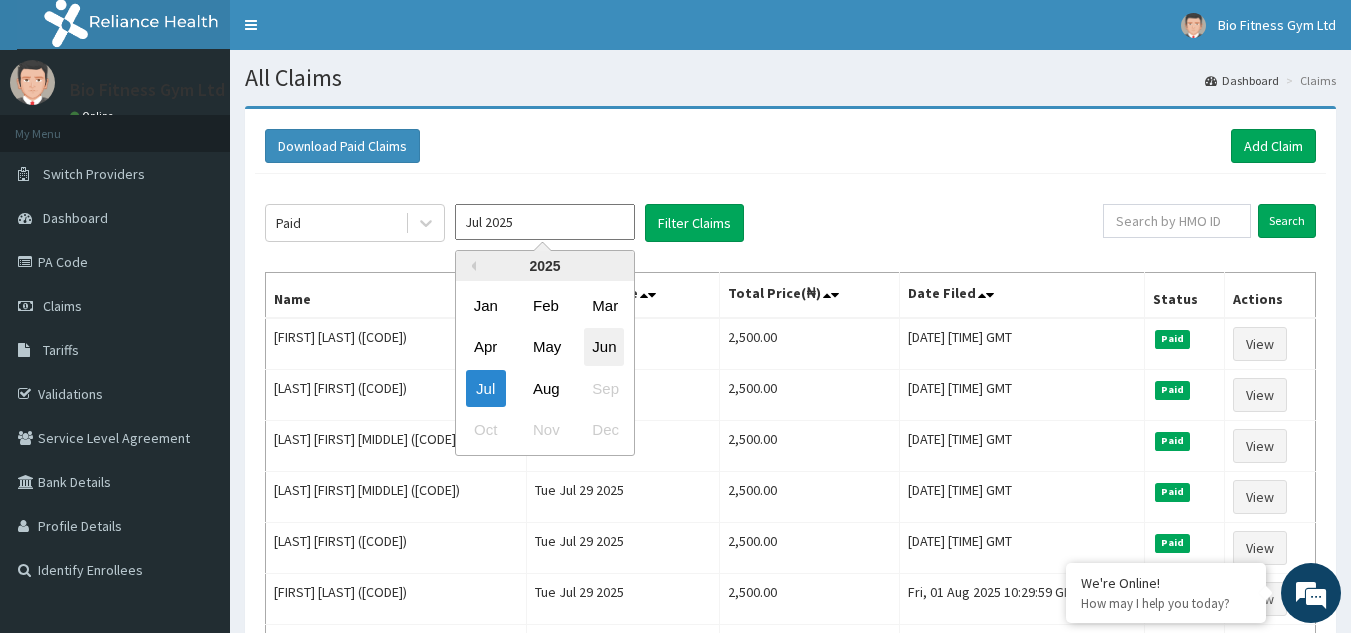 click on "Jun" at bounding box center [604, 347] 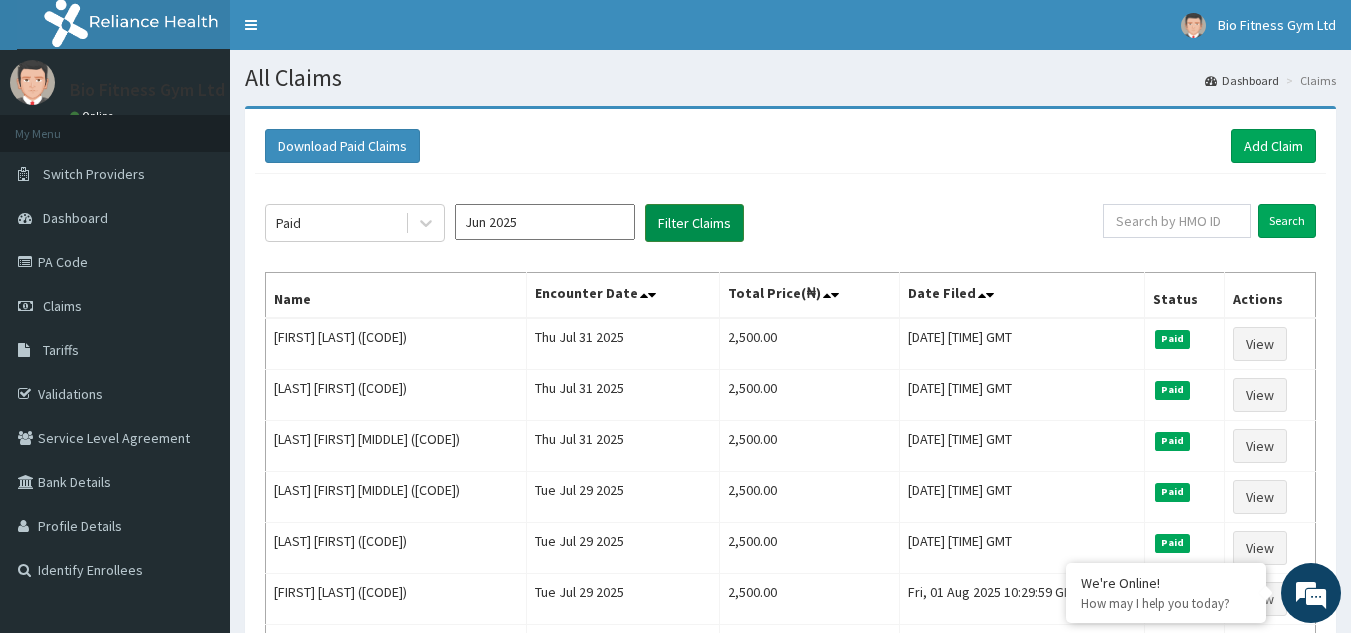 click on "Filter Claims" at bounding box center (694, 223) 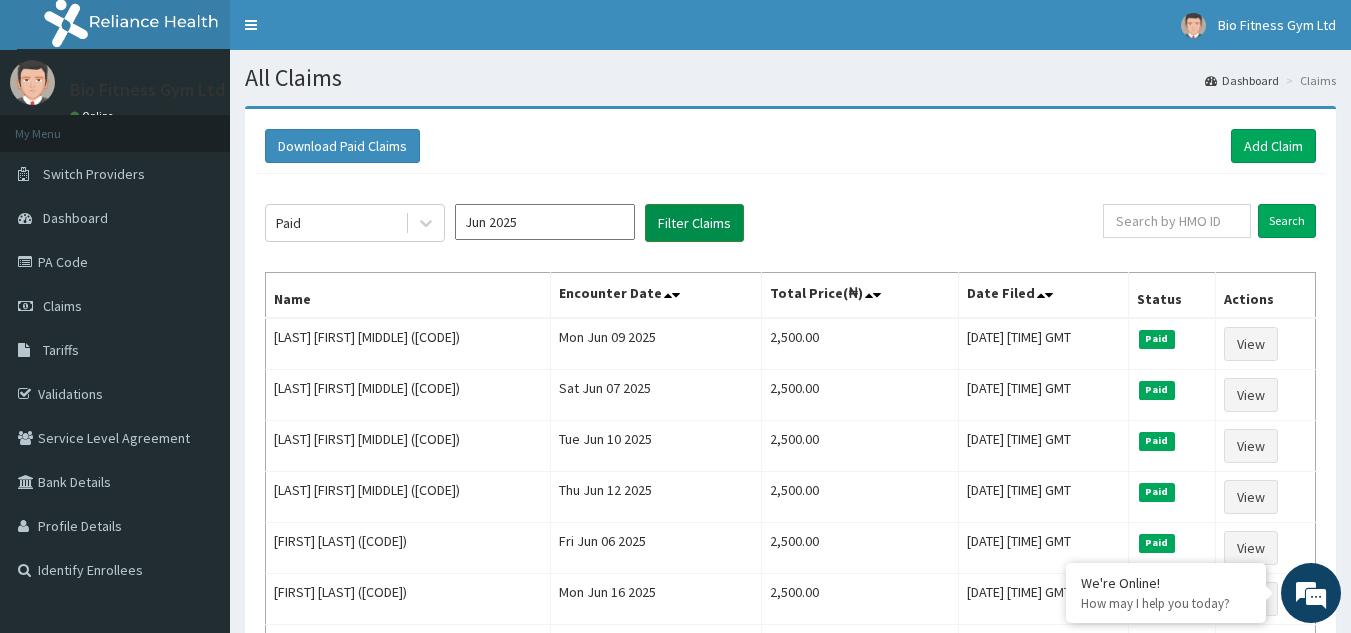 click on "Filter Claims" at bounding box center (694, 223) 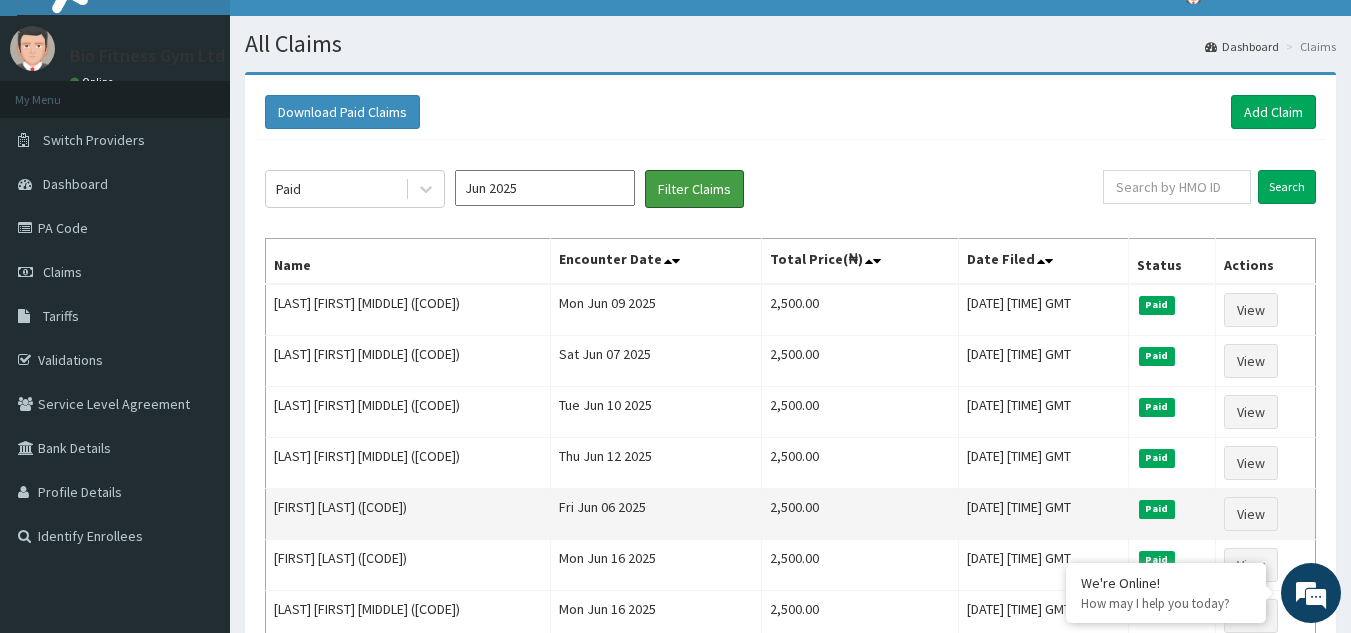 scroll, scrollTop: 0, scrollLeft: 0, axis: both 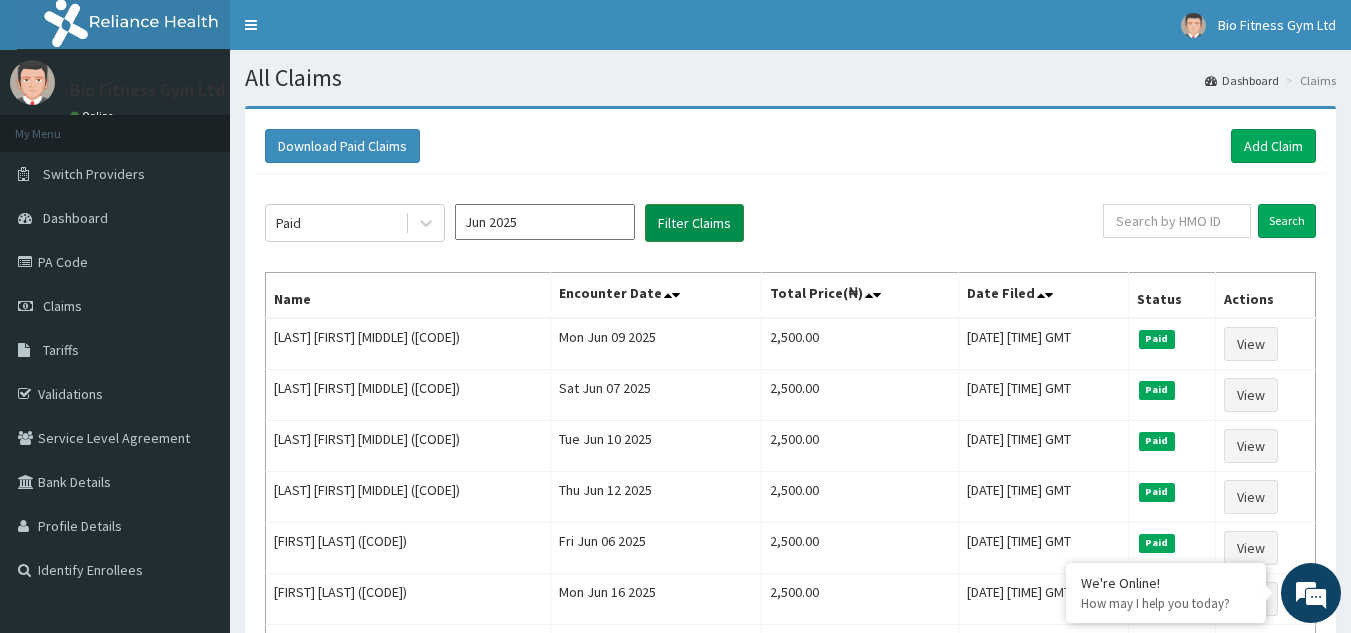 click on "Filter Claims" at bounding box center [694, 223] 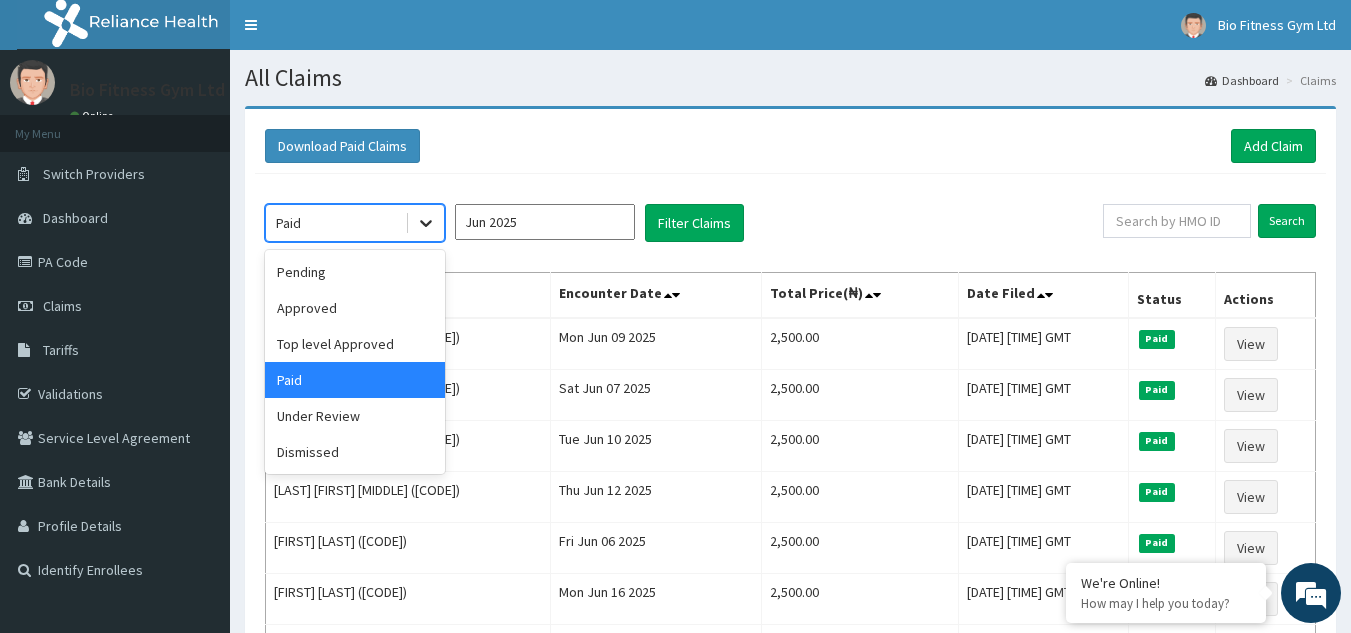 click 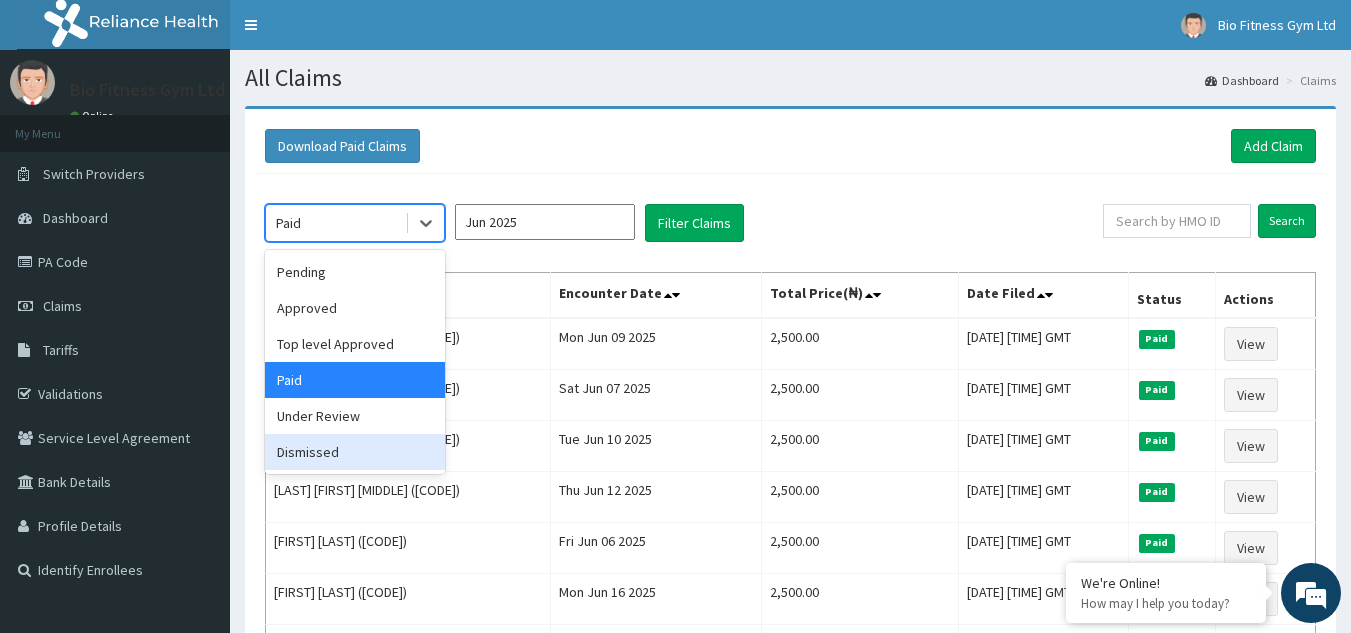 click on "Dismissed" at bounding box center (355, 452) 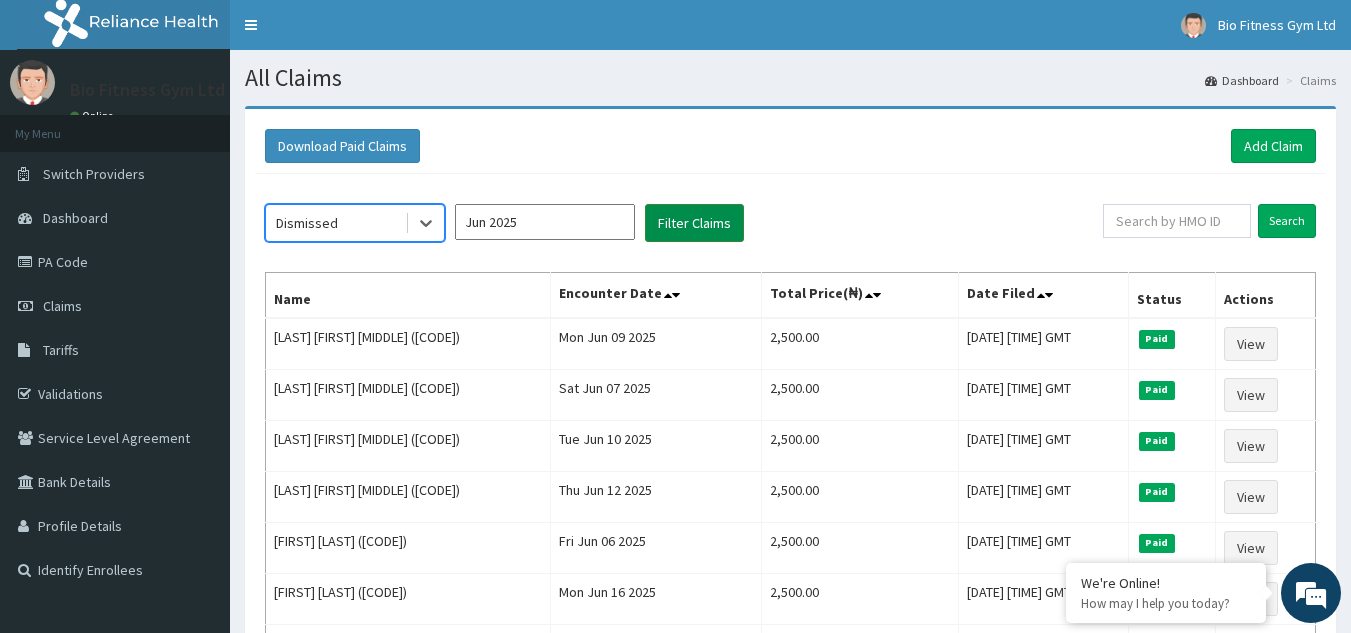 click on "Filter Claims" at bounding box center (694, 223) 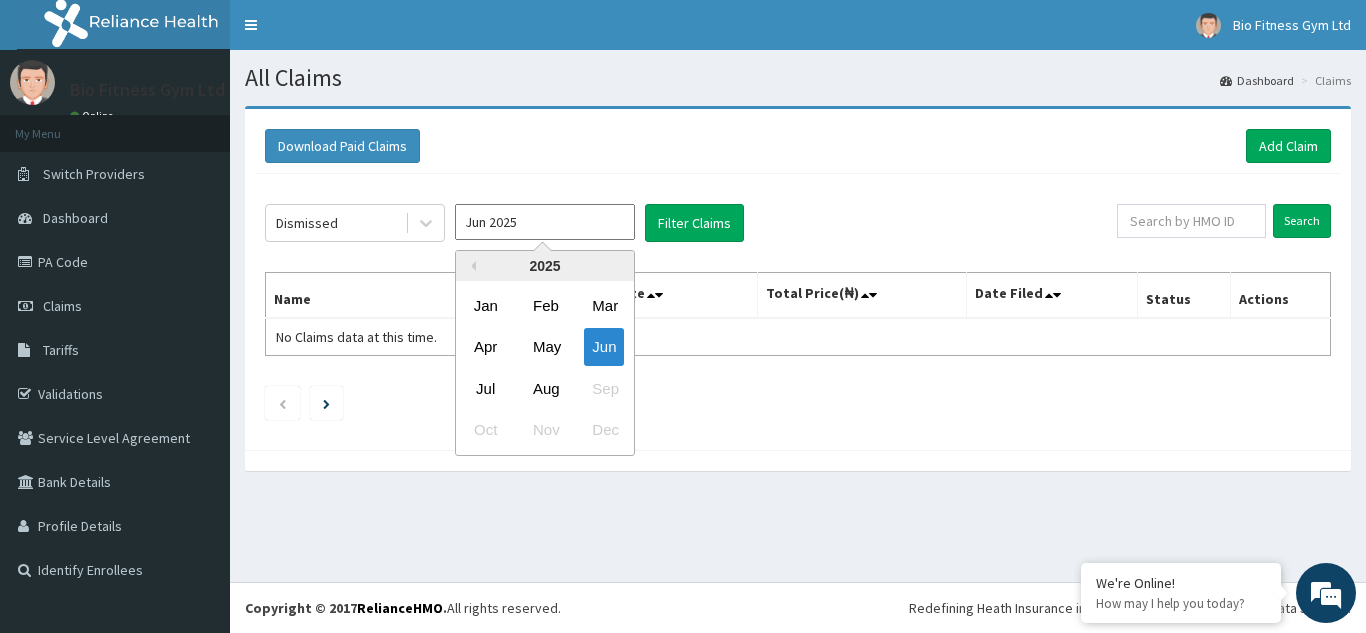 click on "Jun 2025" at bounding box center (545, 222) 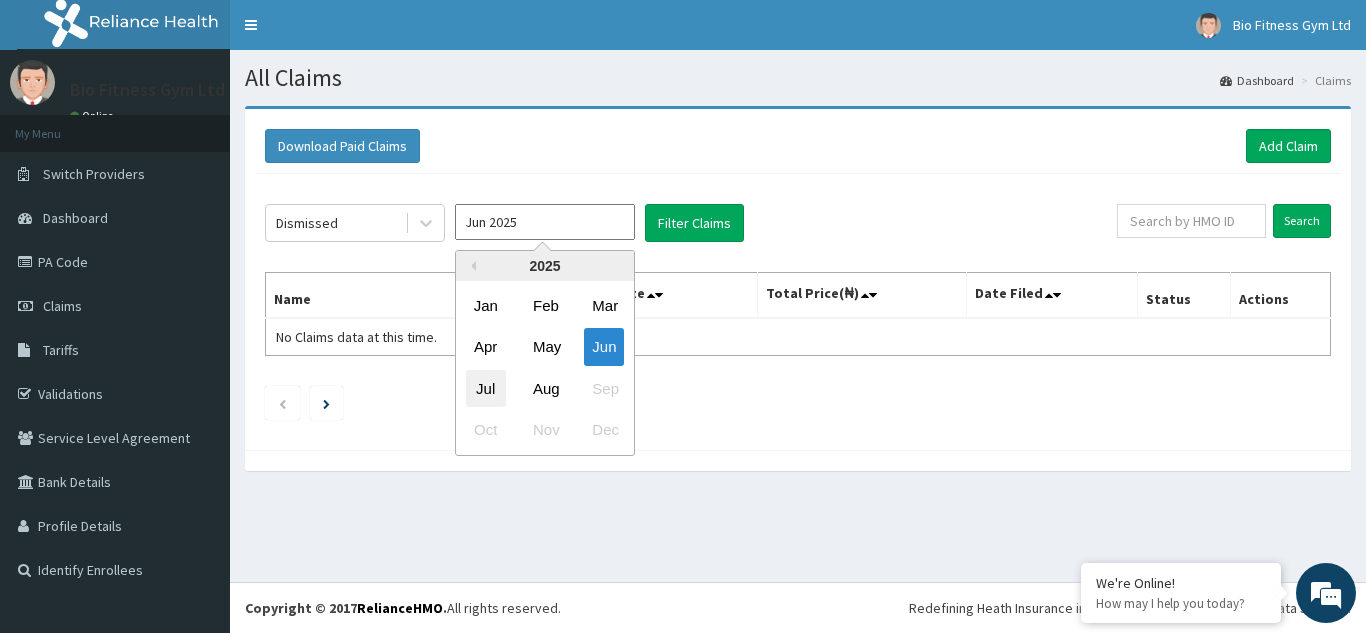 click on "Jul" at bounding box center [486, 388] 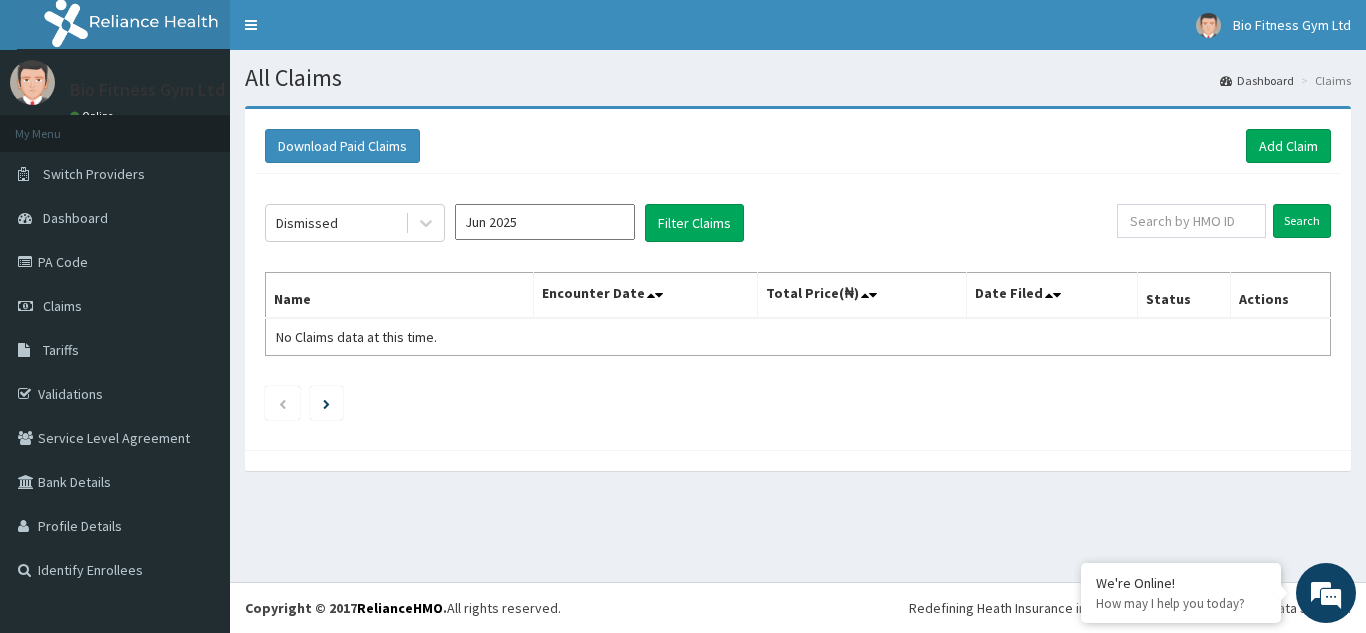 type on "Jul 2025" 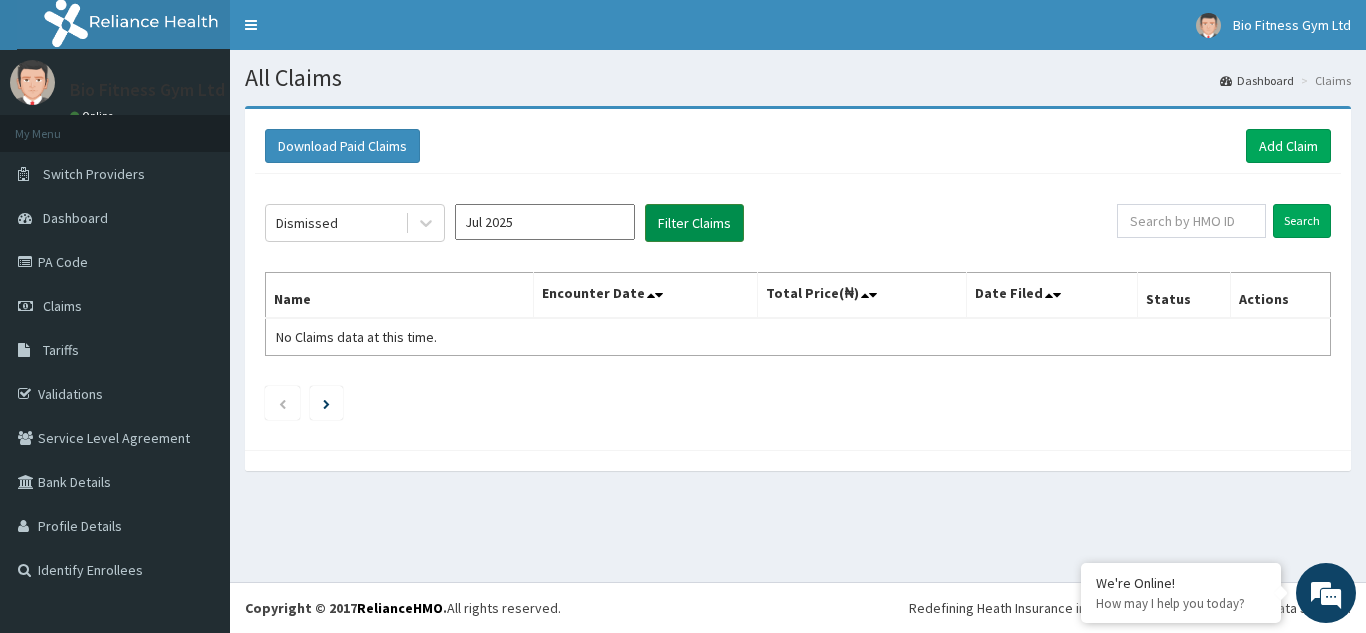 click on "Filter Claims" at bounding box center [694, 223] 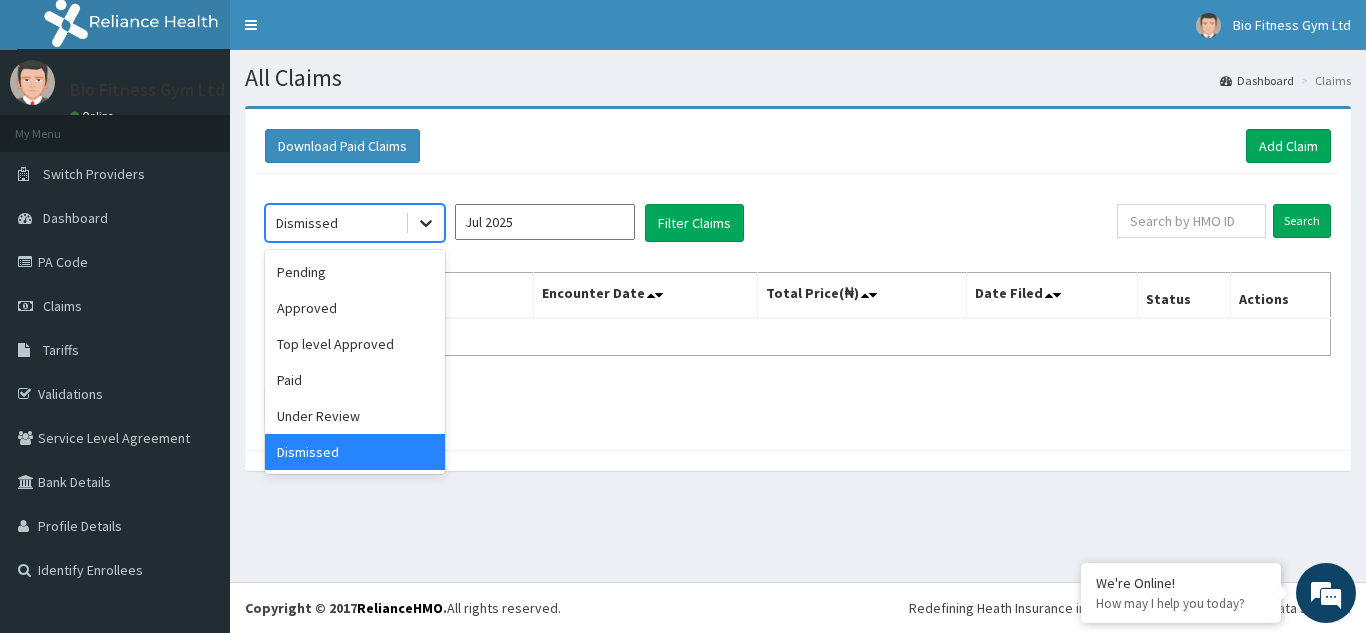 click at bounding box center (426, 223) 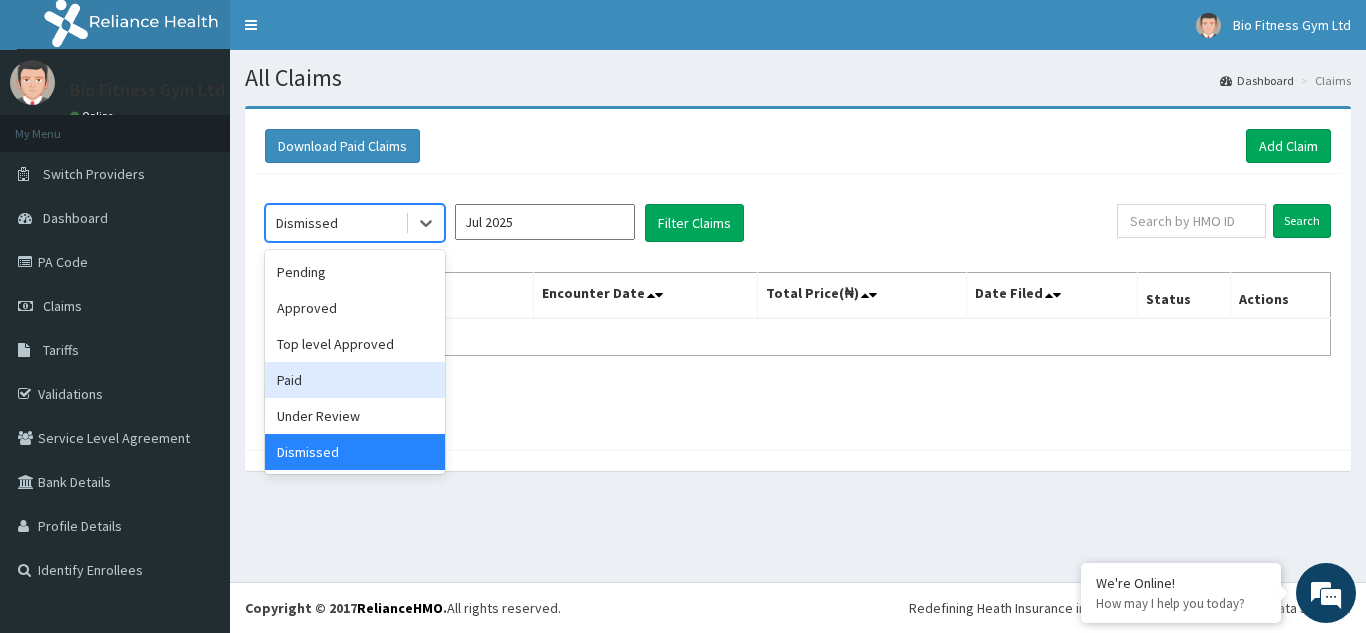 click on "Paid" at bounding box center [355, 380] 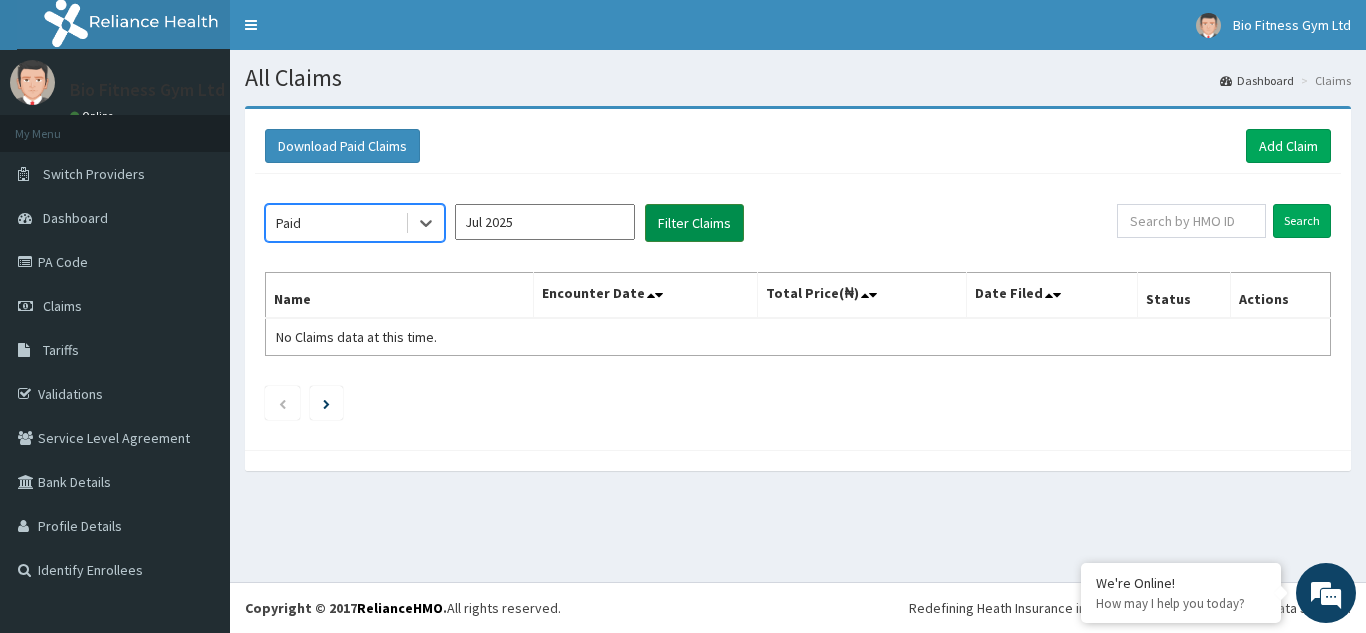 click on "Filter Claims" at bounding box center (694, 223) 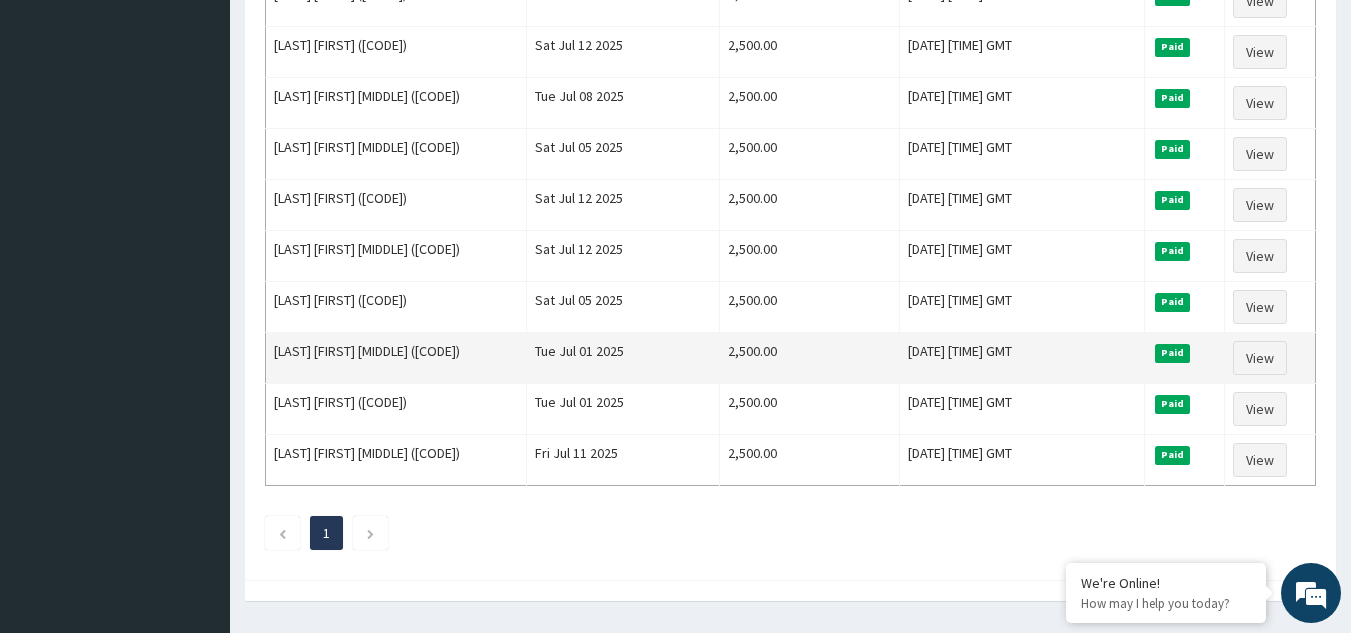 scroll, scrollTop: 1521, scrollLeft: 0, axis: vertical 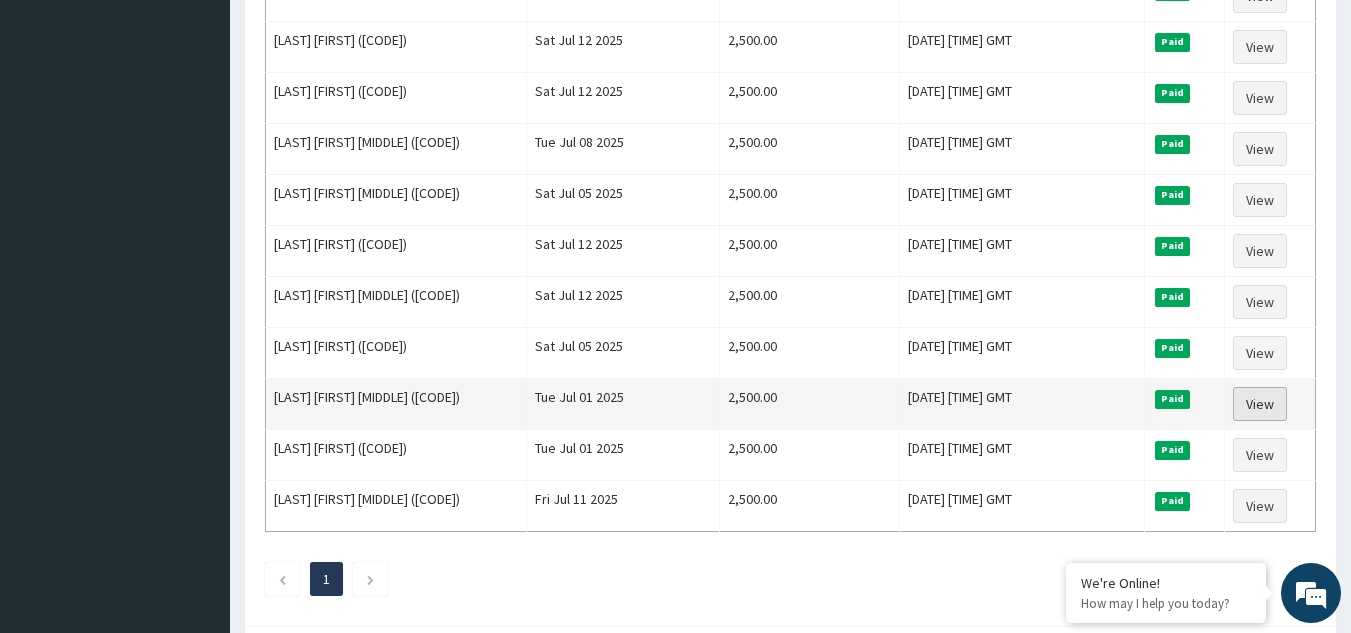 click on "View" at bounding box center [1260, 404] 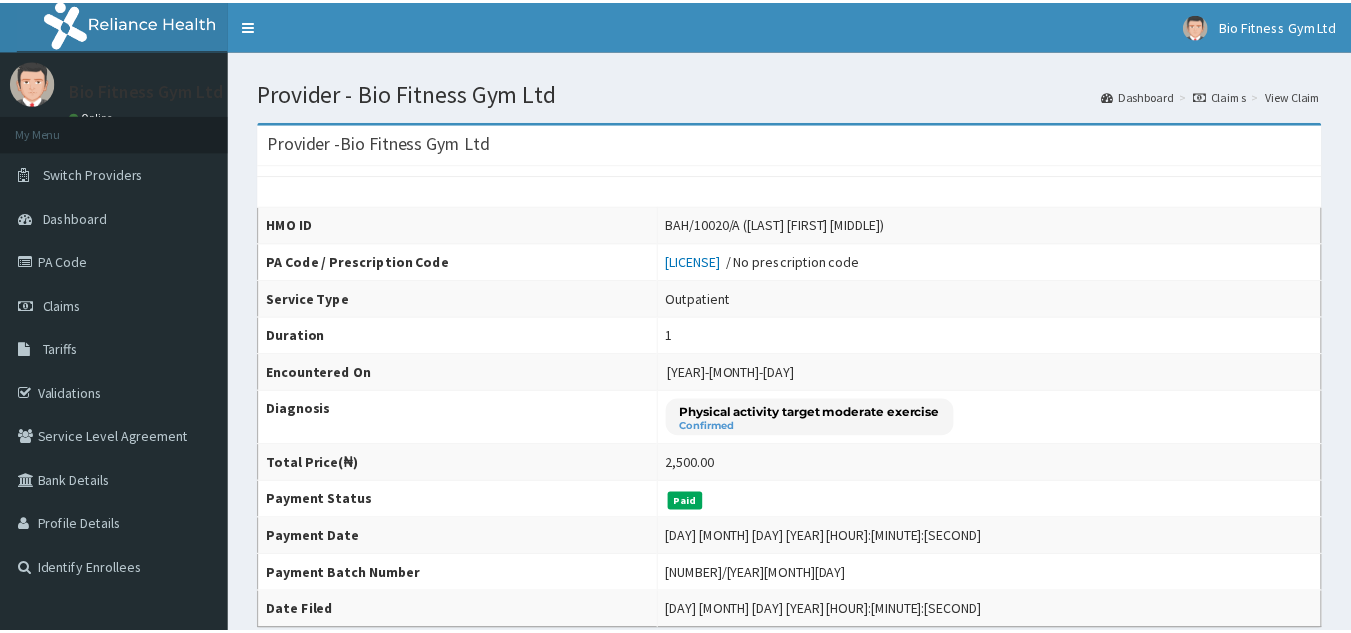 scroll, scrollTop: 0, scrollLeft: 0, axis: both 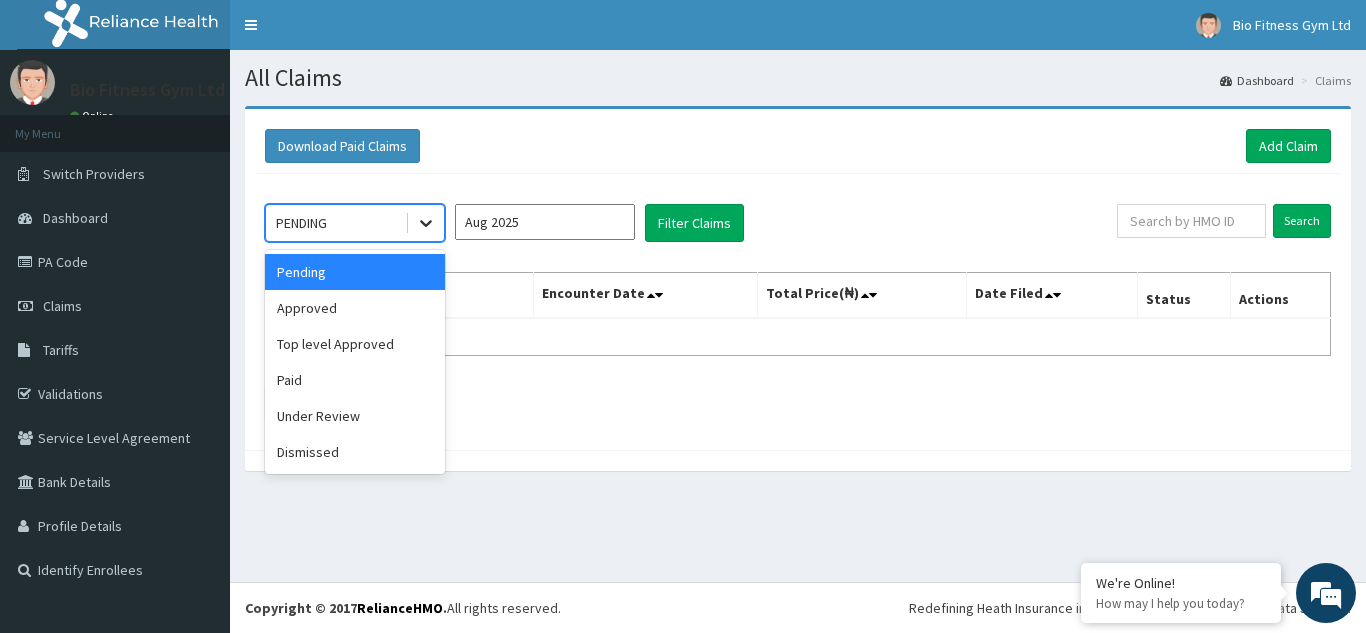 click 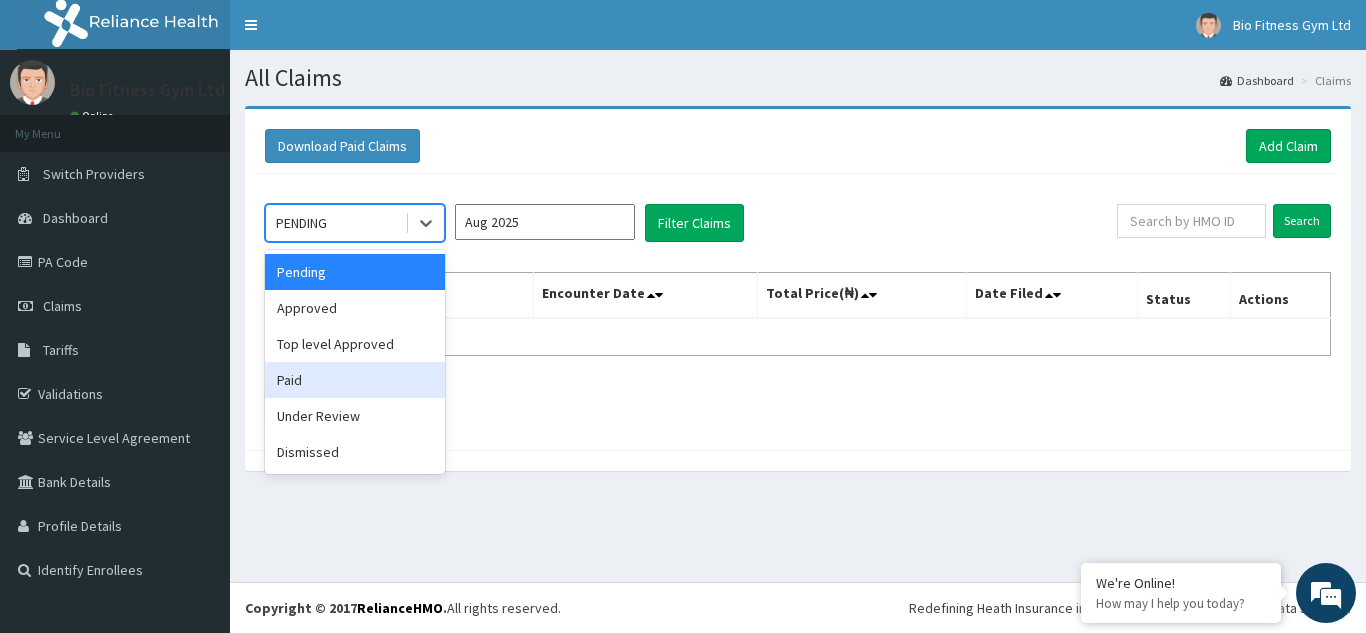 click on "Paid" at bounding box center (355, 380) 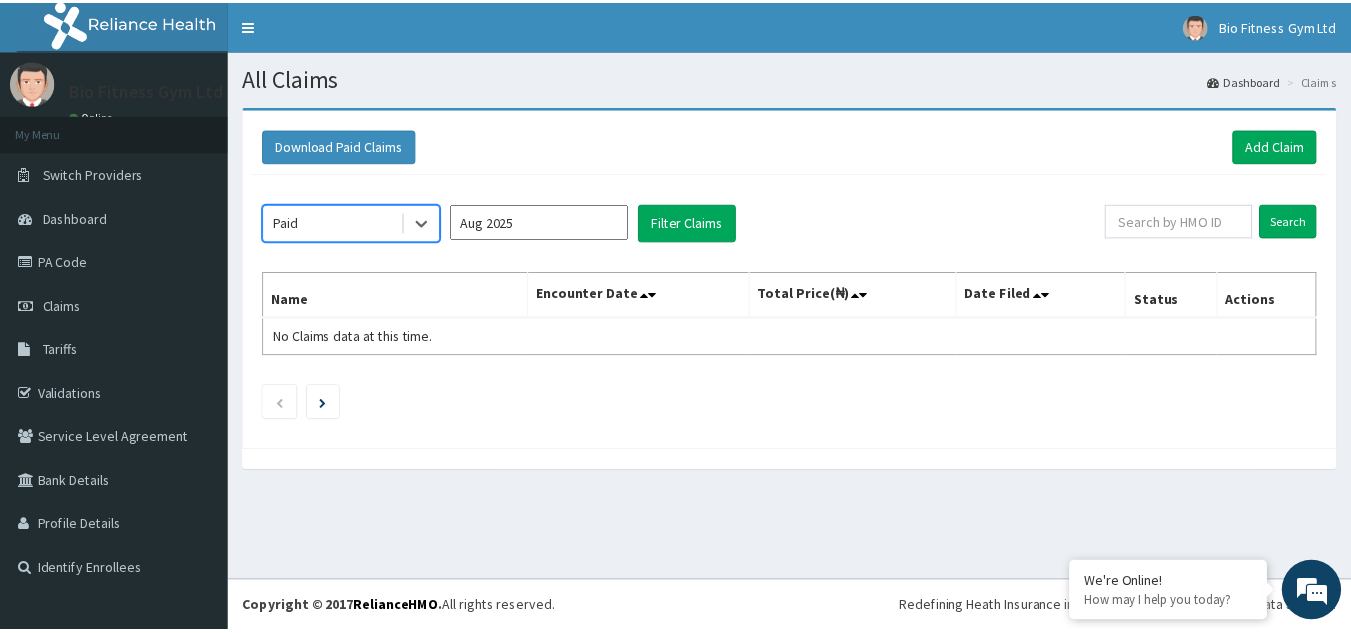 scroll, scrollTop: 0, scrollLeft: 0, axis: both 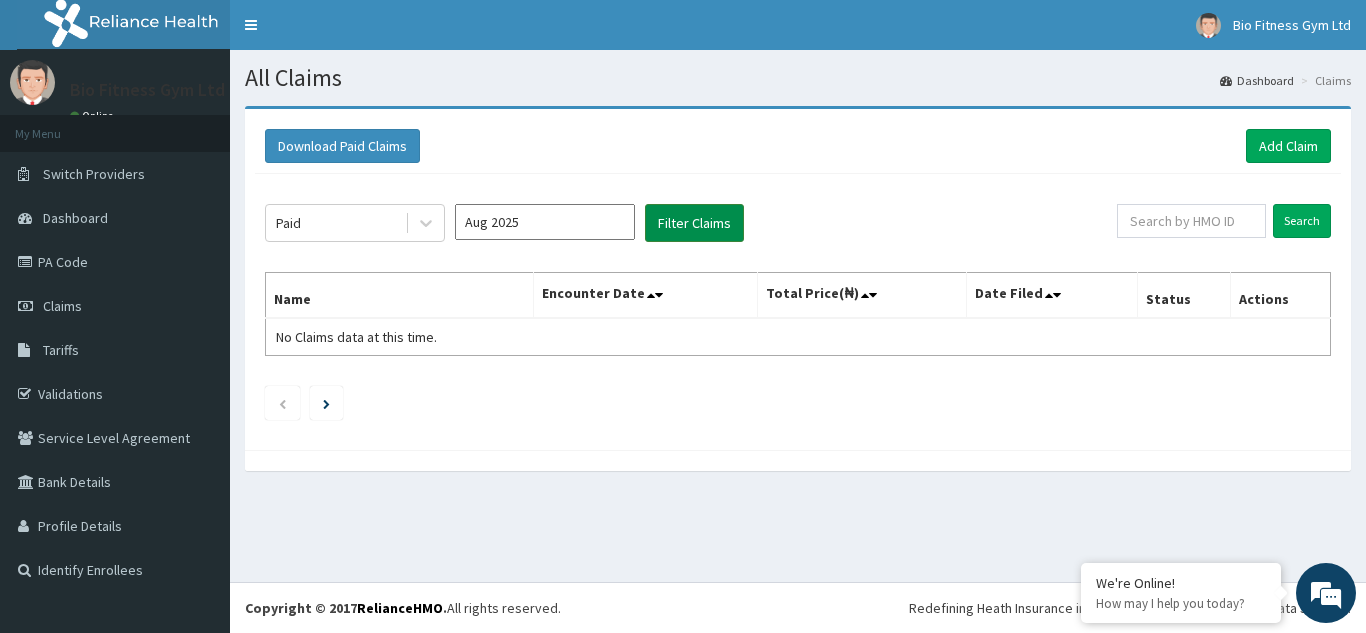 click on "Filter Claims" at bounding box center (694, 223) 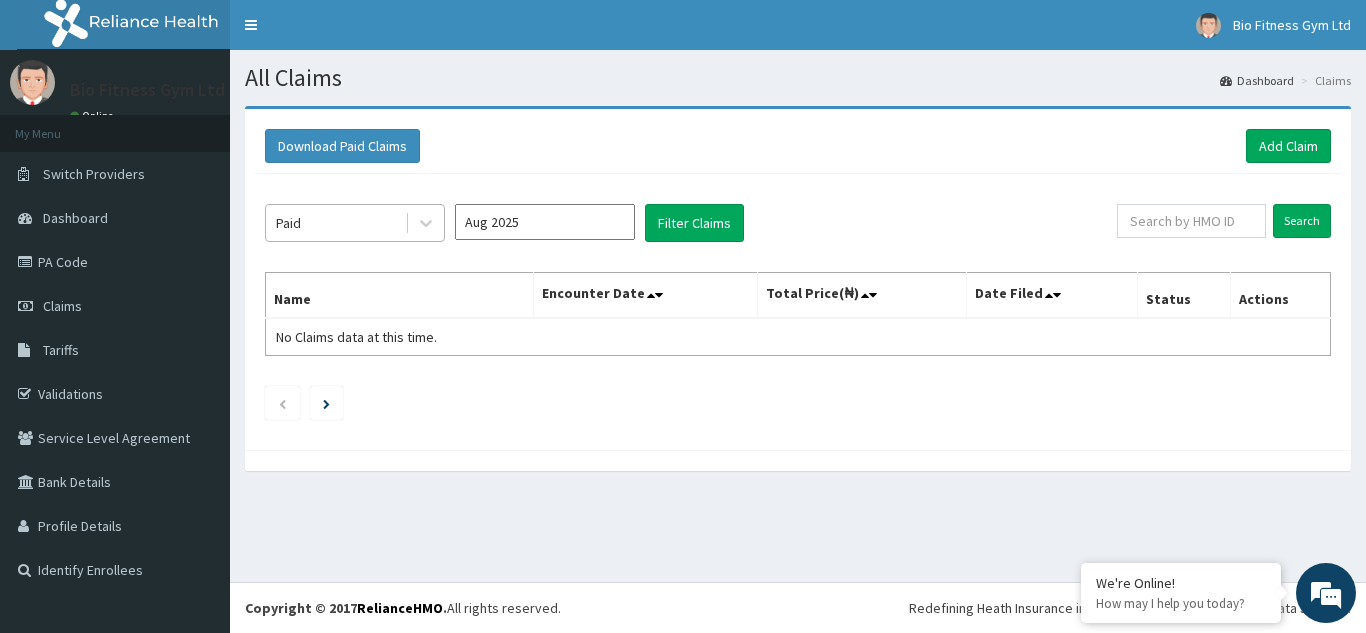 click on "Paid" at bounding box center (335, 223) 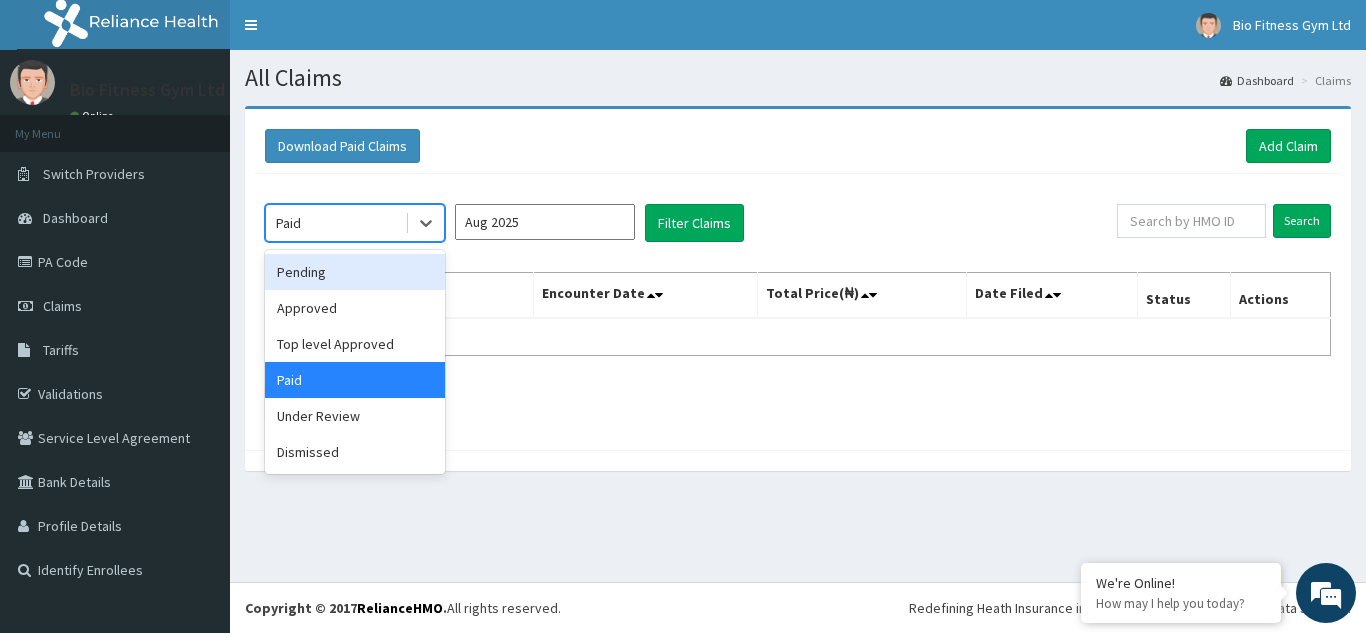 click on "Aug 2025" at bounding box center (545, 222) 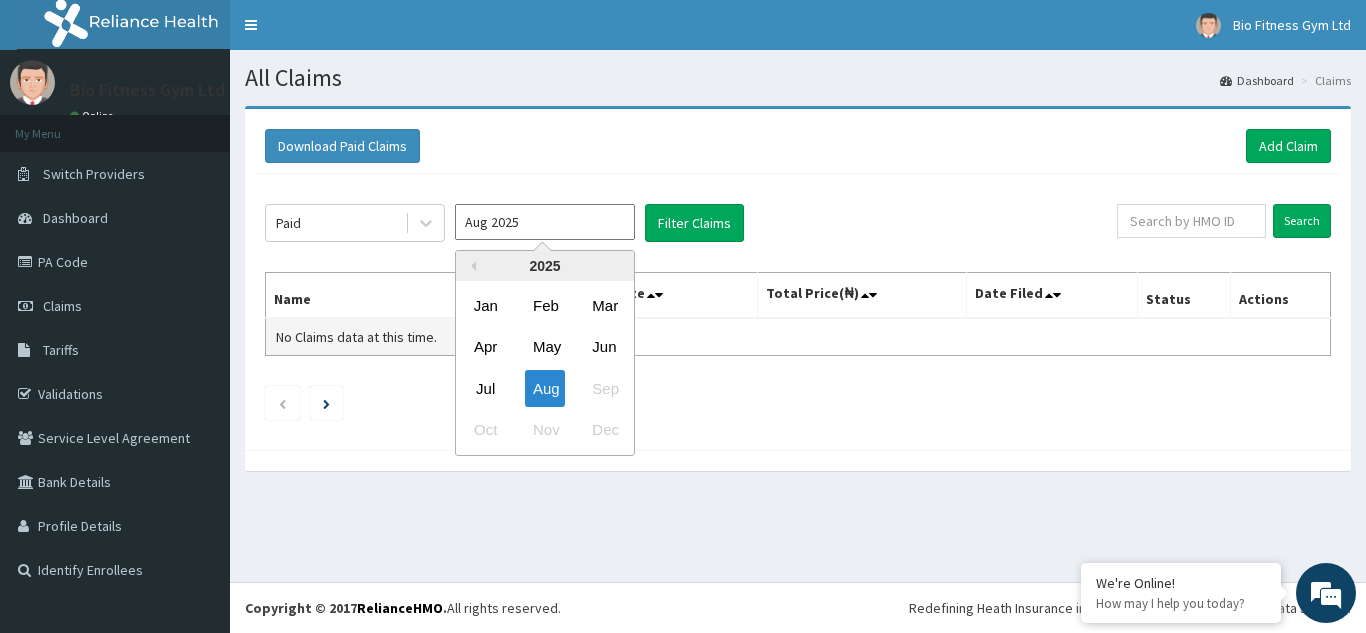 click on "May" at bounding box center (545, 347) 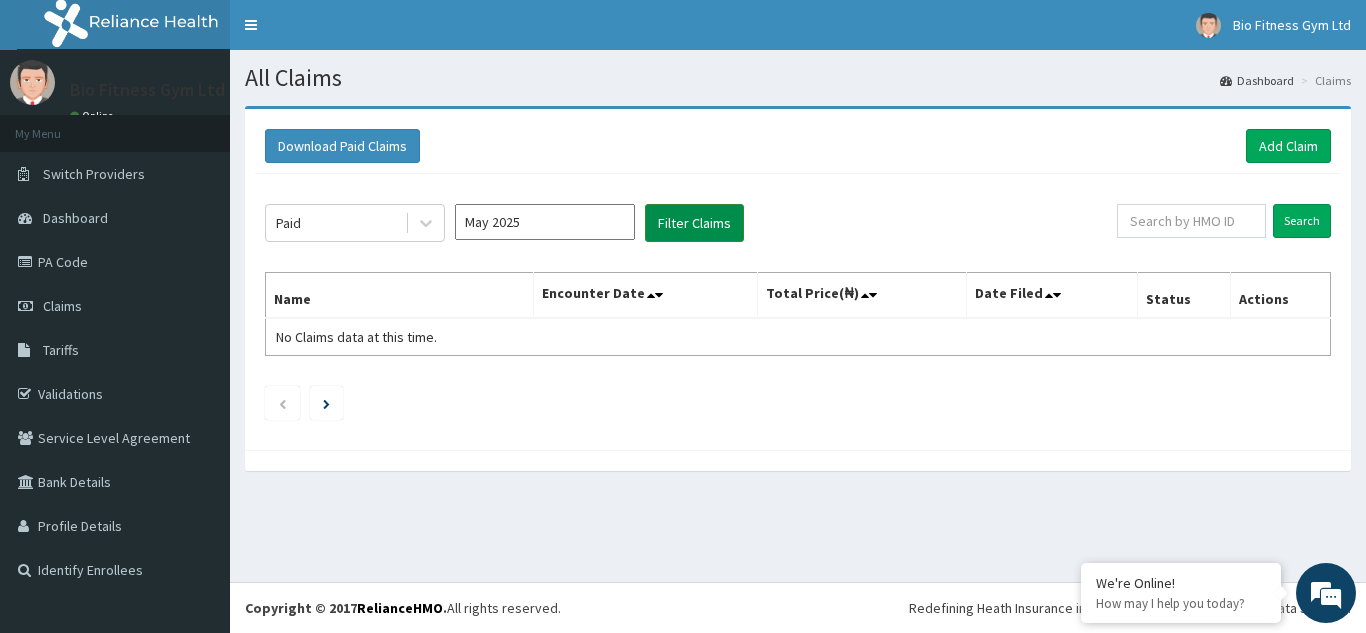 click on "Filter Claims" at bounding box center [694, 223] 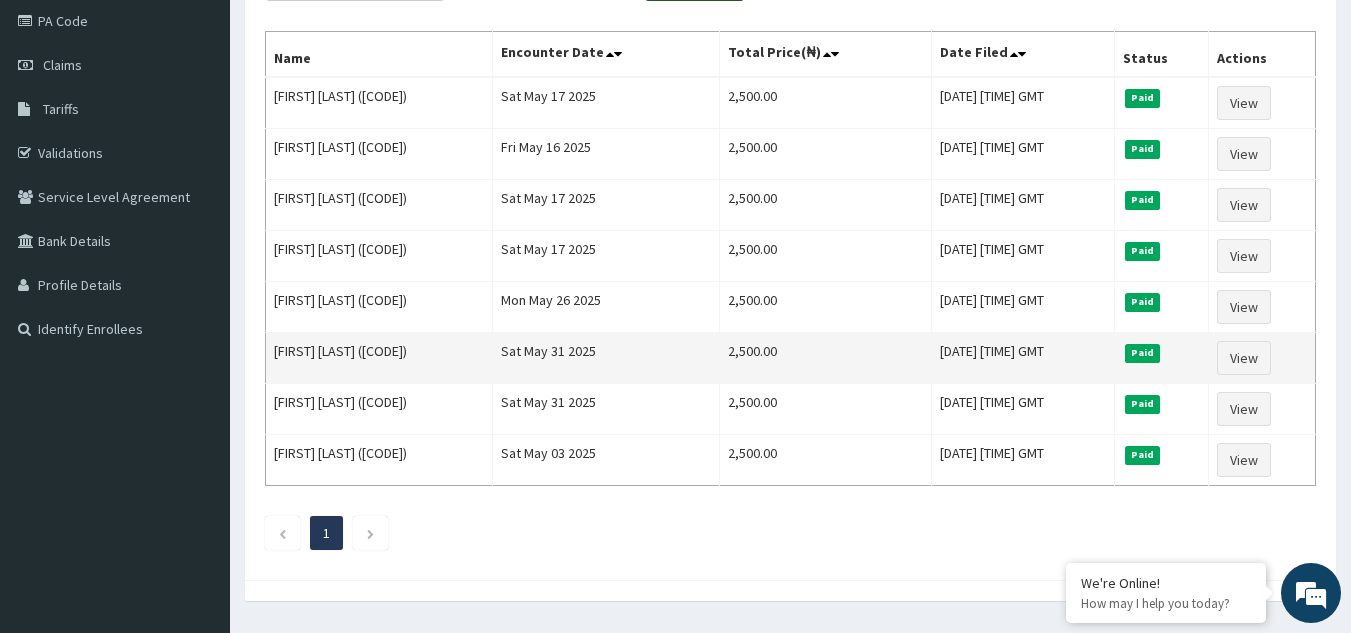 scroll, scrollTop: 195, scrollLeft: 0, axis: vertical 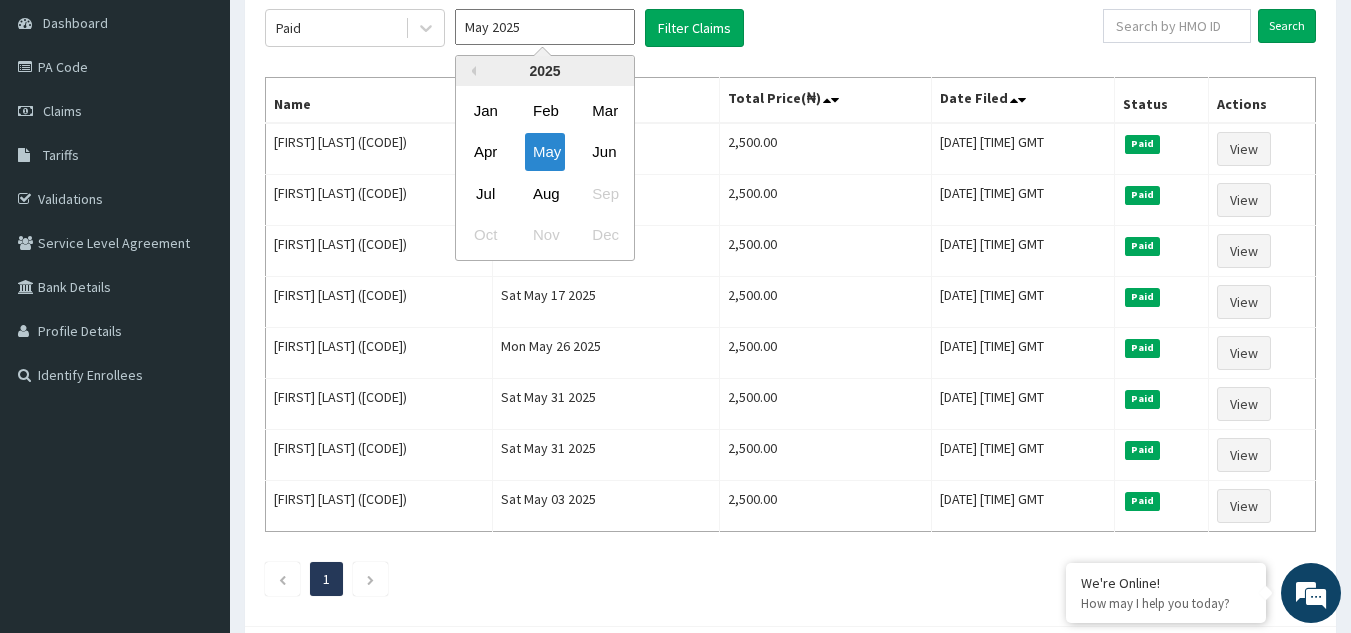 click on "May 2025" at bounding box center [545, 27] 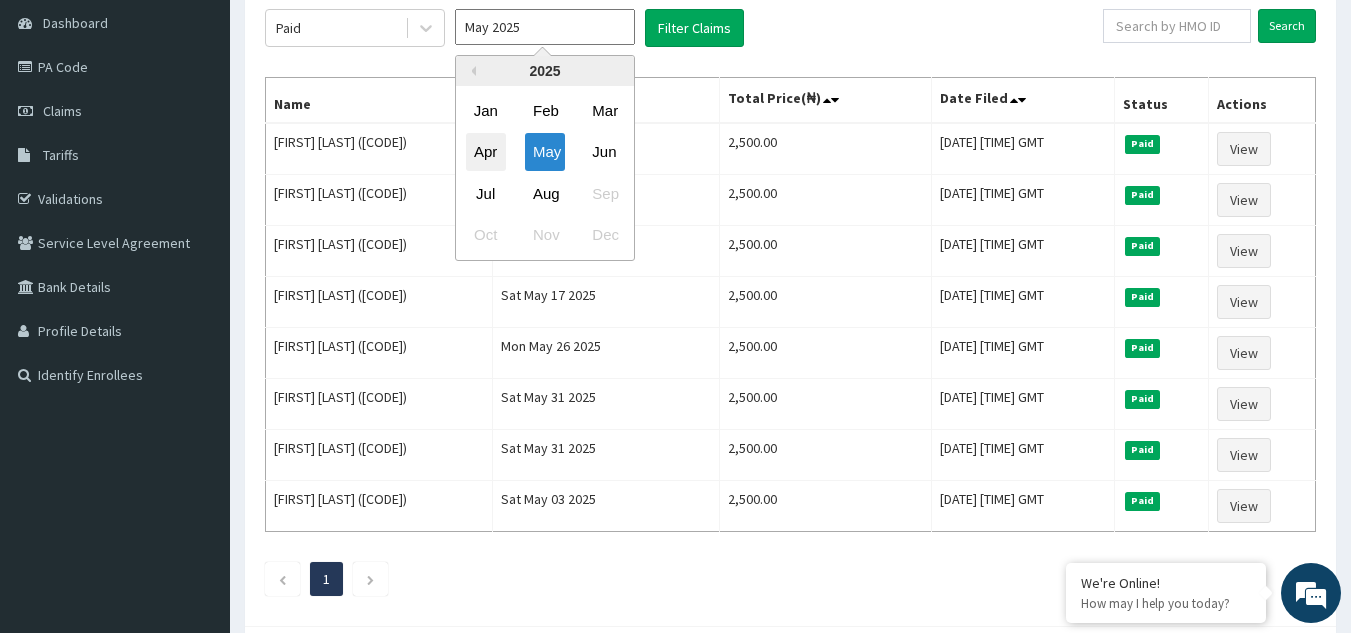 click on "Apr" at bounding box center (486, 152) 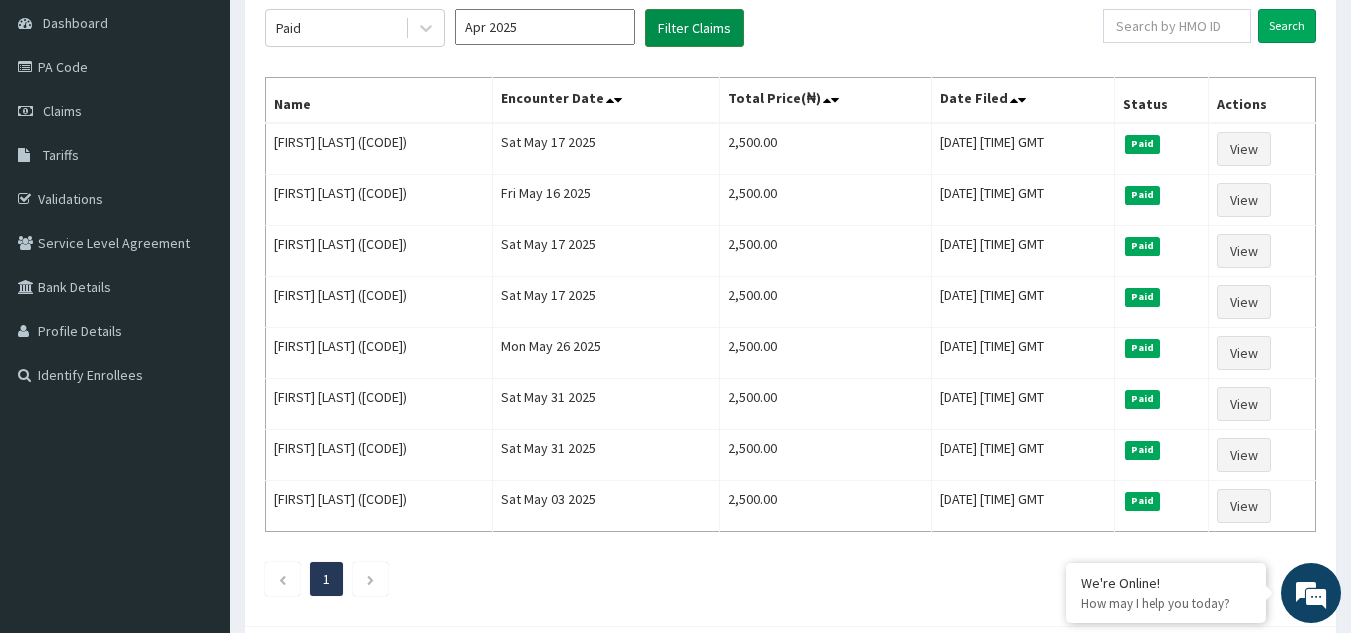 click on "Filter Claims" at bounding box center (694, 28) 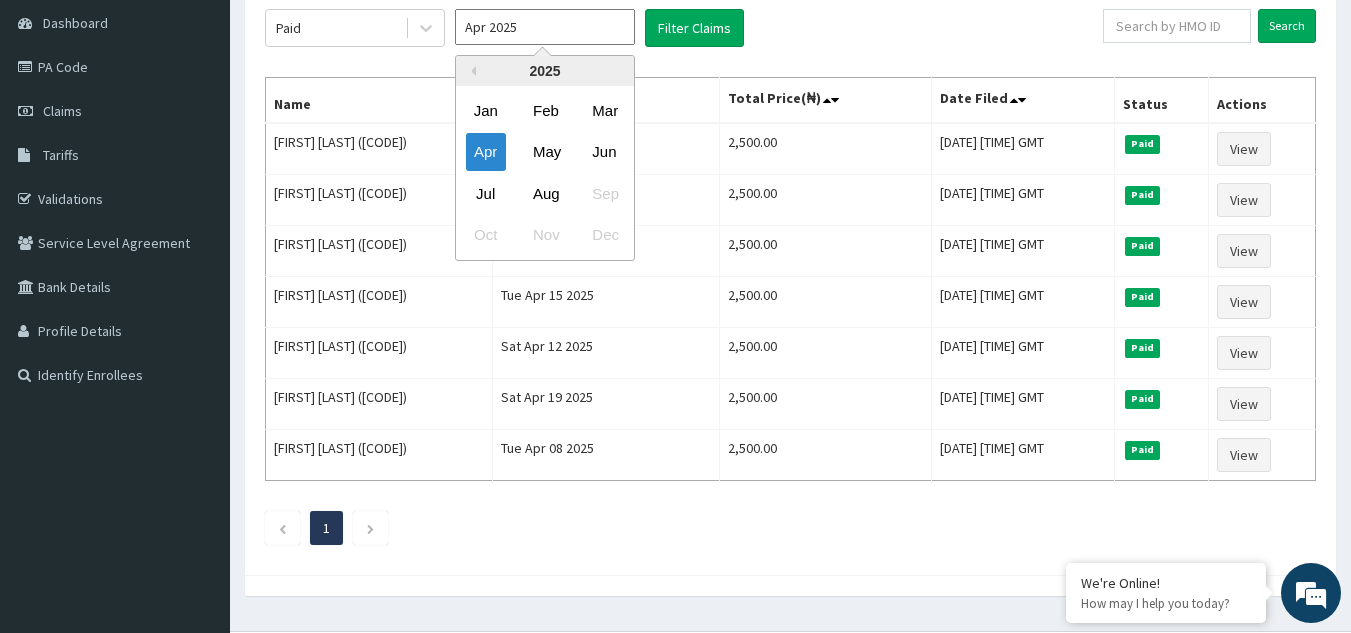 click on "Apr 2025" at bounding box center [545, 27] 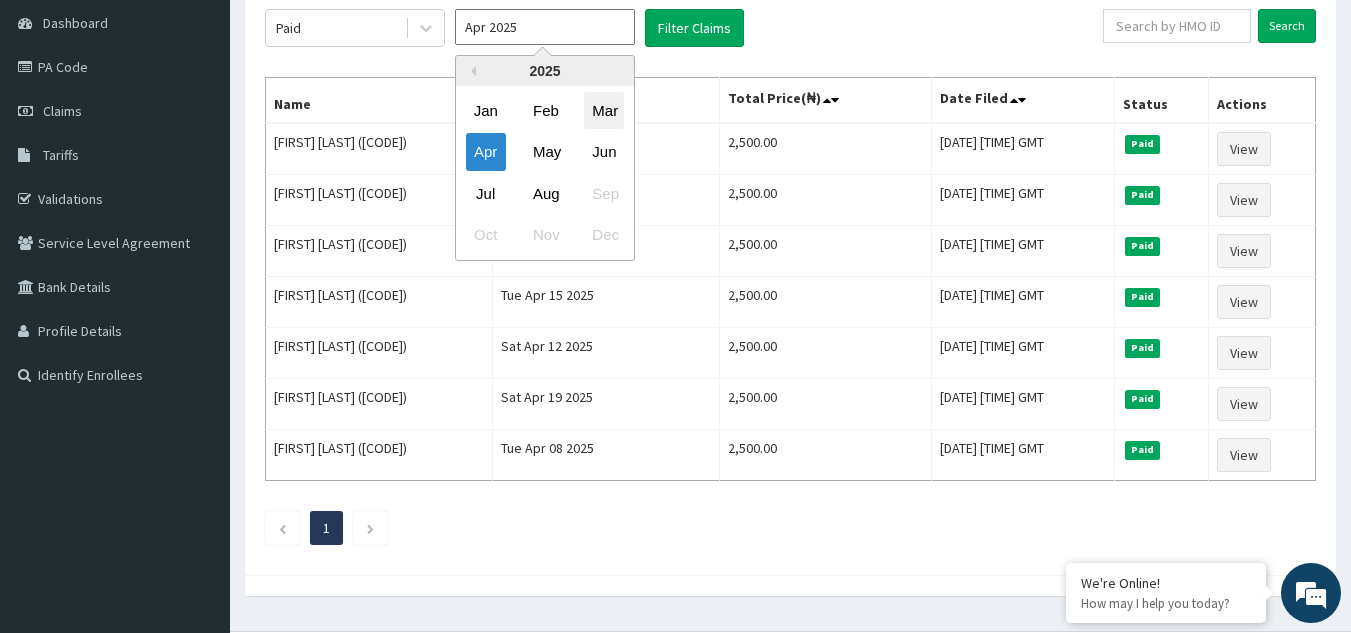 click on "Mar" at bounding box center [604, 110] 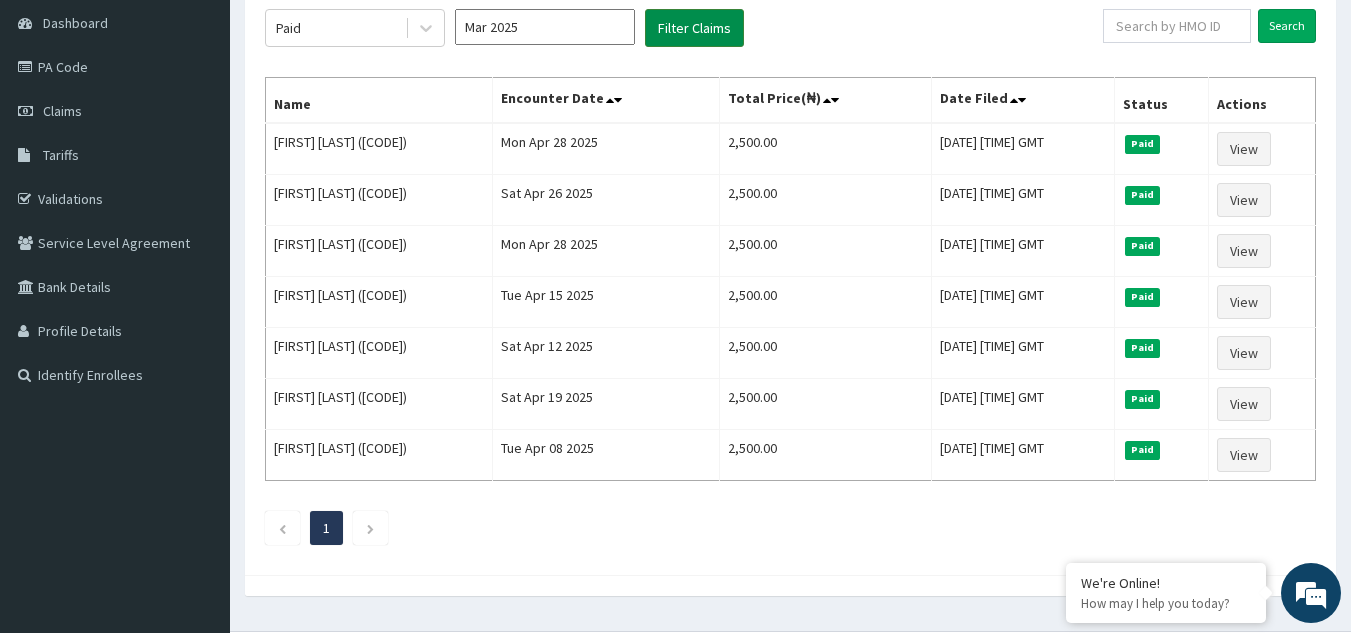 click on "Filter Claims" at bounding box center [694, 28] 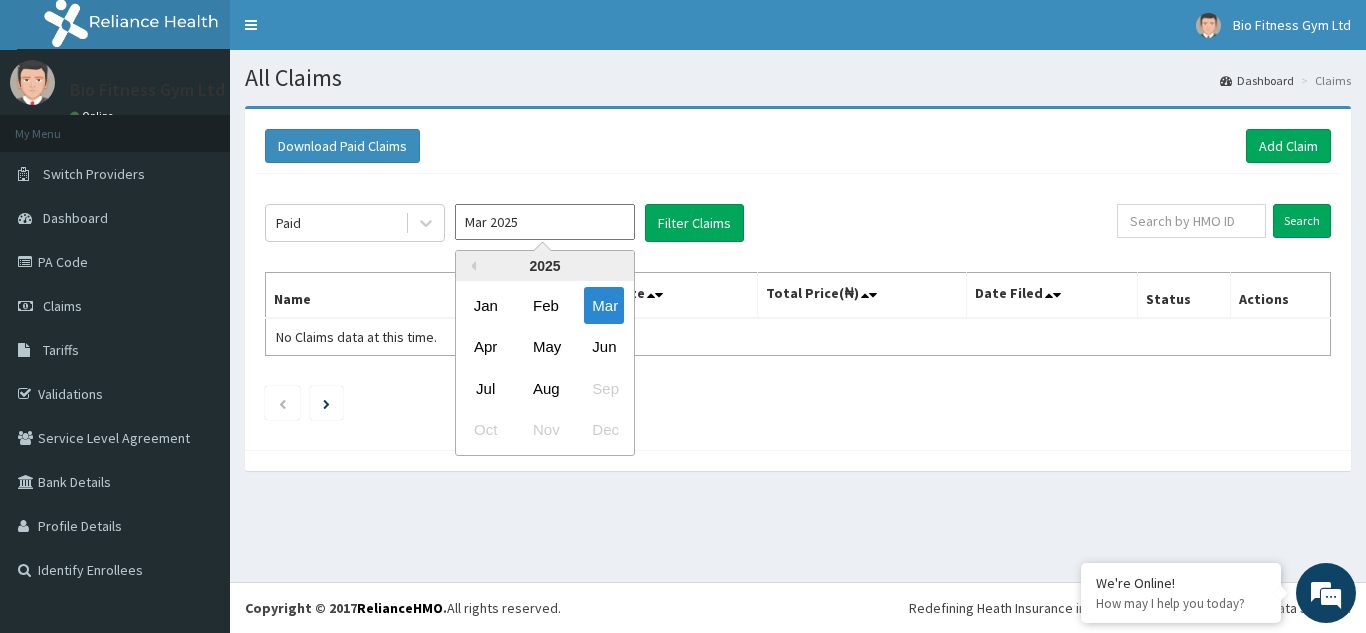click on "Mar 2025" at bounding box center (545, 222) 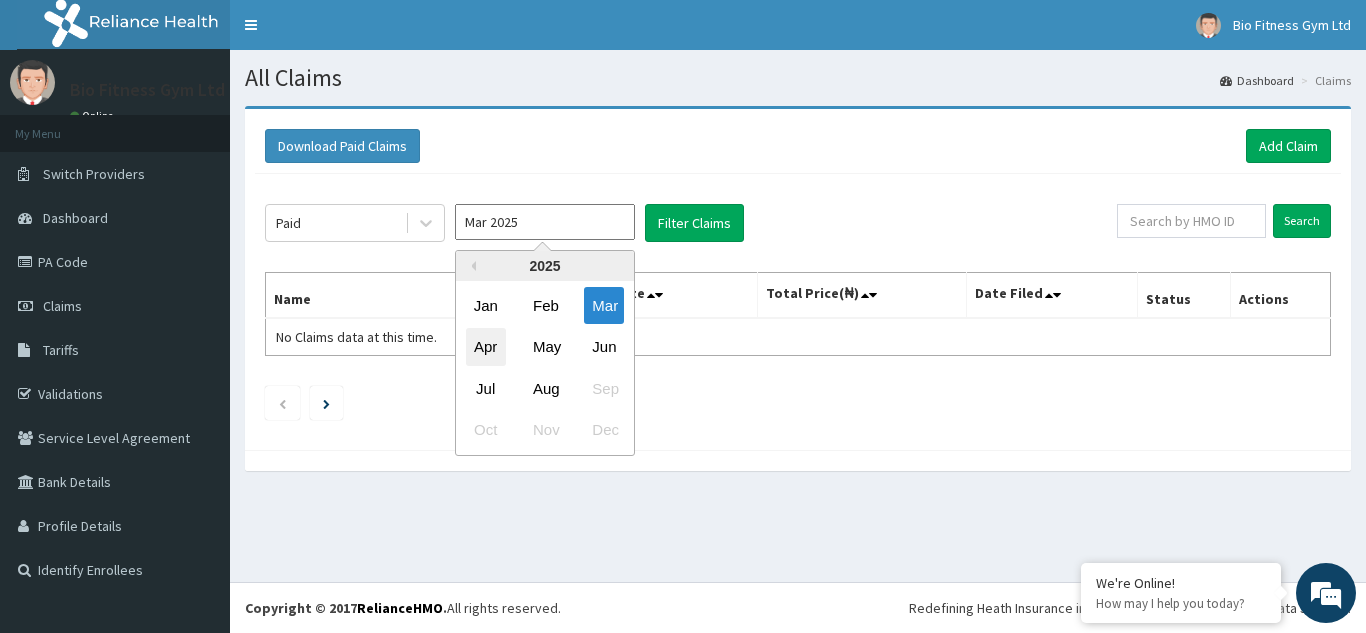 click on "Apr" at bounding box center [486, 347] 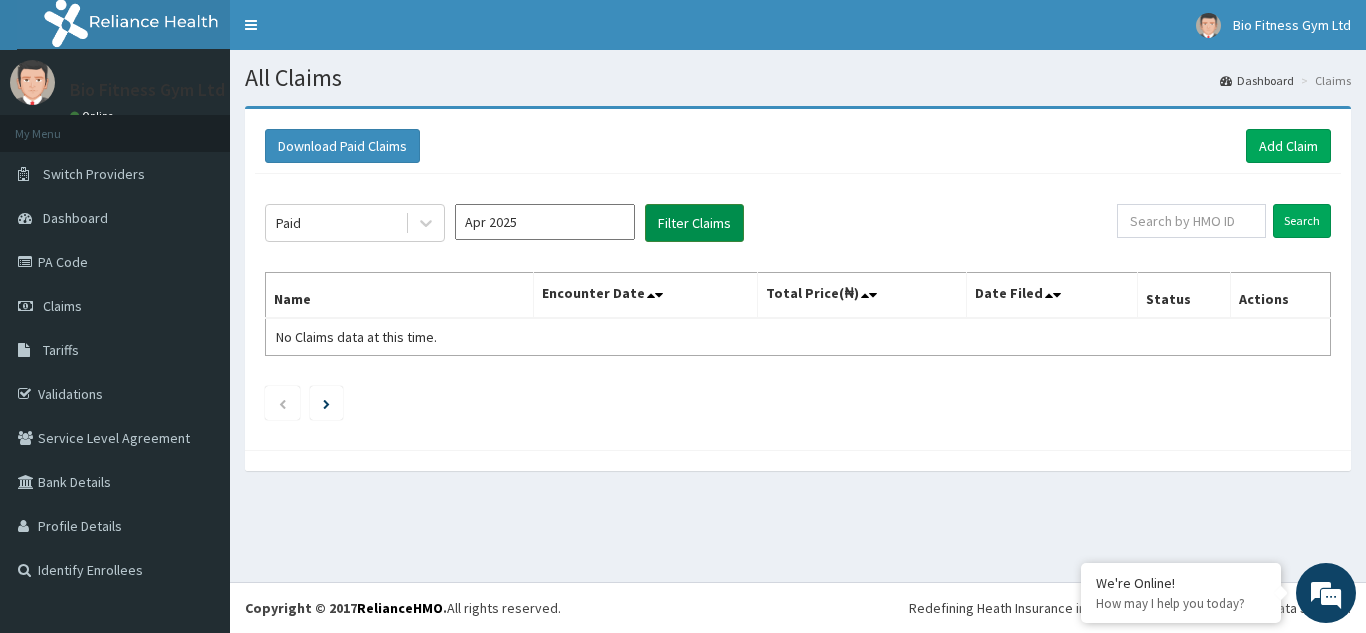 click on "Filter Claims" at bounding box center (694, 223) 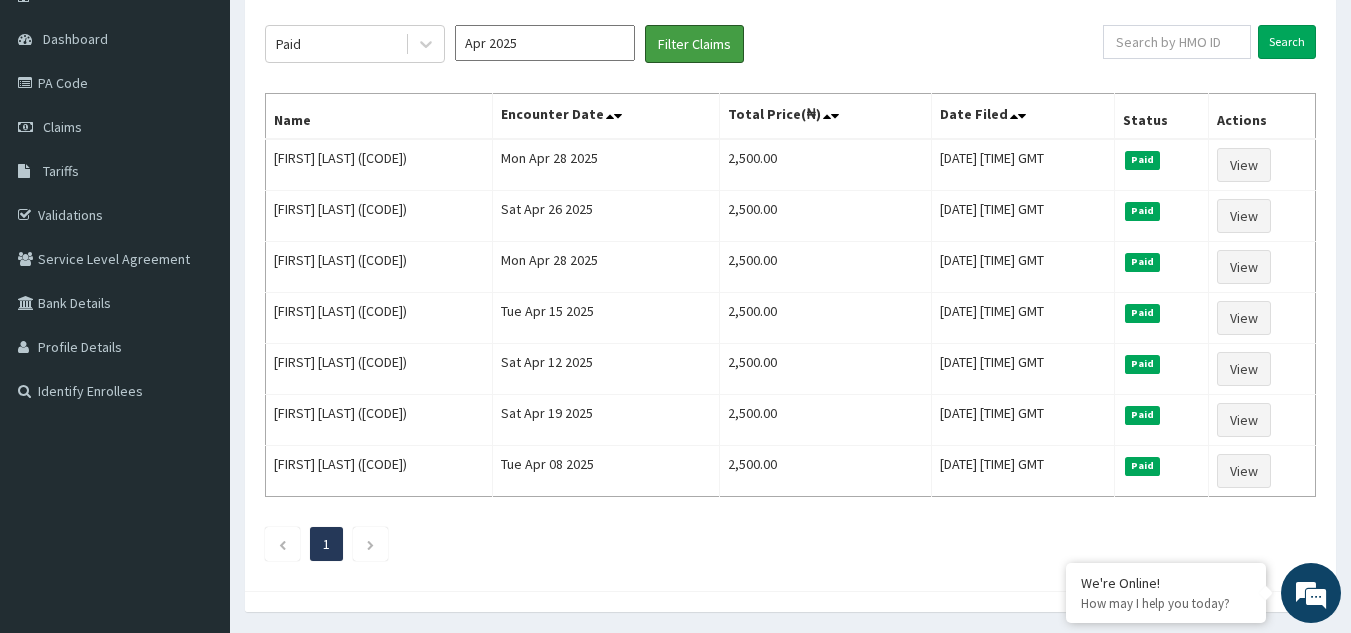 scroll, scrollTop: 200, scrollLeft: 0, axis: vertical 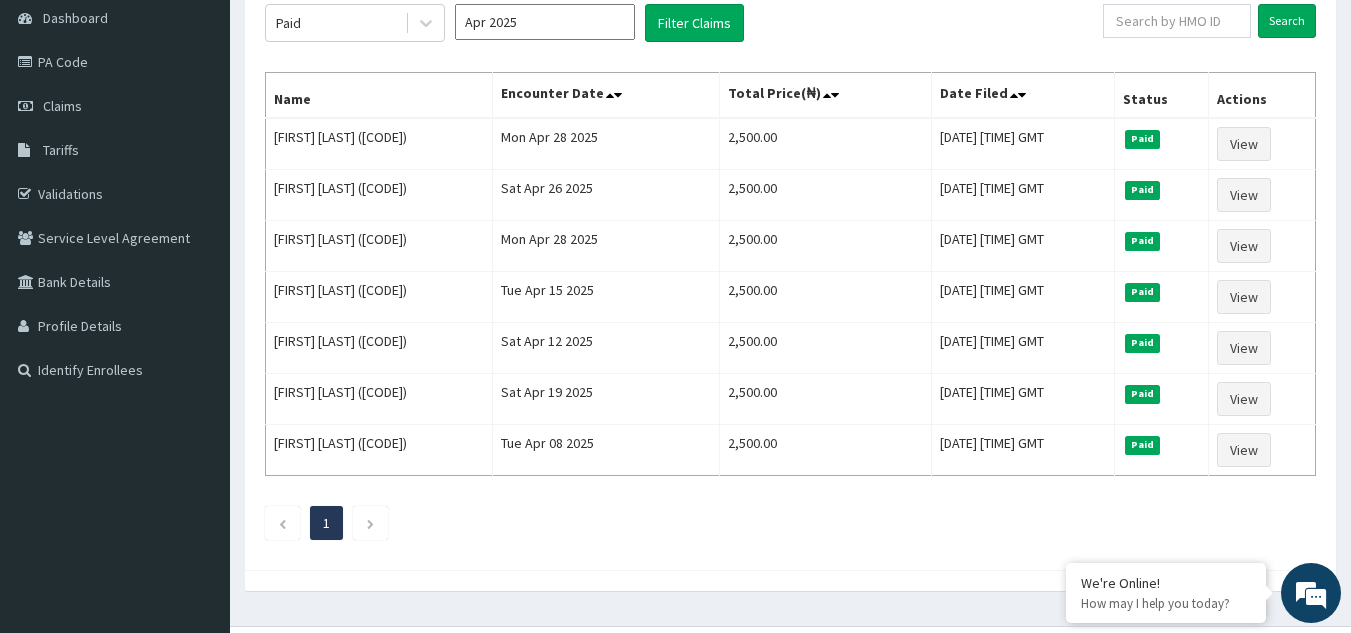 click on "Date Filed" at bounding box center [1022, 96] 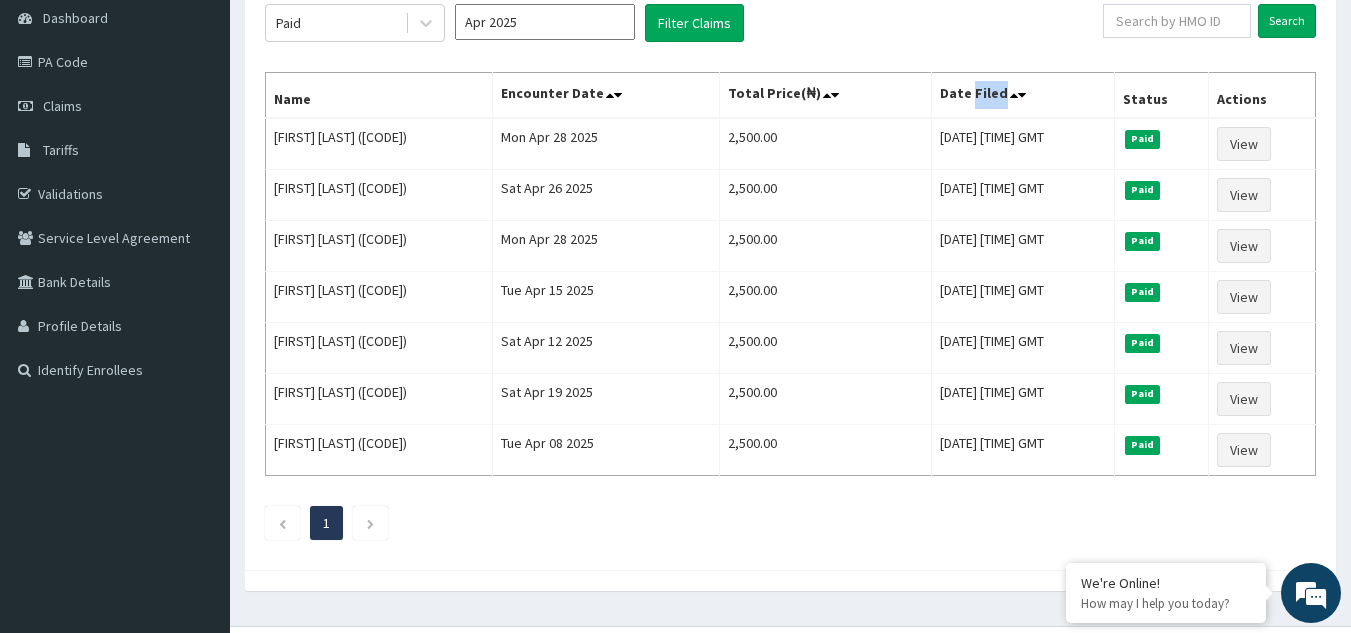 click on "Date Filed" at bounding box center (1022, 96) 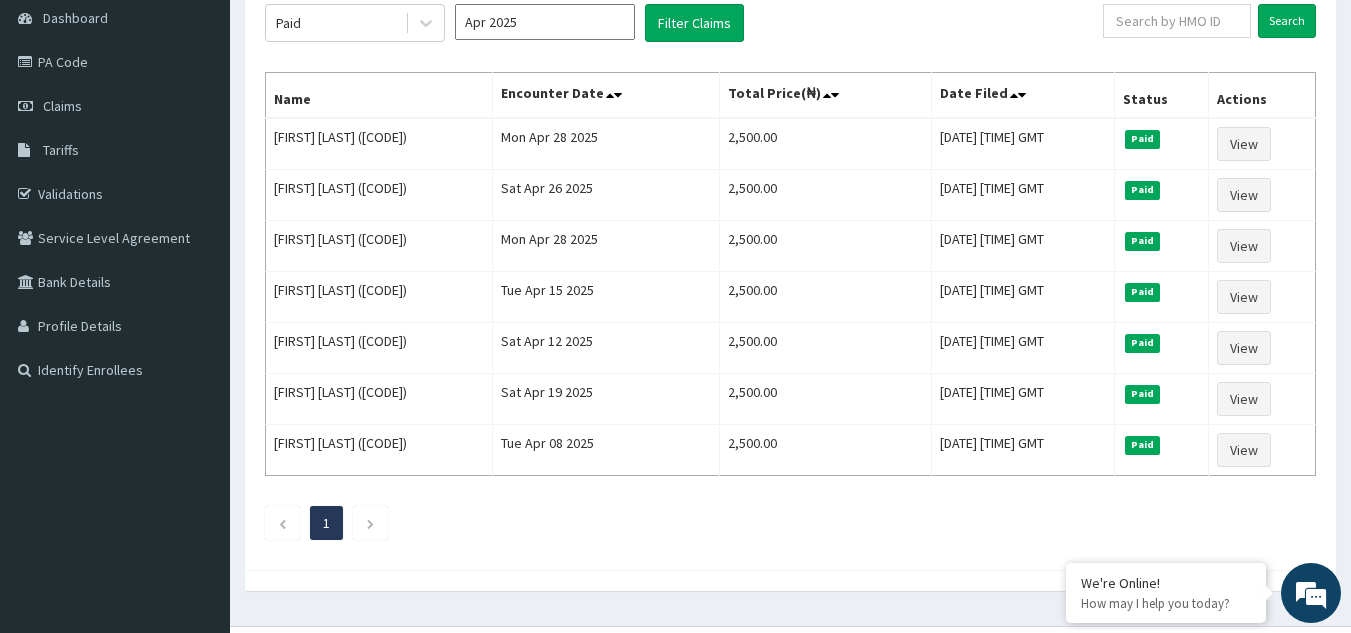 click on "Paid Apr 2025 Filter Claims Search Name Encounter Date Total Price(₦) Date Filed Status Actions Ebere Okeke (JTA/10028/A) Mon Apr 28 2025 2,500.00 Sat, 03 May 2025 11:23:38 GMT Paid View Adedeji Gbenga Ebenezer (BAH/10020/A) Sat Apr 26 2025 2,500.00 Sat, 03 May 2025 11:08:19 GMT Paid View Adedeji Gbenga Ebenezer (BAH/10020/A) Mon Apr 28 2025 2,500.00 Sat, 03 May 2025 11:06:29 GMT Paid View Adedeji Gbenga Ebenezer (BAH/10020/A) Tue Apr 15 2025 2,500.00 Sat, 03 May 2025 11:04:09 GMT Paid View Adedeji Gbenga Ebenezer (BAH/10020/A) Sat Apr 12 2025 2,500.00 Sat, 03 May 2025 11:00:30 GMT Paid View Patience Awashima Adema (wew/10003/a) Sat Apr 19 2025 2,500.00 Sat, 03 May 2025 10:26:39 GMT Paid View Patience Awashima Adema (wew/10003/a) Tue Apr 08 2025 2,500.00 Sat, 03 May 2025 10:04:06 GMT Paid View 1" 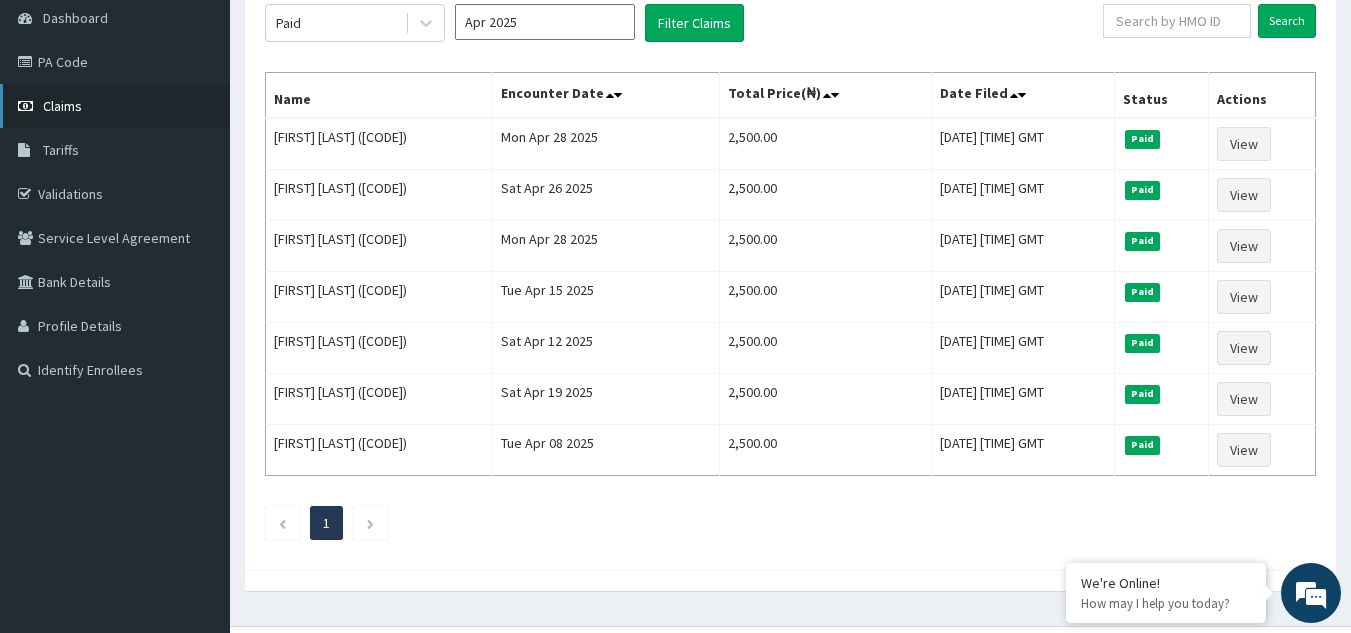 click on "Validations" at bounding box center (115, 194) 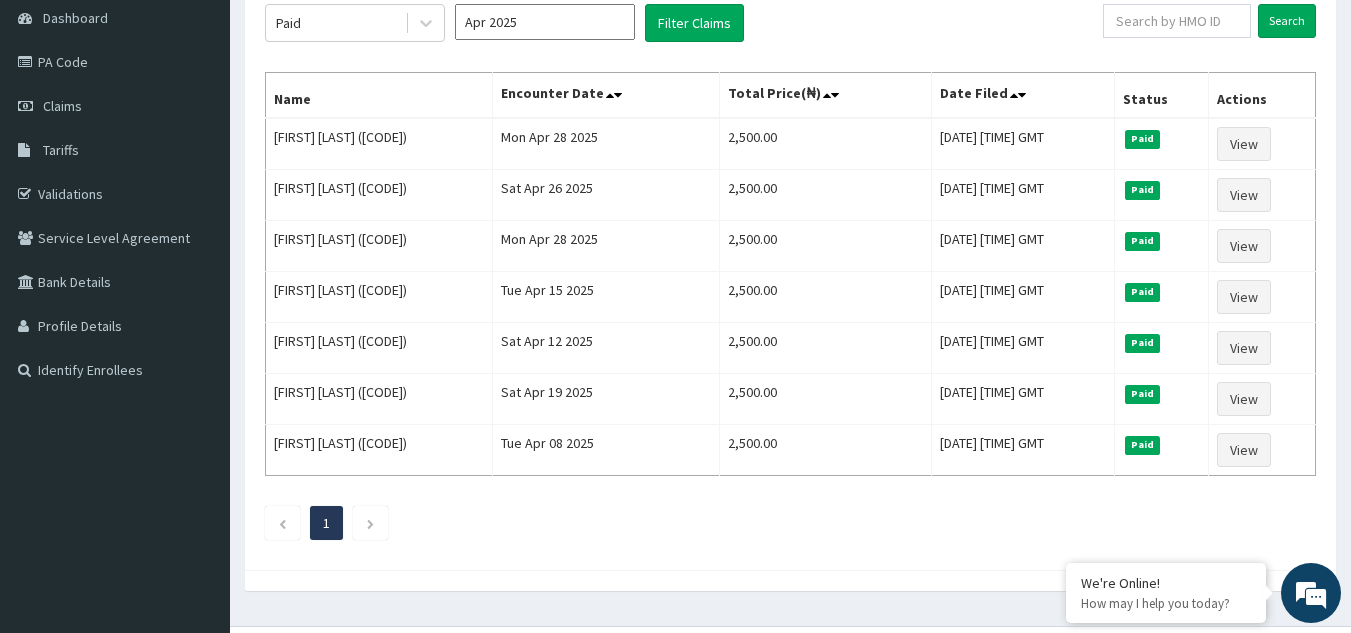 drag, startPoint x: 31, startPoint y: 97, endPoint x: 828, endPoint y: 31, distance: 799.7281 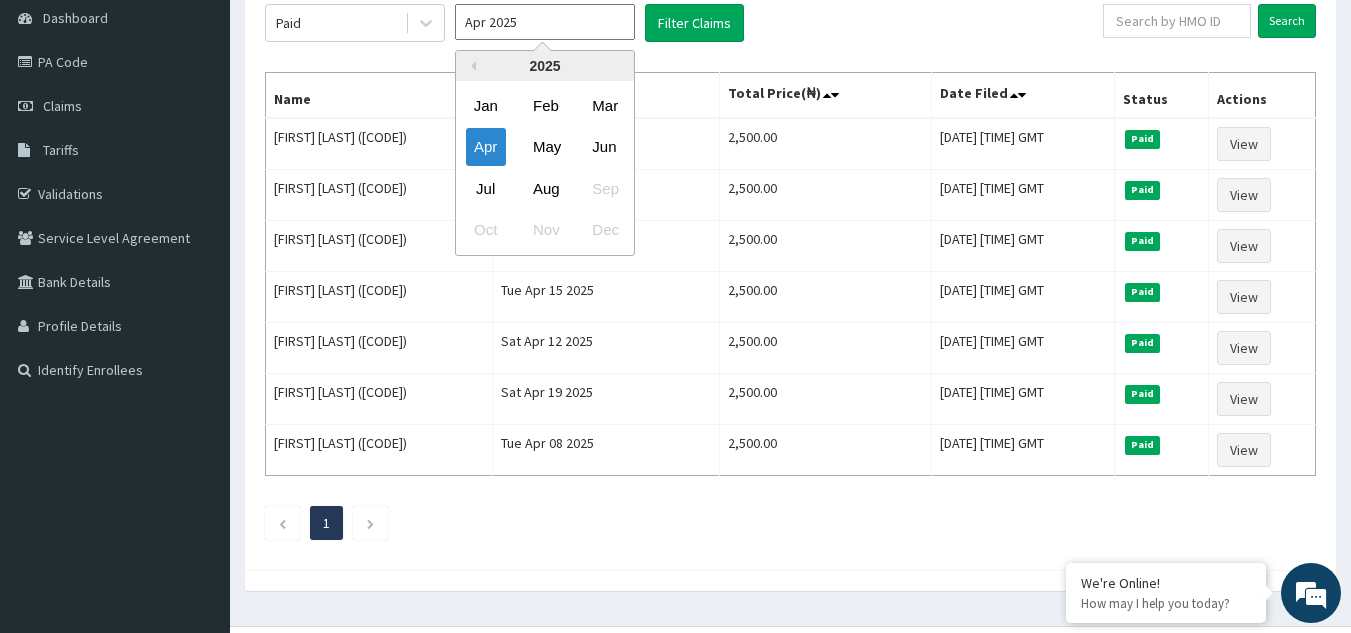 click on "Apr 2025" at bounding box center (545, 22) 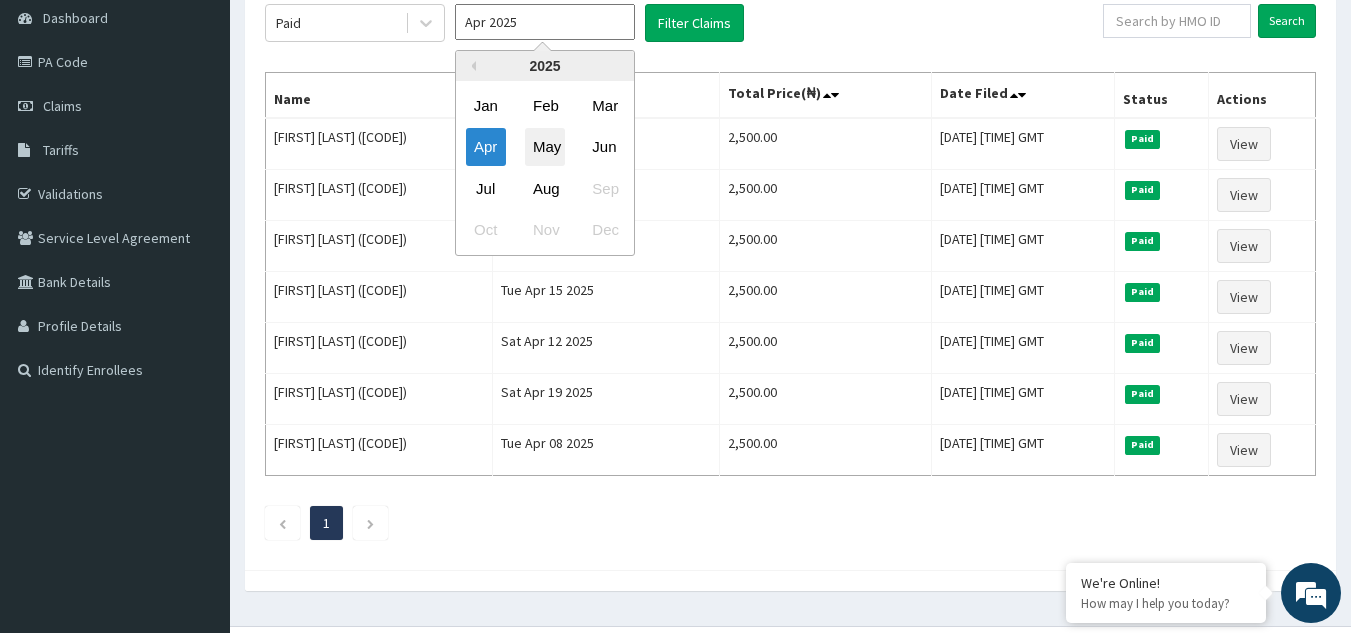 click on "May" at bounding box center [545, 147] 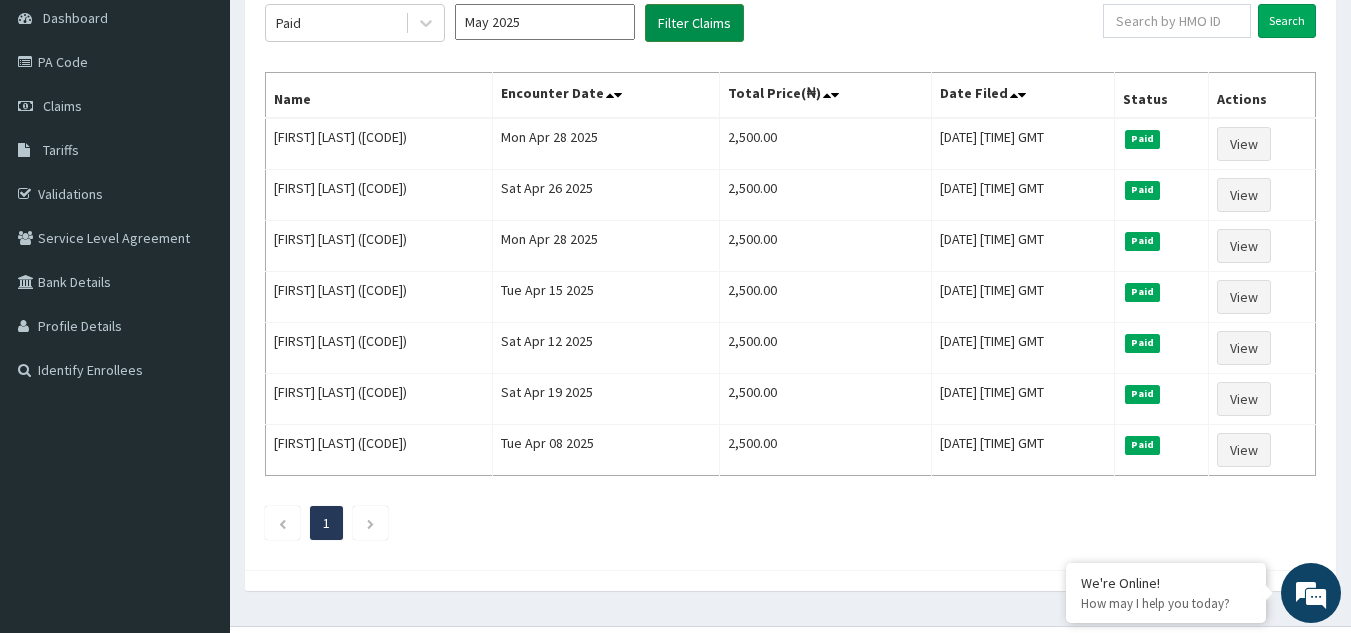 click on "Filter Claims" at bounding box center (694, 23) 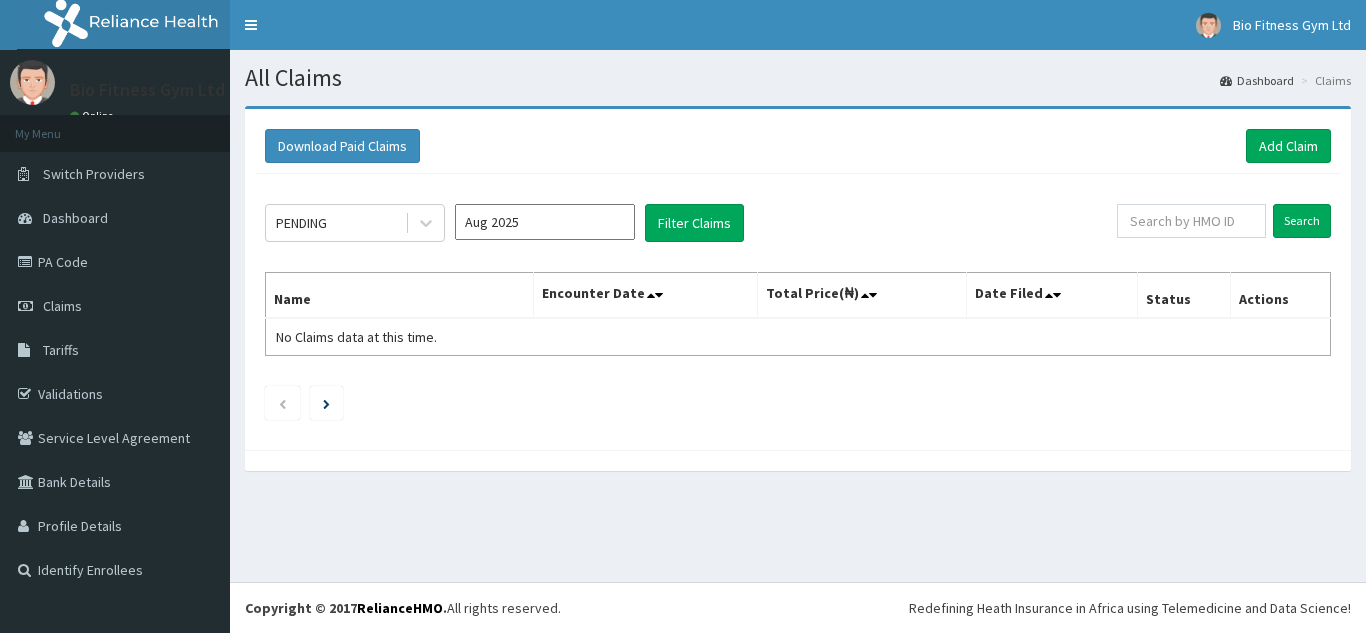 scroll, scrollTop: 0, scrollLeft: 0, axis: both 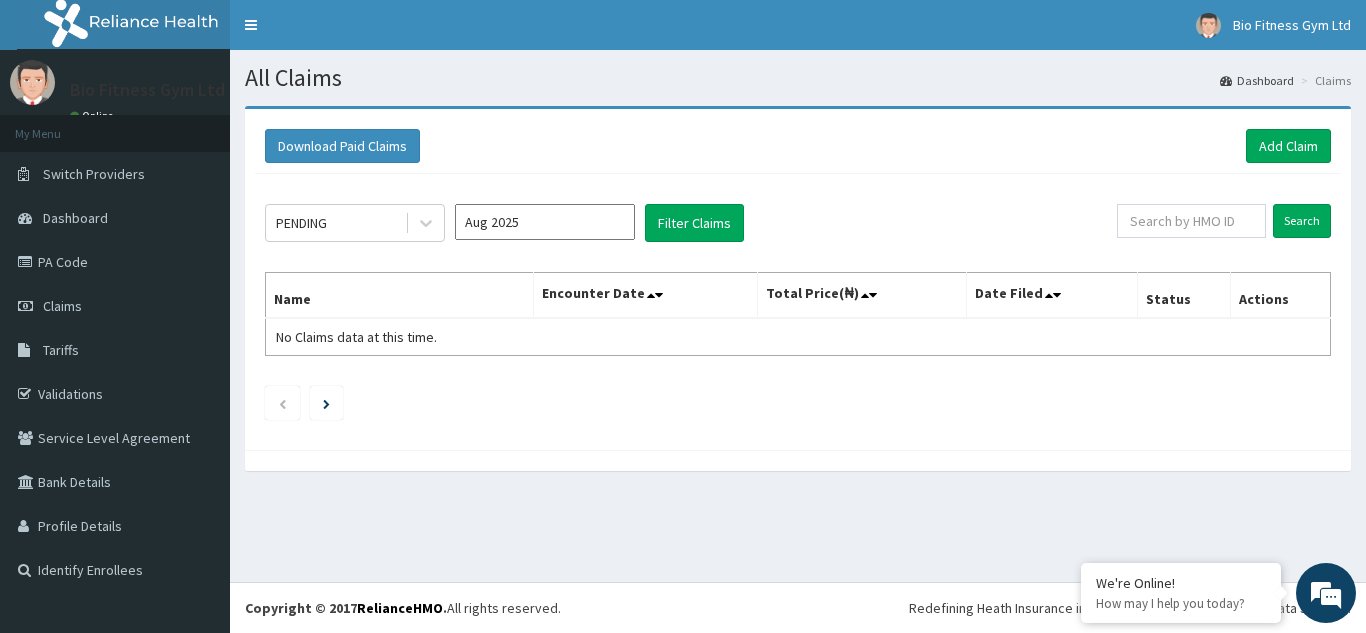 click on "Aug 2025" at bounding box center [545, 222] 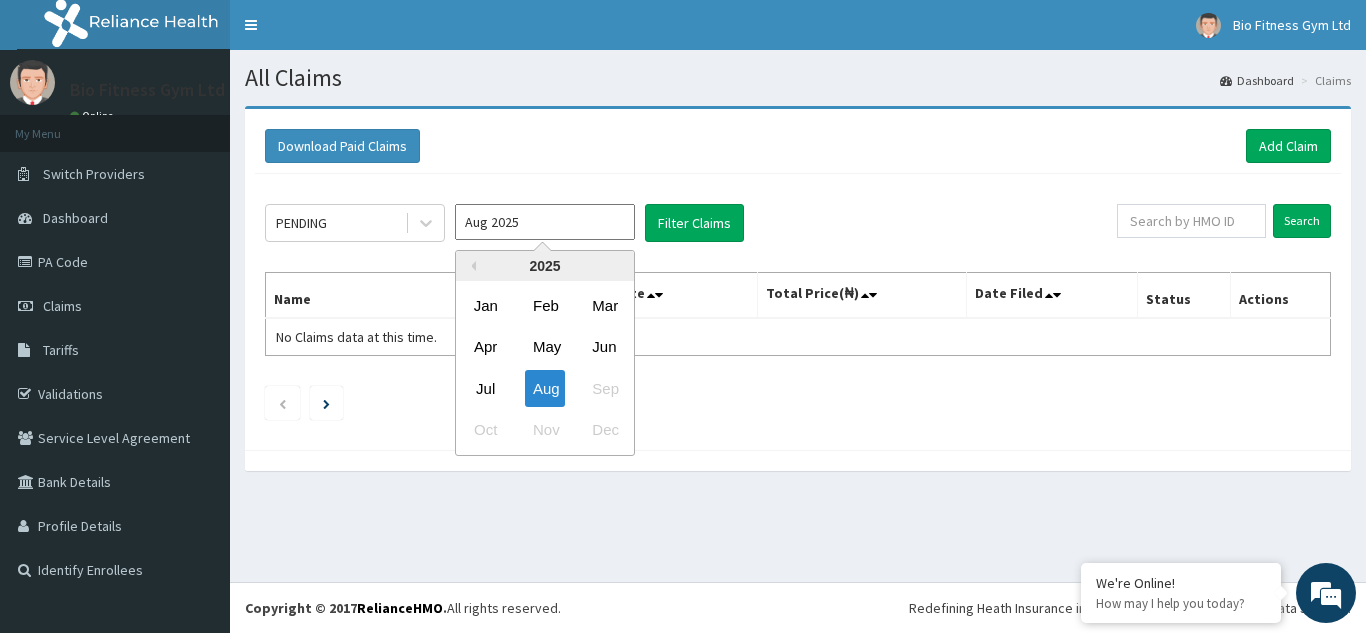 click on "May" at bounding box center [545, 347] 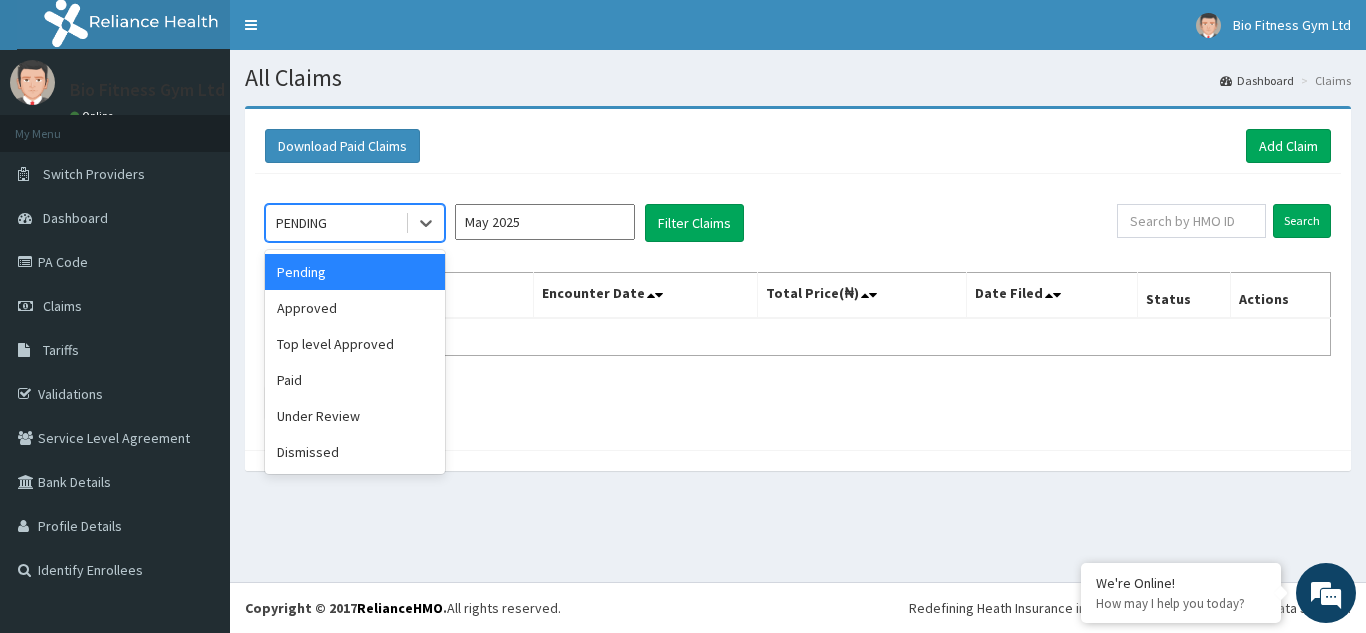click on "PENDING" at bounding box center [301, 223] 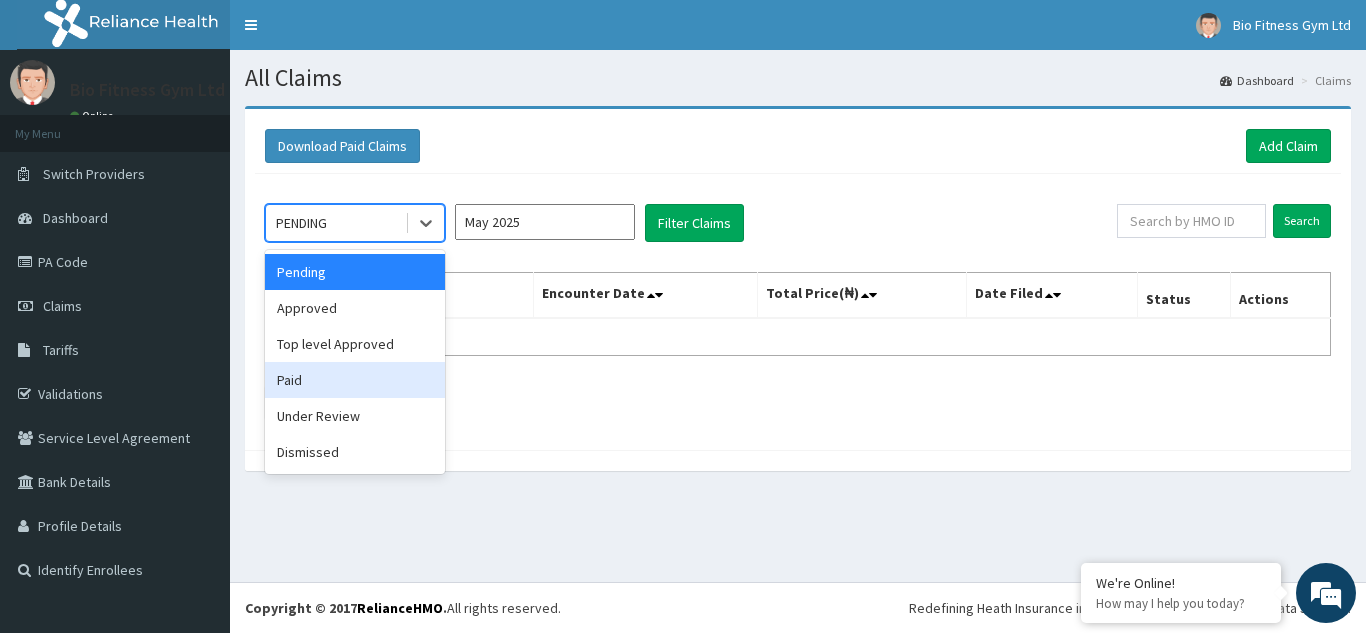 click on "Paid" at bounding box center [355, 380] 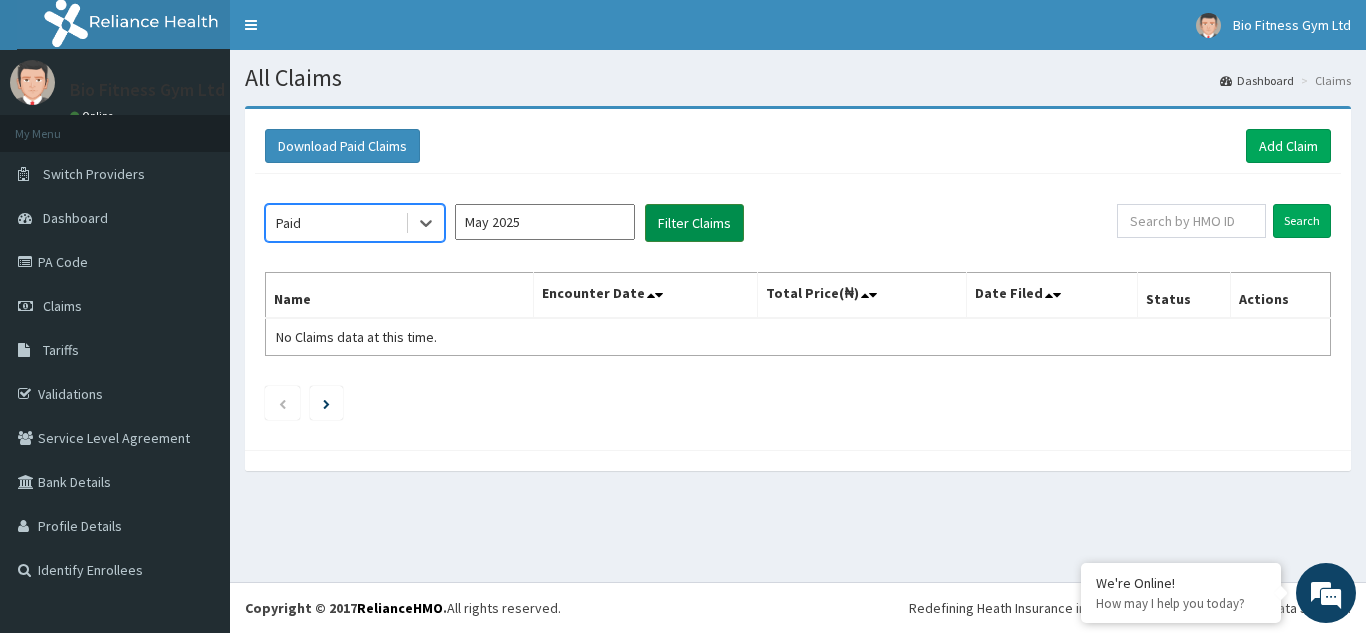 click on "Filter Claims" at bounding box center [694, 223] 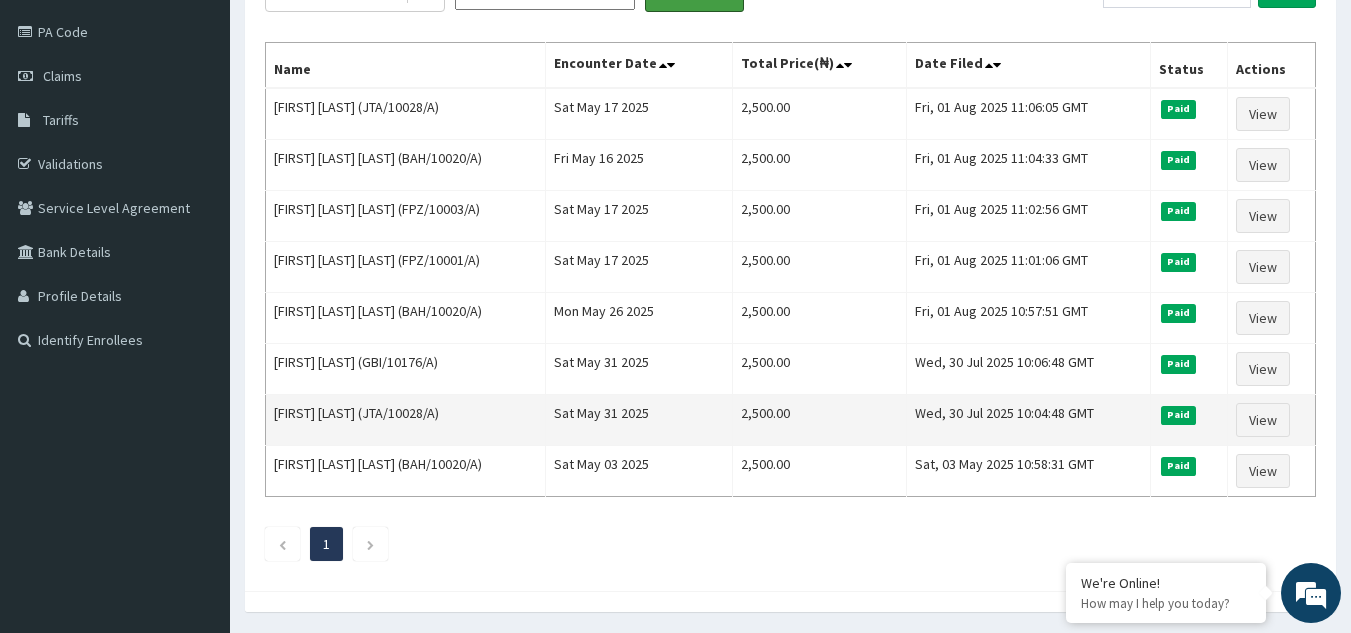 scroll, scrollTop: 195, scrollLeft: 0, axis: vertical 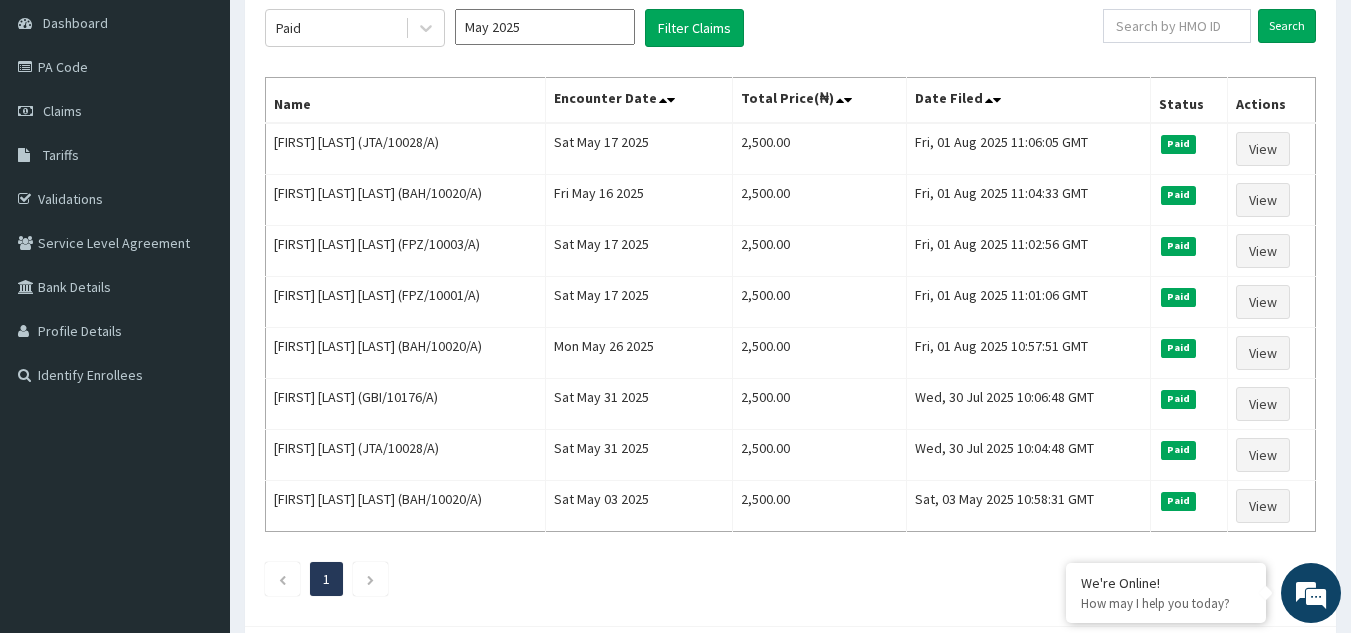 click on "May 2025" at bounding box center (545, 27) 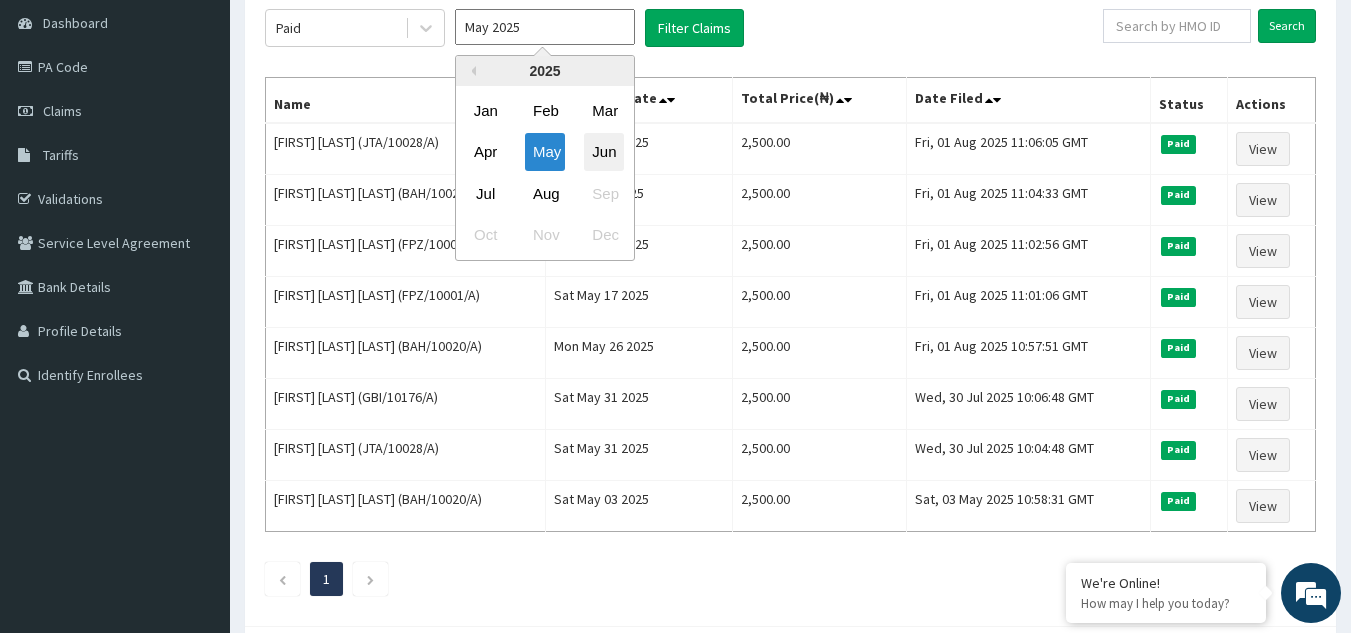 click on "Jun" at bounding box center (604, 152) 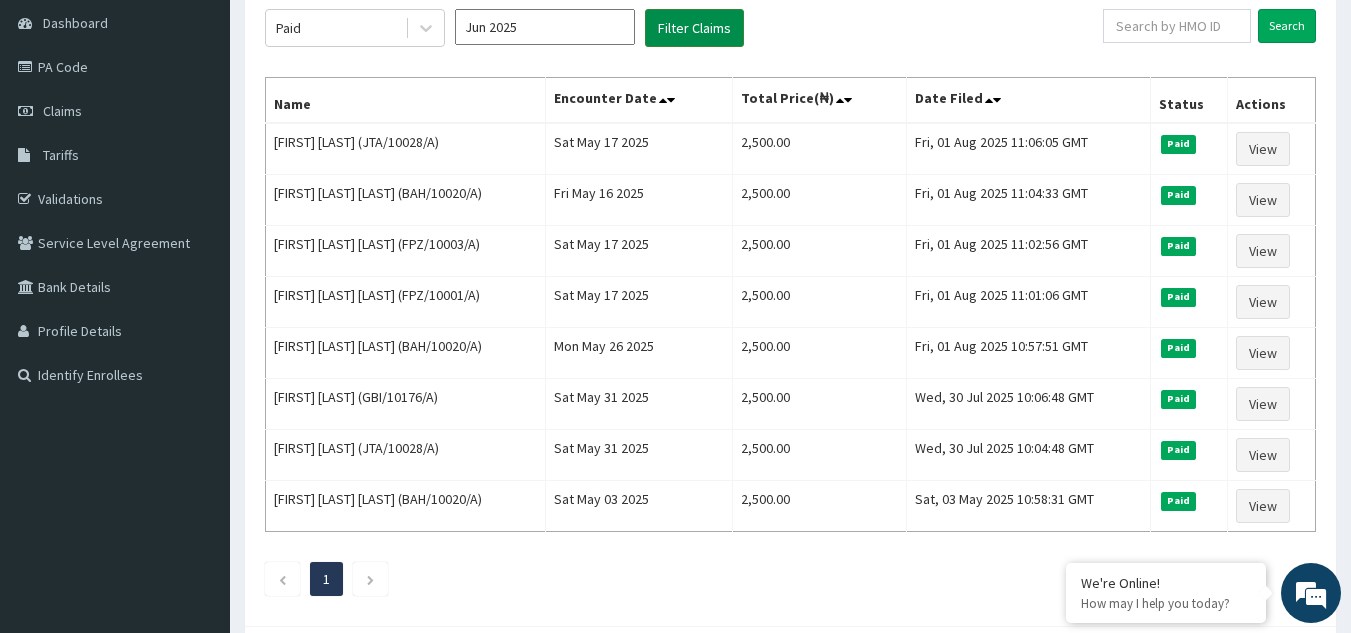 click on "Filter Claims" at bounding box center (694, 28) 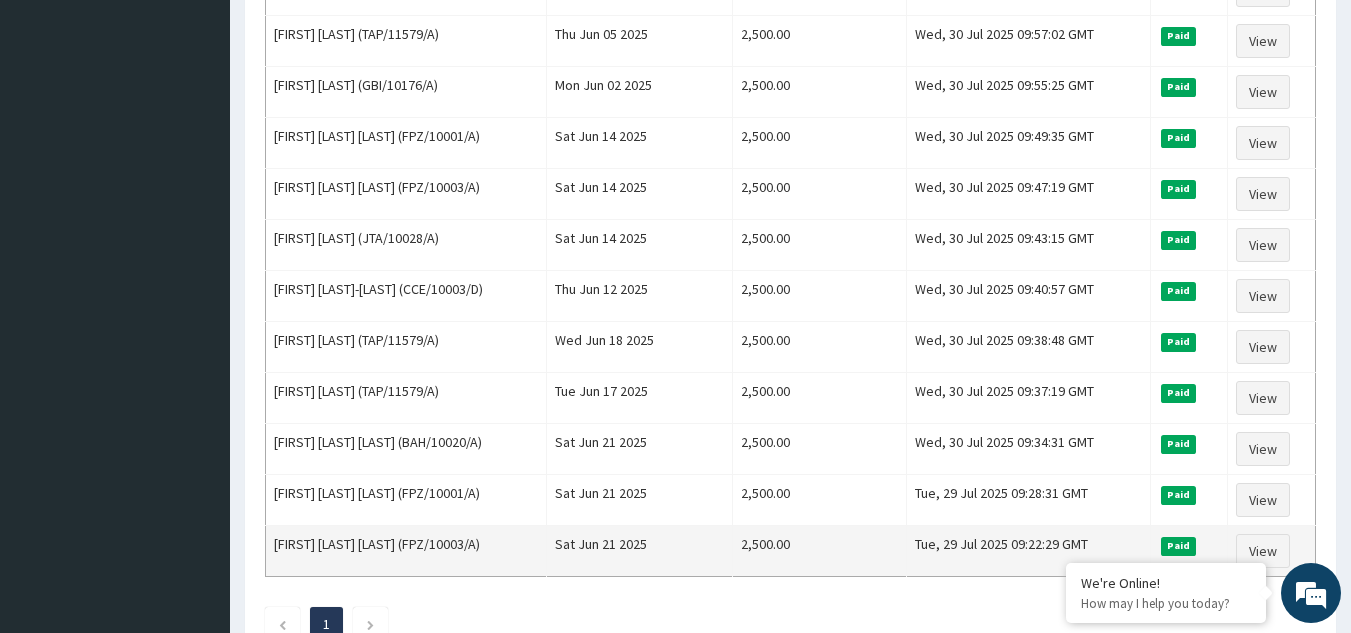 scroll, scrollTop: 1000, scrollLeft: 0, axis: vertical 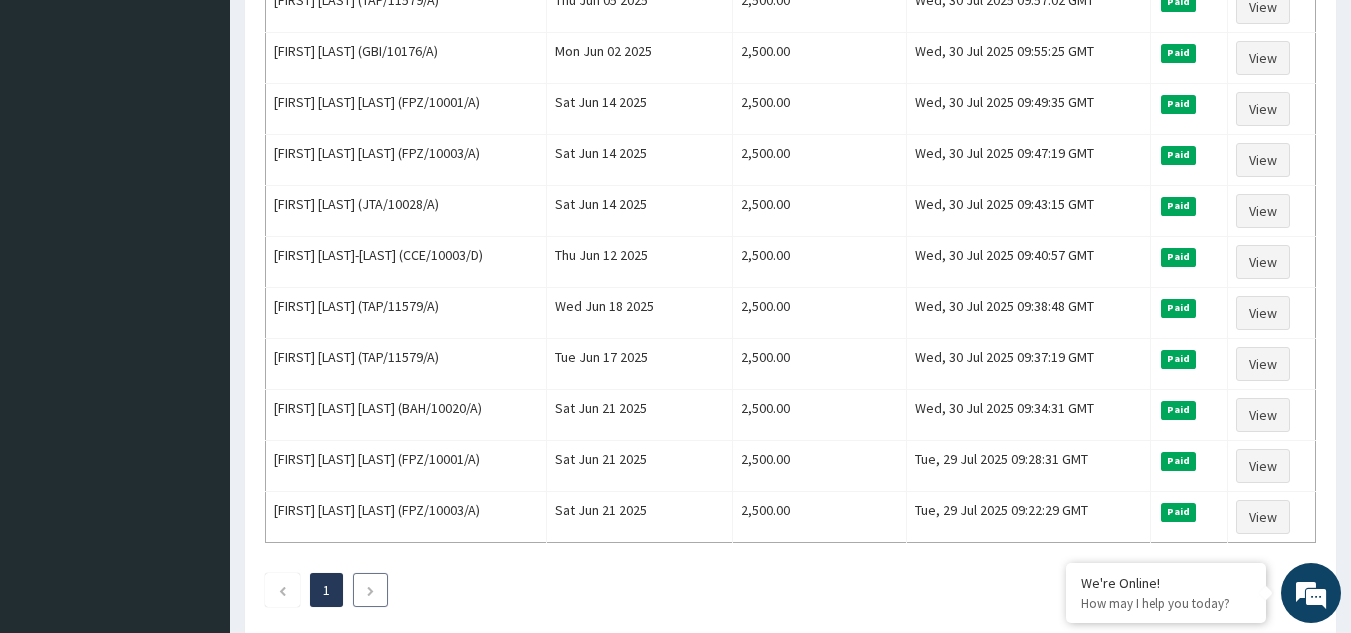 click at bounding box center [370, 590] 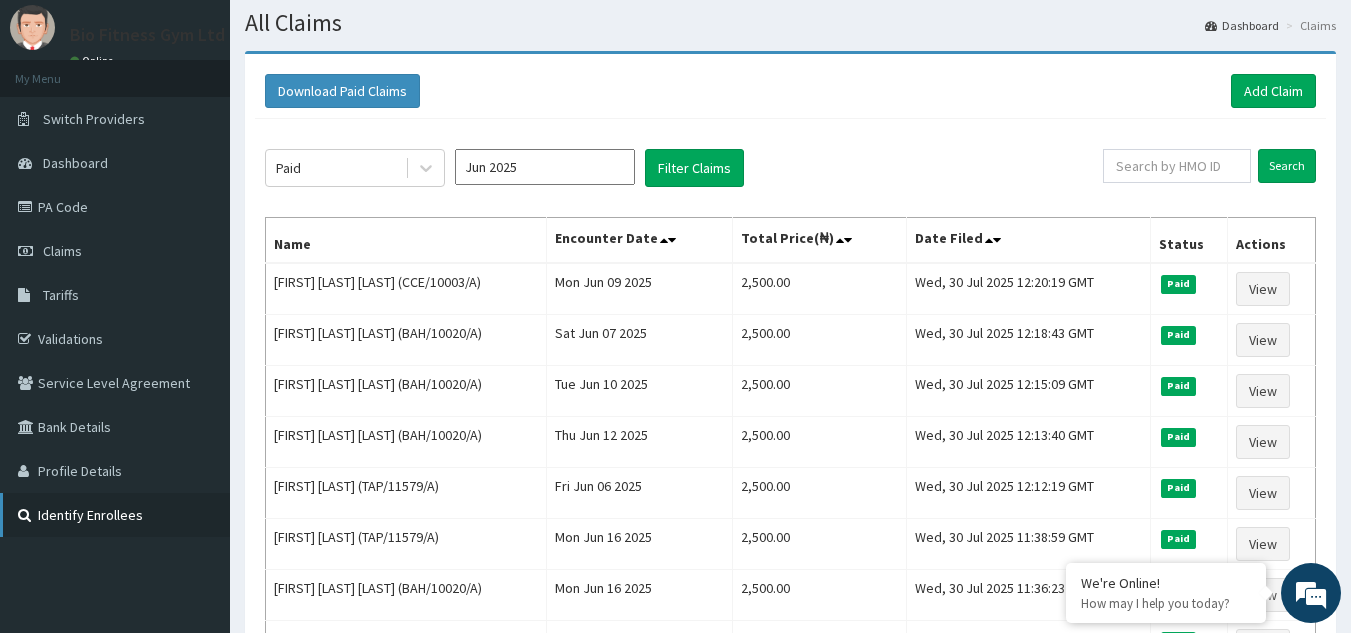 scroll, scrollTop: 0, scrollLeft: 0, axis: both 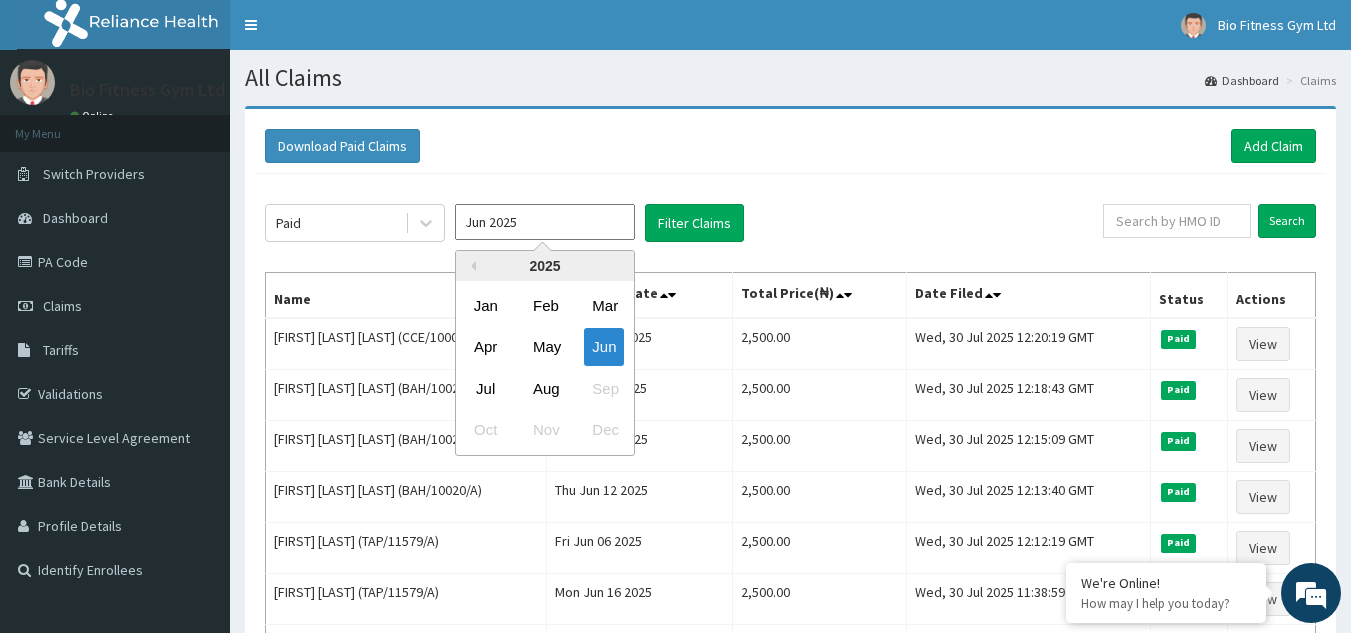 click on "Jun 2025" at bounding box center (545, 222) 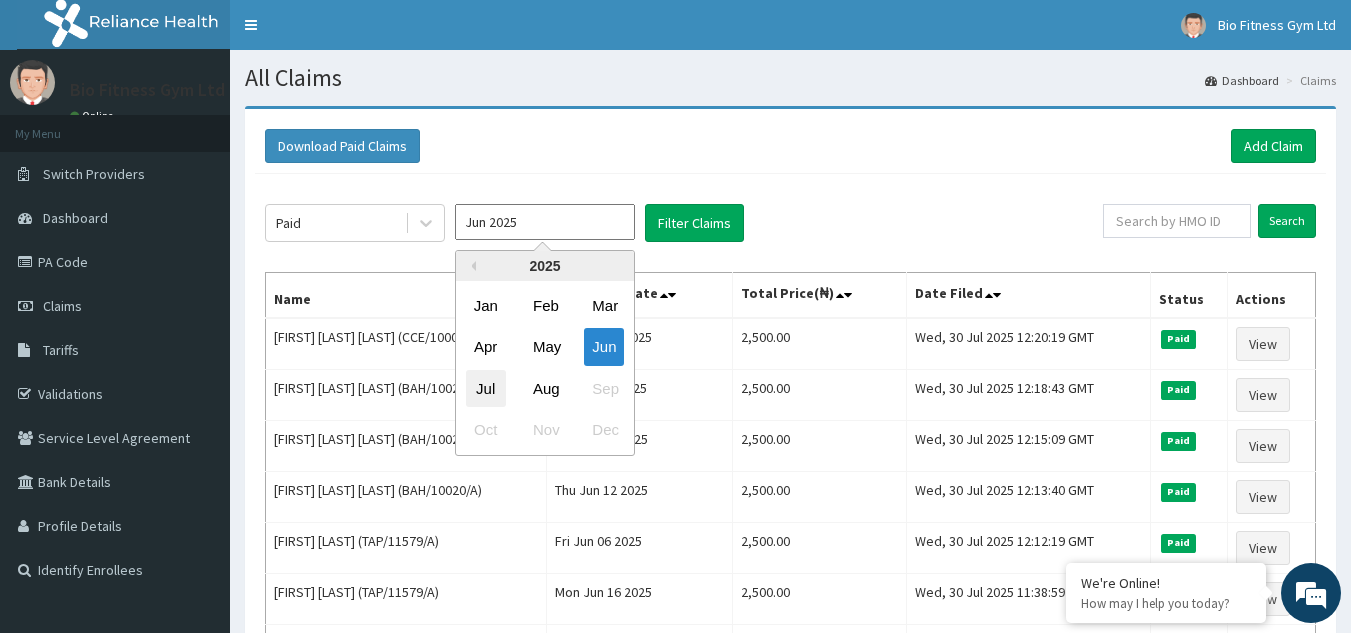 click on "Jul" at bounding box center [486, 388] 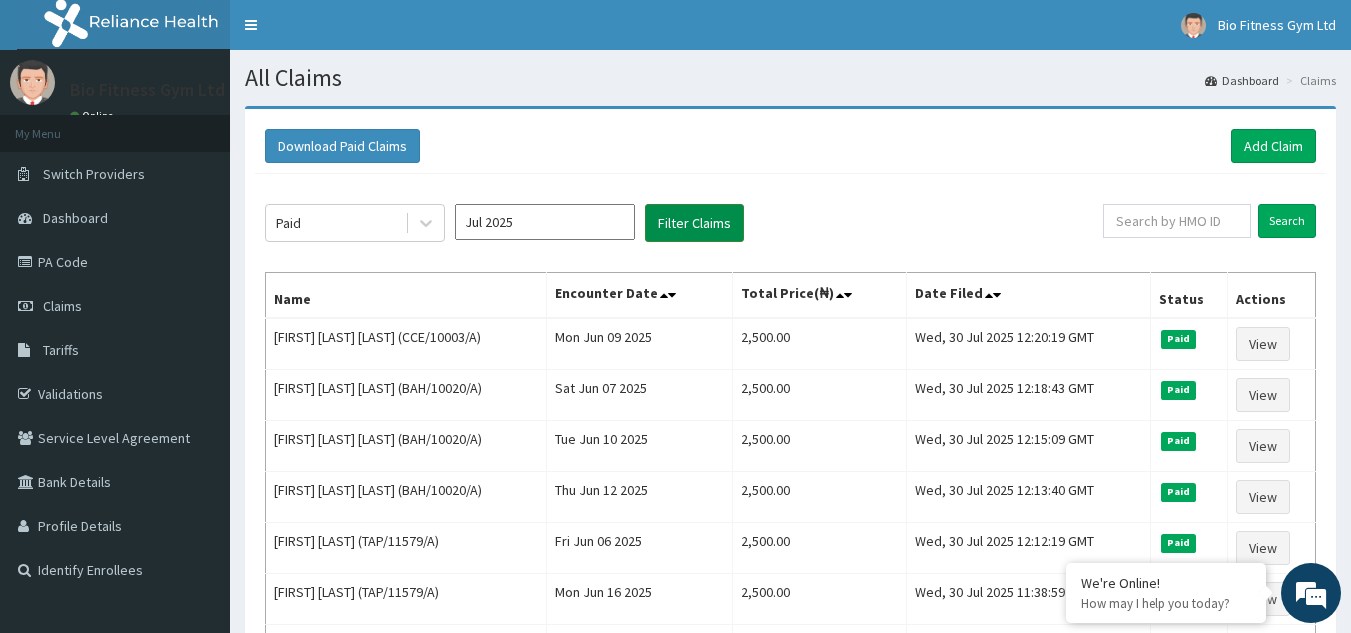 click on "Filter Claims" at bounding box center (694, 223) 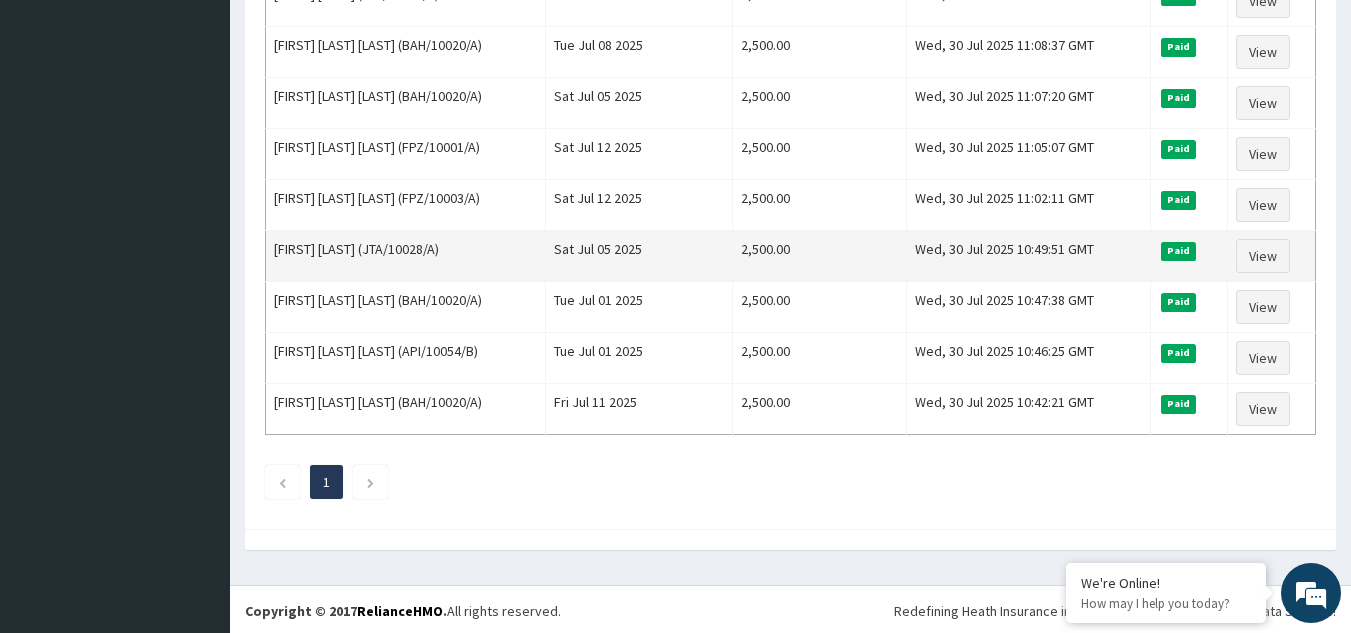 scroll, scrollTop: 1621, scrollLeft: 0, axis: vertical 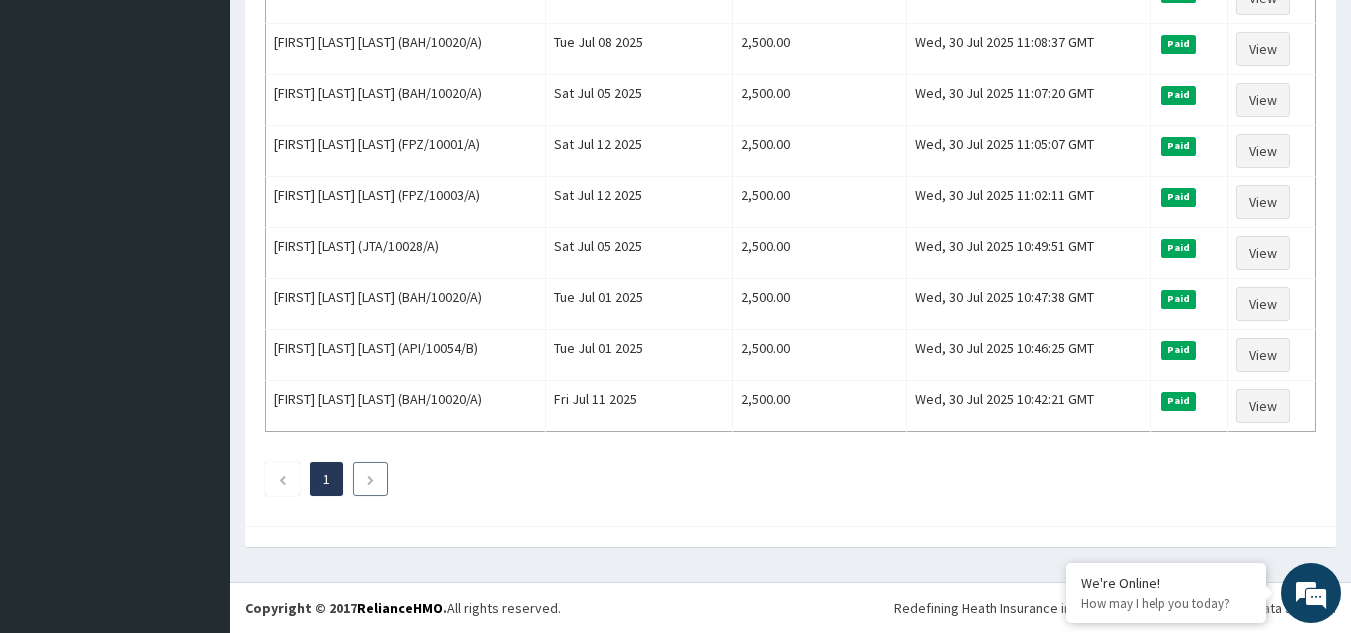 click at bounding box center (370, 479) 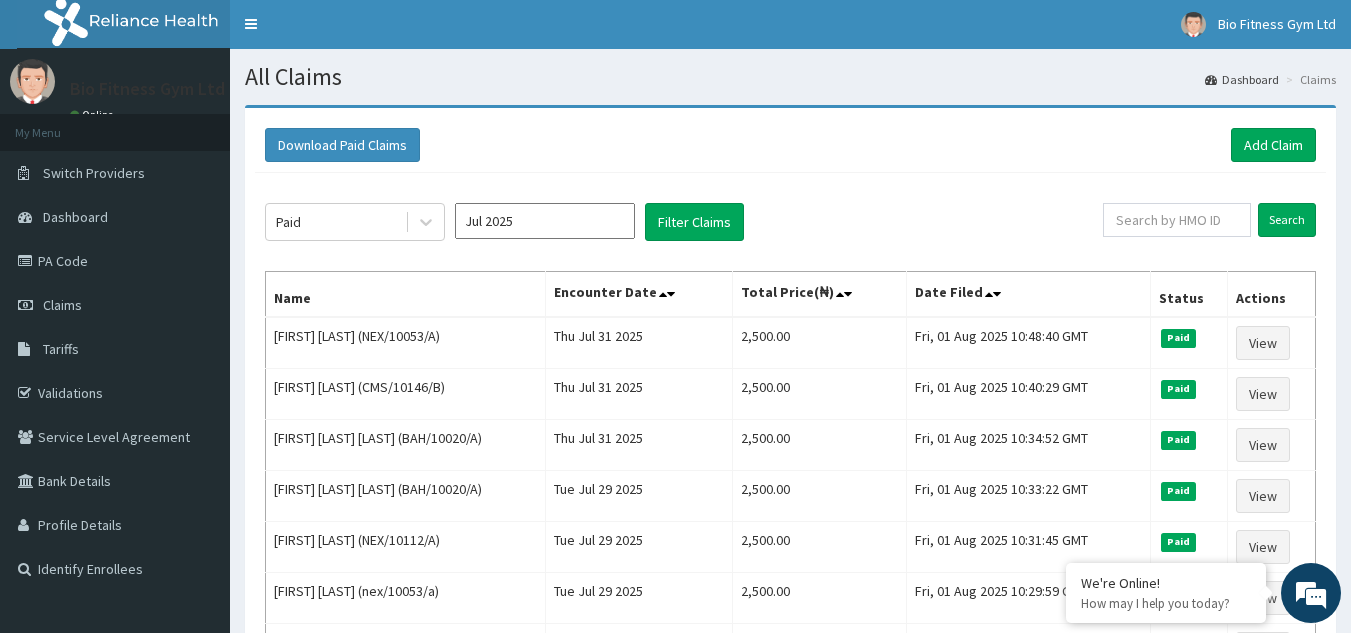 scroll, scrollTop: 0, scrollLeft: 0, axis: both 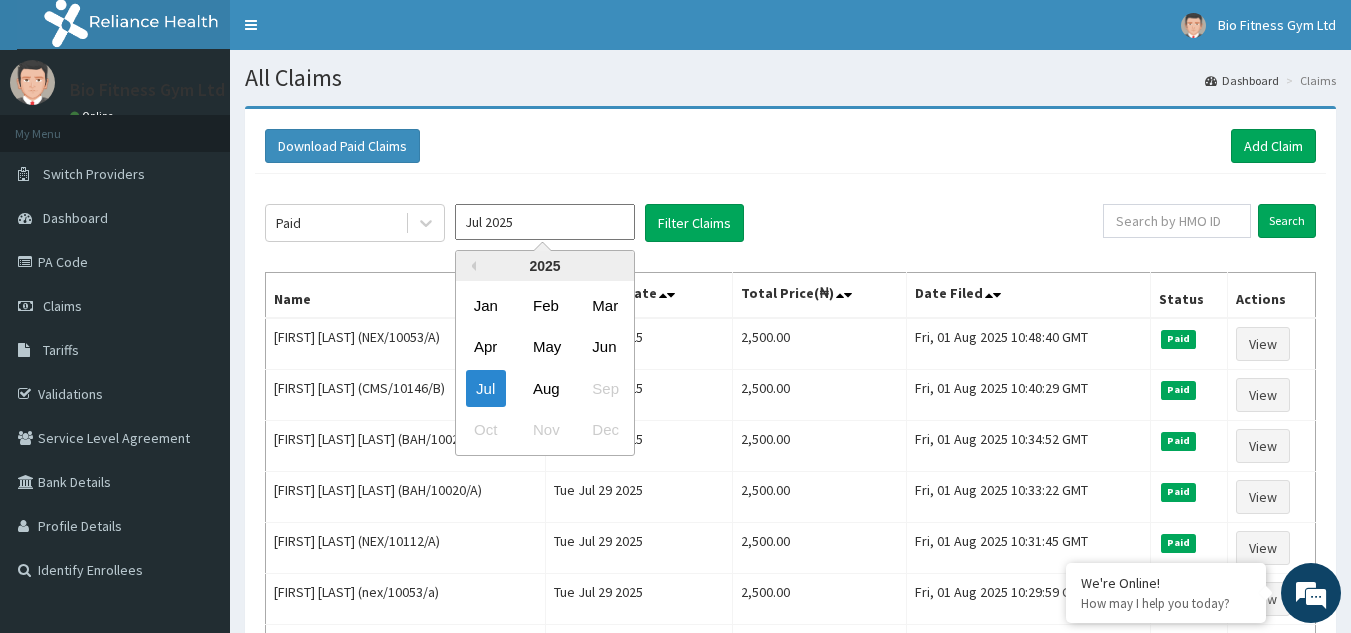 click on "Jul 2025" at bounding box center [545, 222] 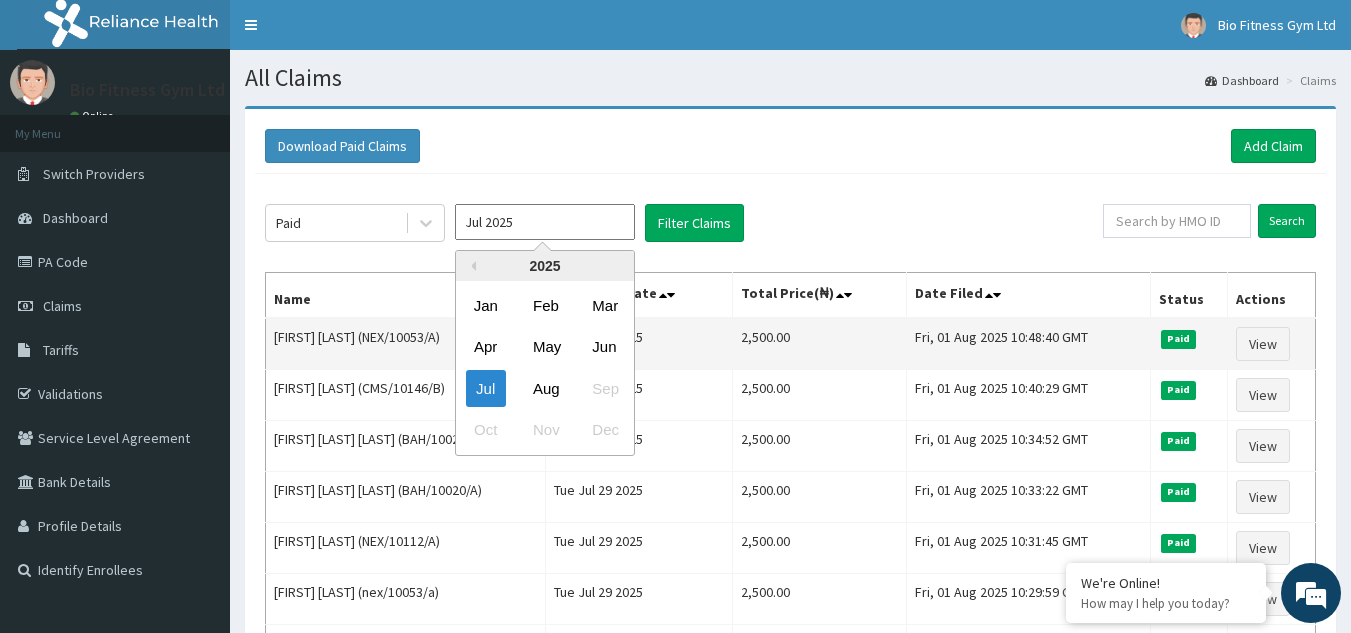 click on "Jun" at bounding box center [604, 347] 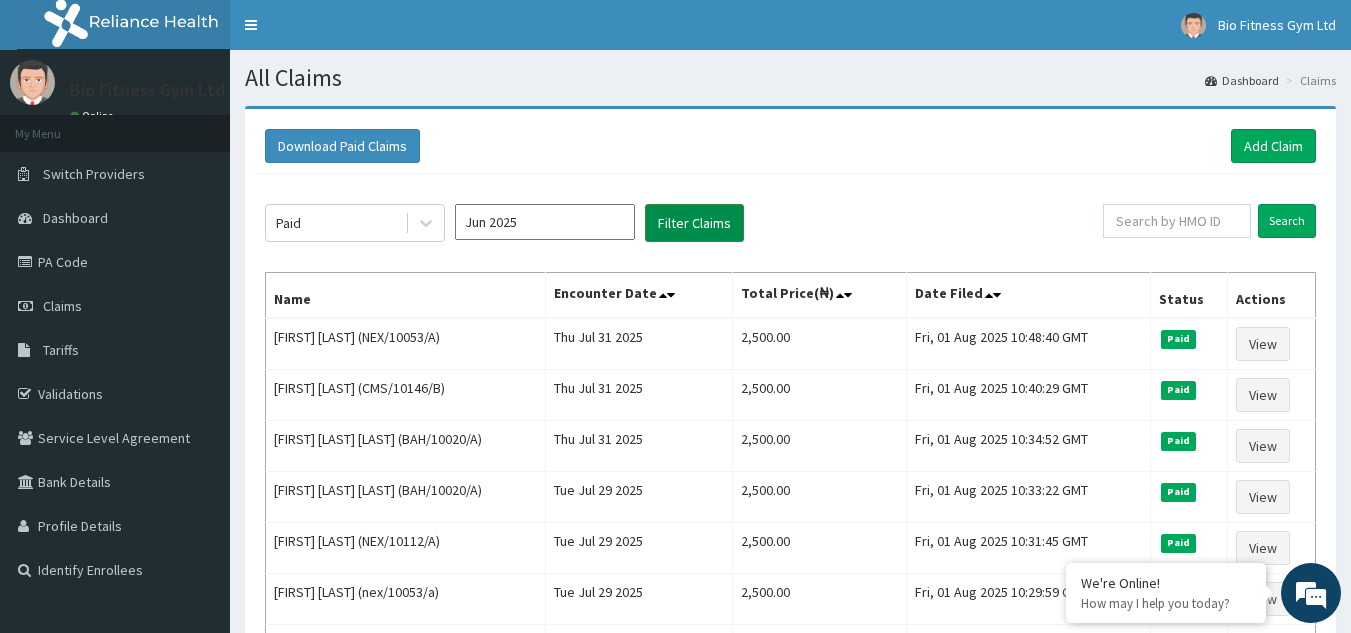 click on "Filter Claims" at bounding box center [694, 223] 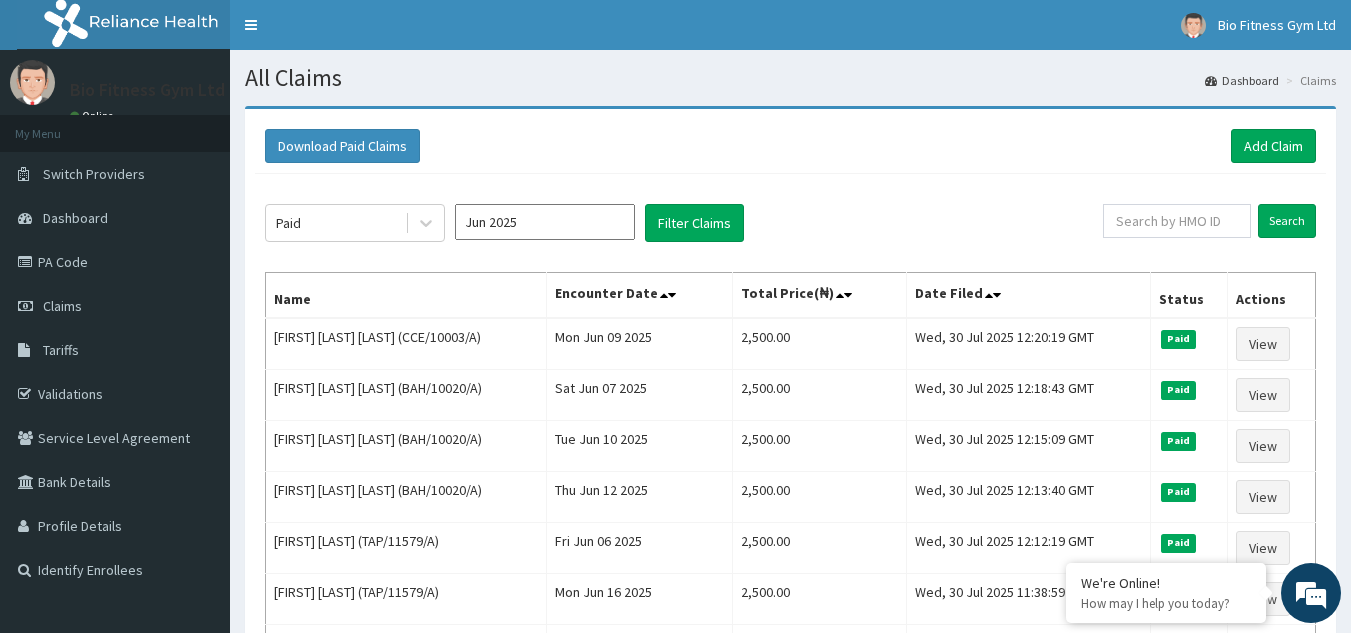 click on "Jun 2025" at bounding box center [545, 222] 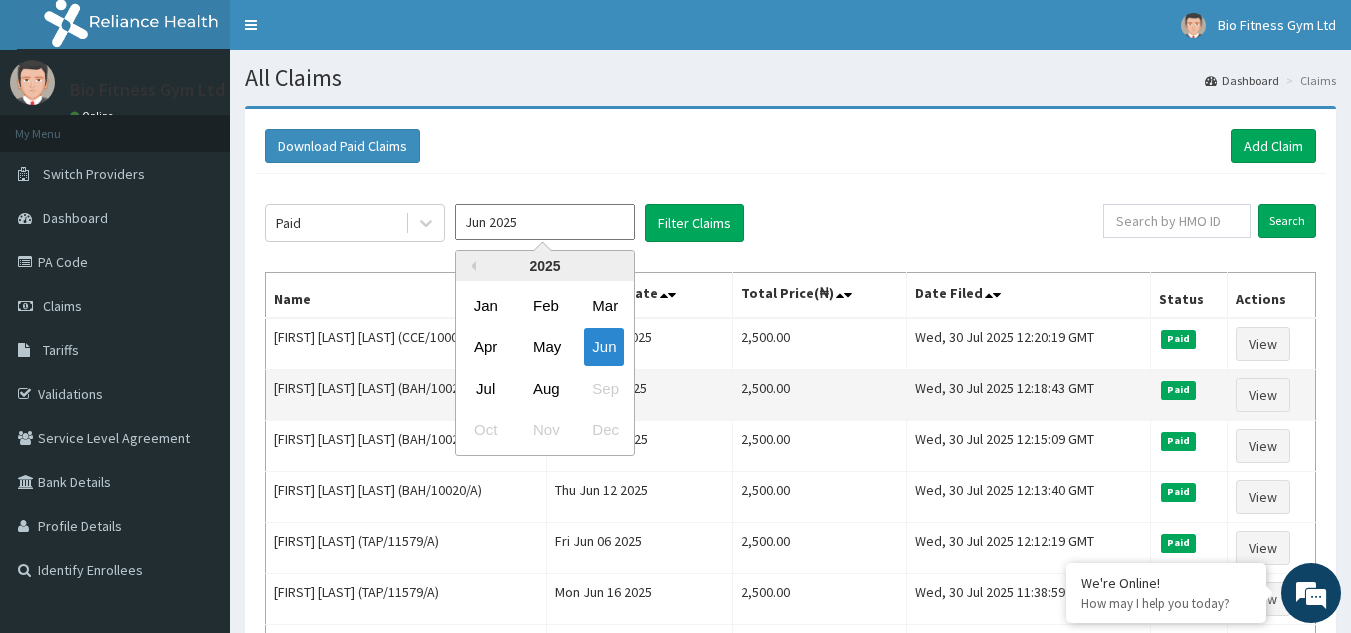 click on "Jul" at bounding box center (486, 388) 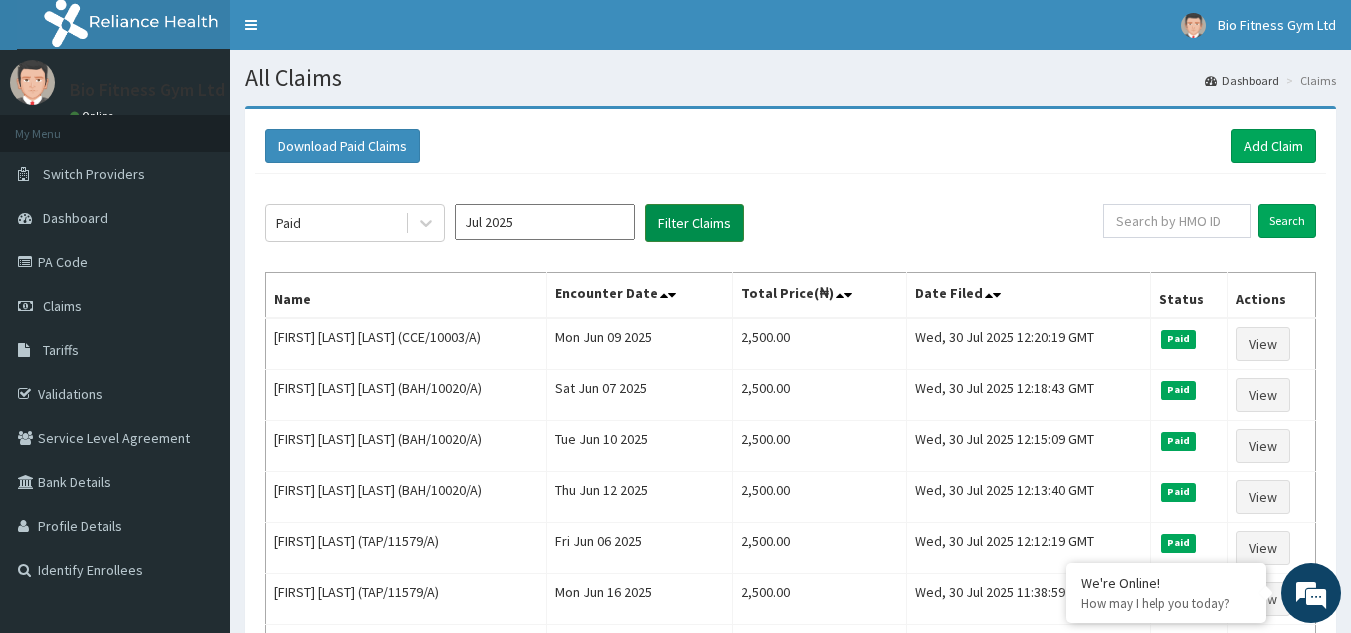 click on "Filter Claims" at bounding box center [694, 223] 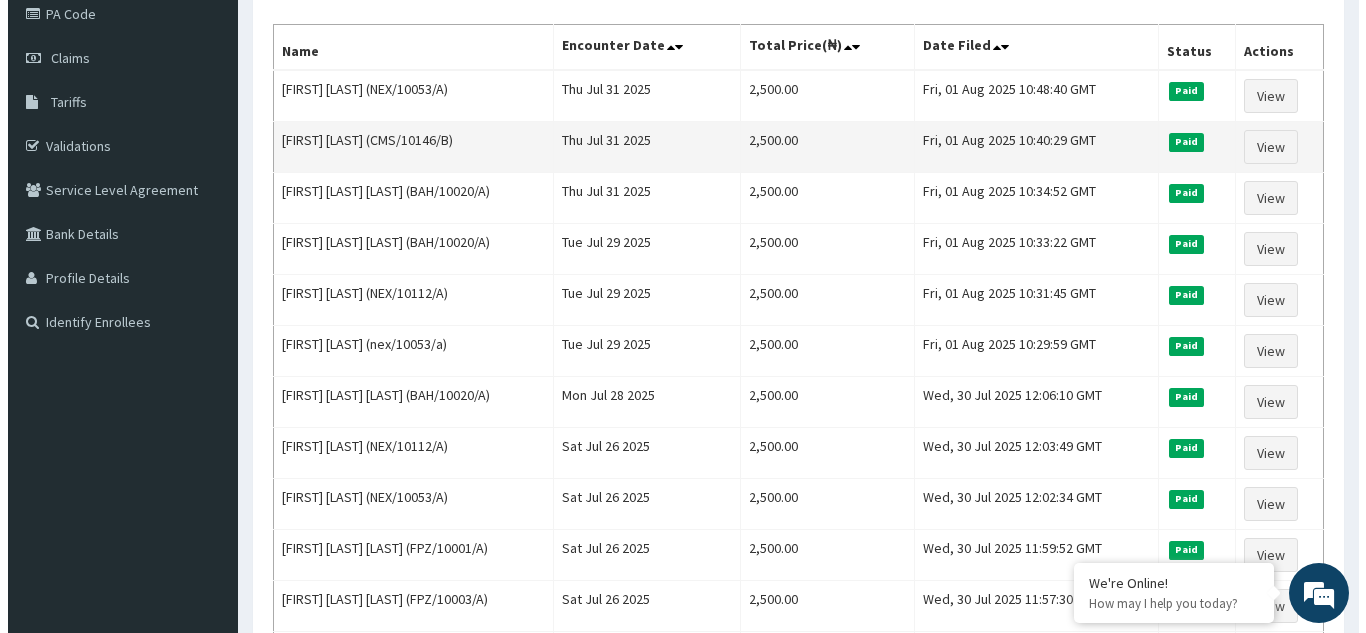 scroll, scrollTop: 0, scrollLeft: 0, axis: both 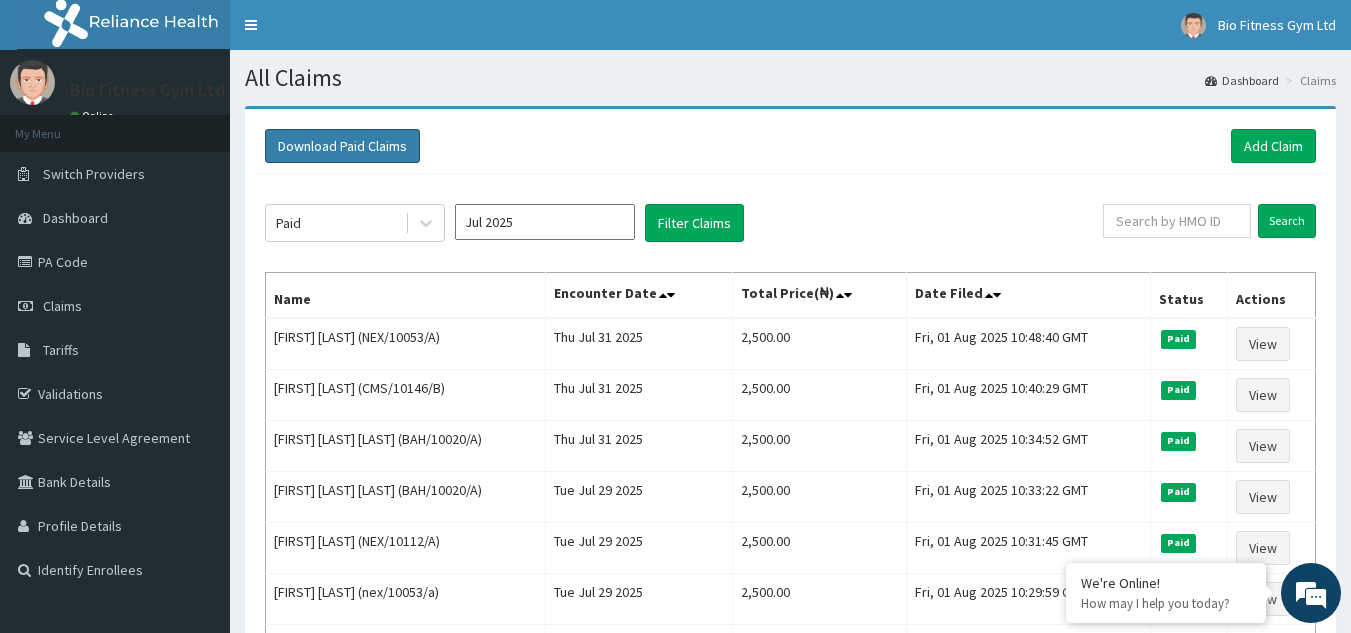 click on "Download Paid Claims" at bounding box center [342, 146] 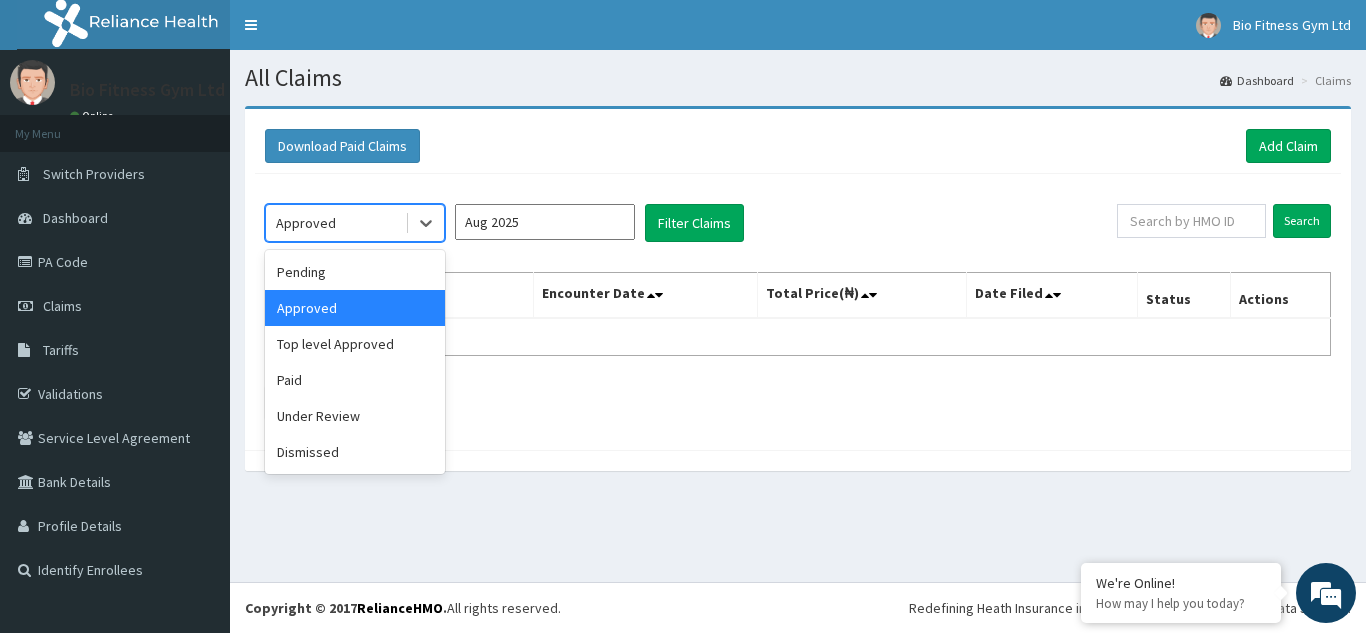 scroll, scrollTop: 0, scrollLeft: 0, axis: both 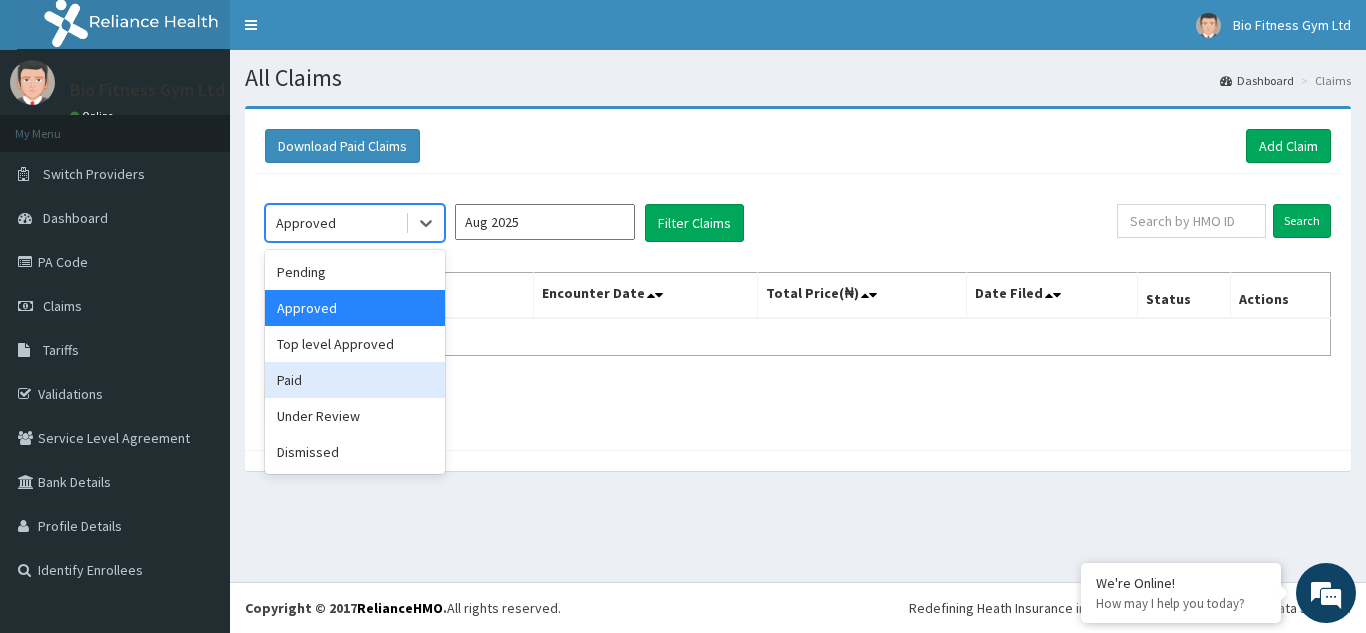 click on "Paid" at bounding box center (355, 380) 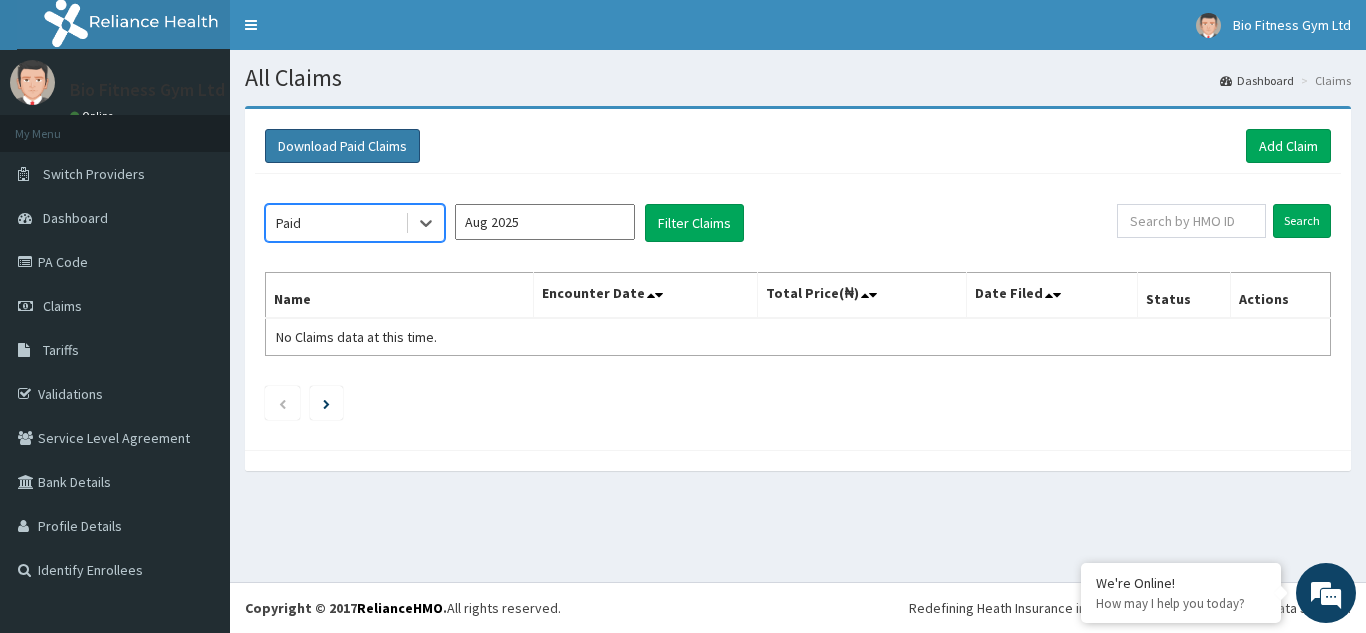 click on "Download Paid Claims" at bounding box center [342, 146] 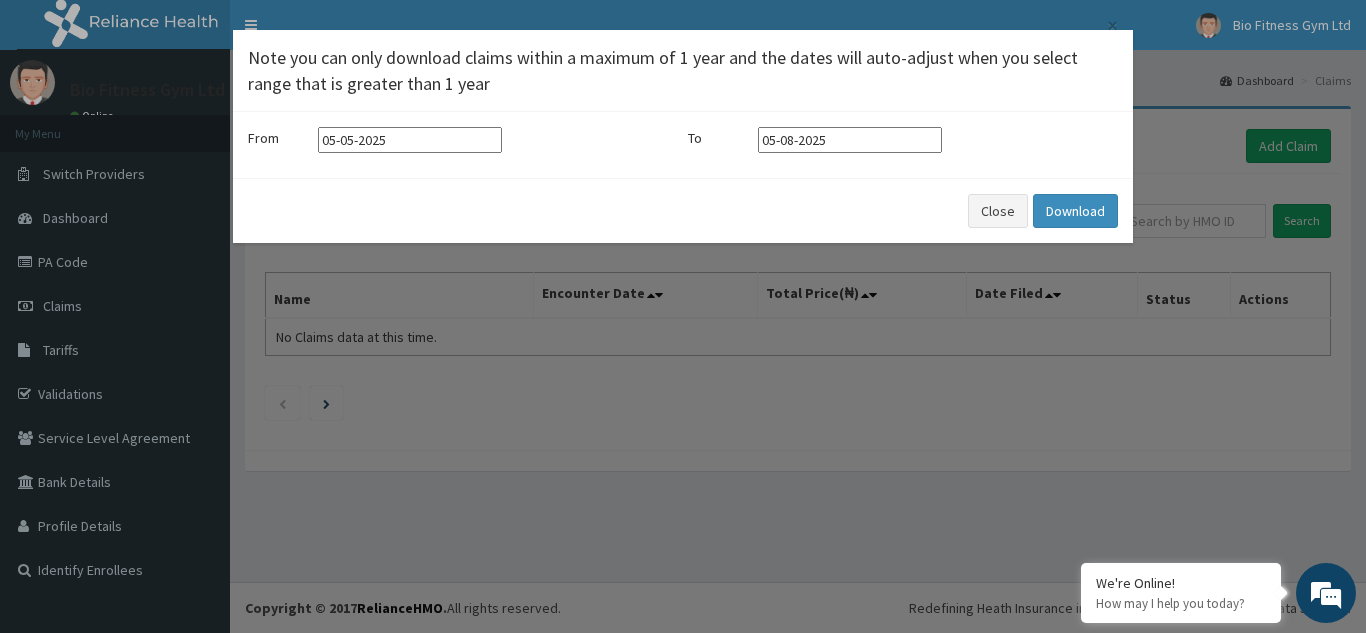 click on "05-05-2025" at bounding box center (410, 140) 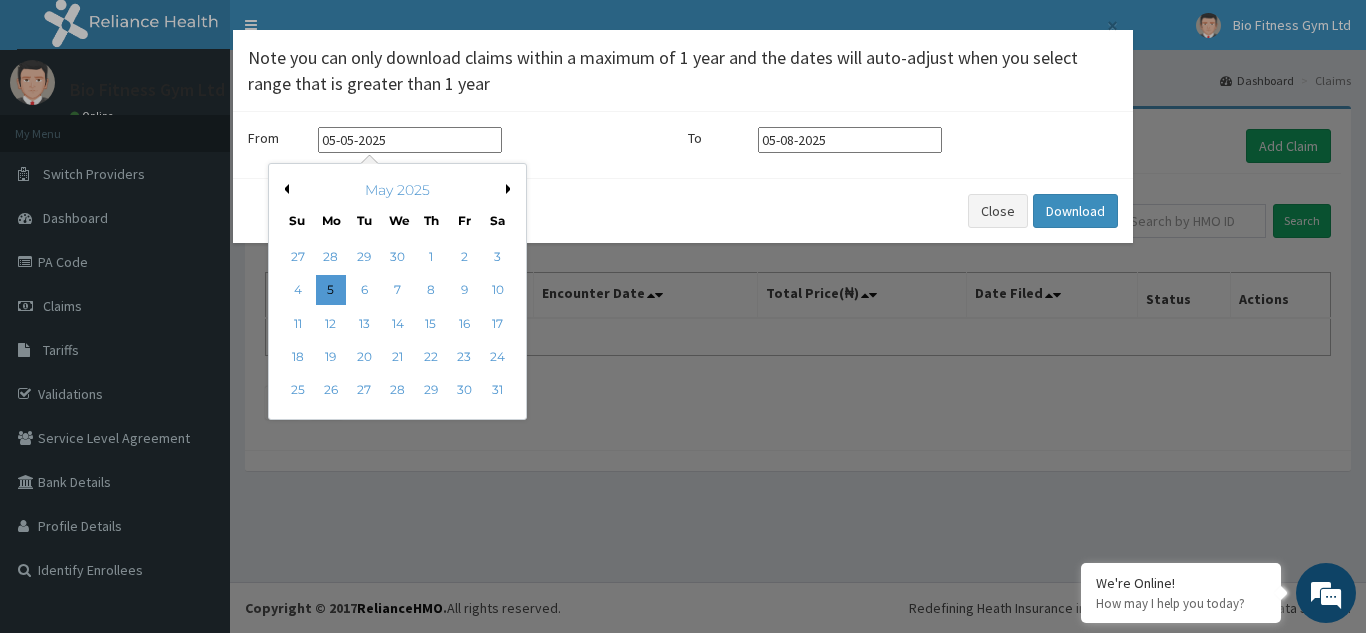 click on "May 2025" at bounding box center (397, 190) 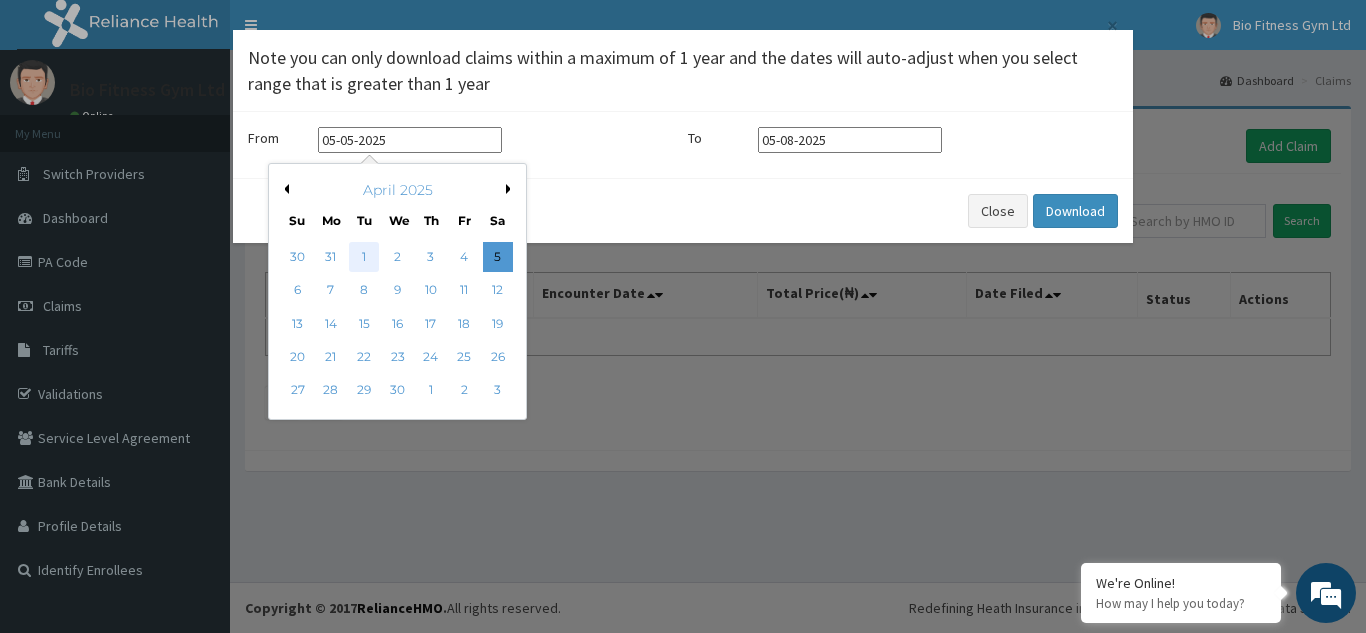 click on "1" at bounding box center [364, 257] 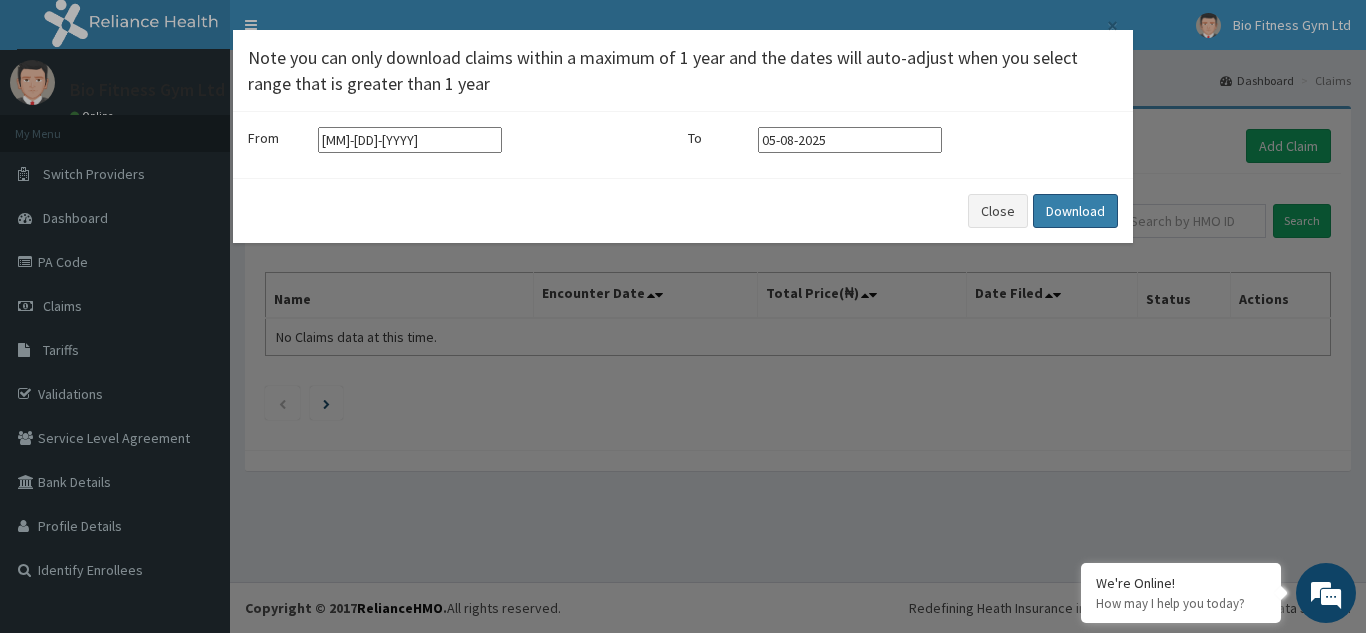 click on "Download" at bounding box center [1075, 211] 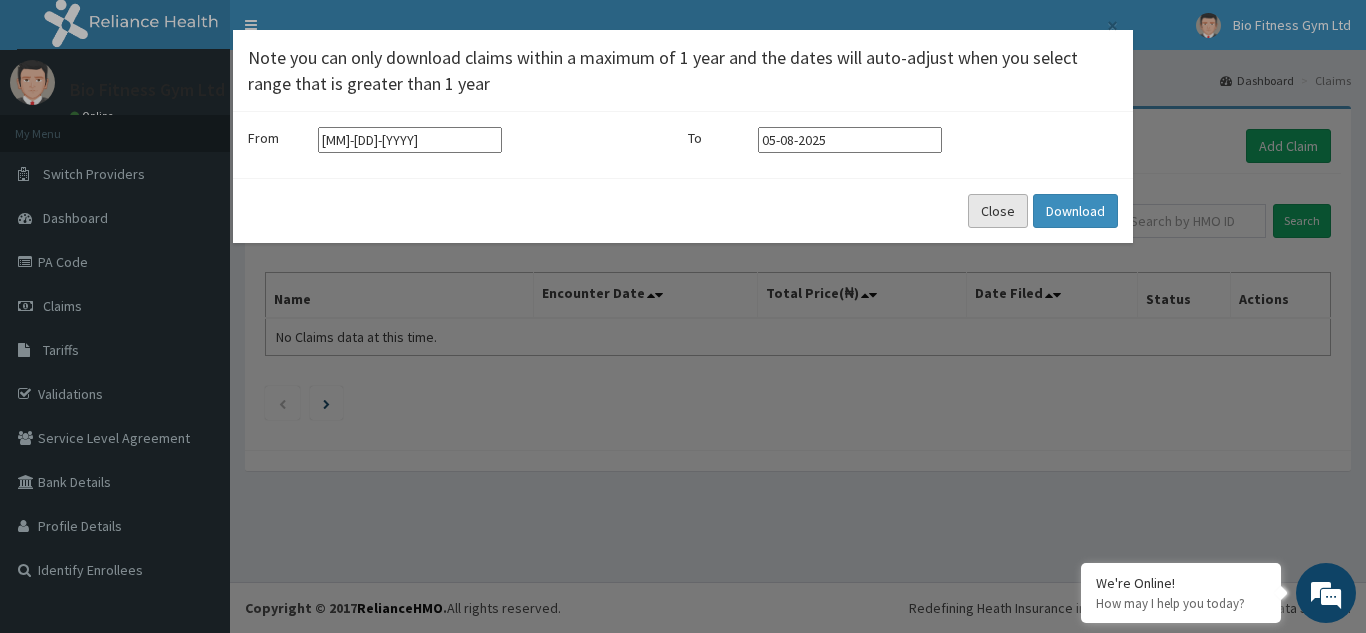 click on "Close" at bounding box center [998, 211] 